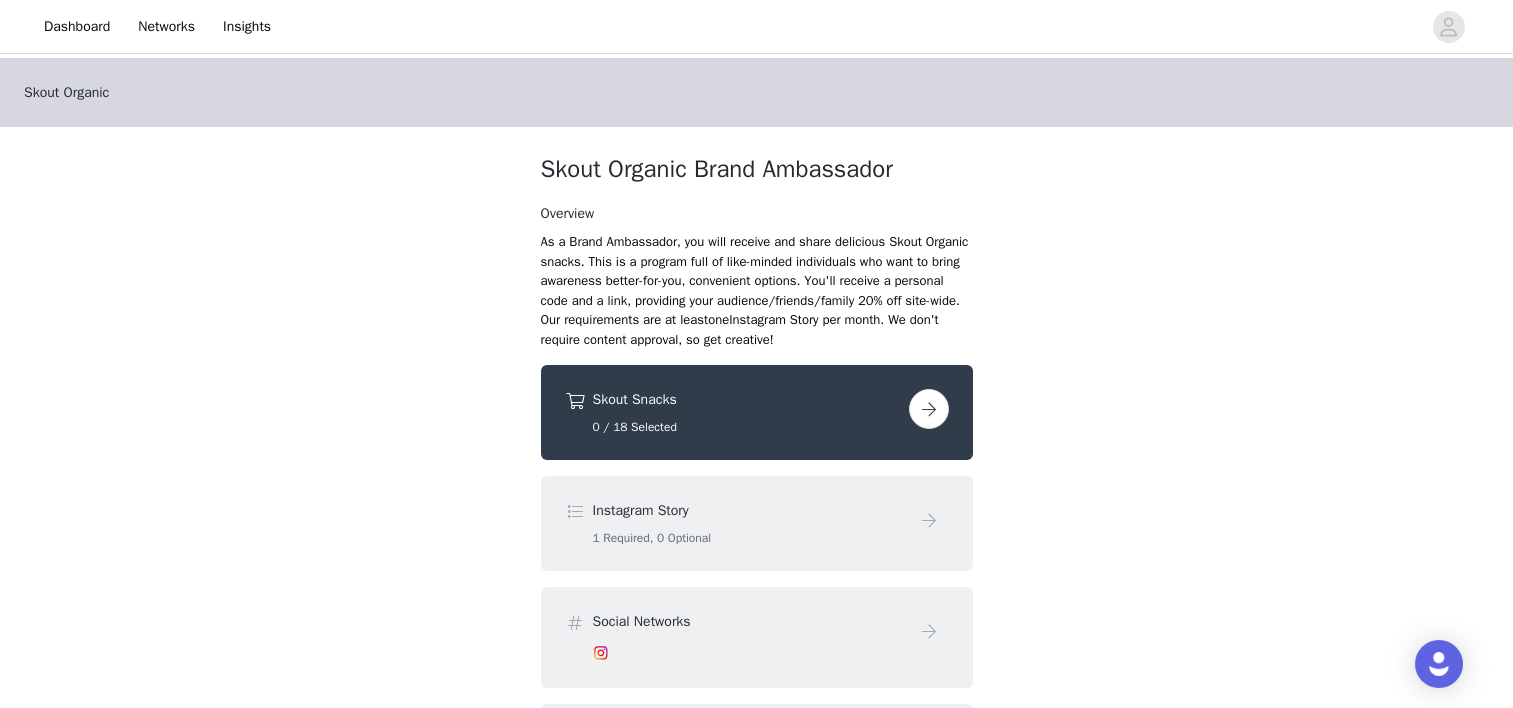 scroll, scrollTop: 0, scrollLeft: 0, axis: both 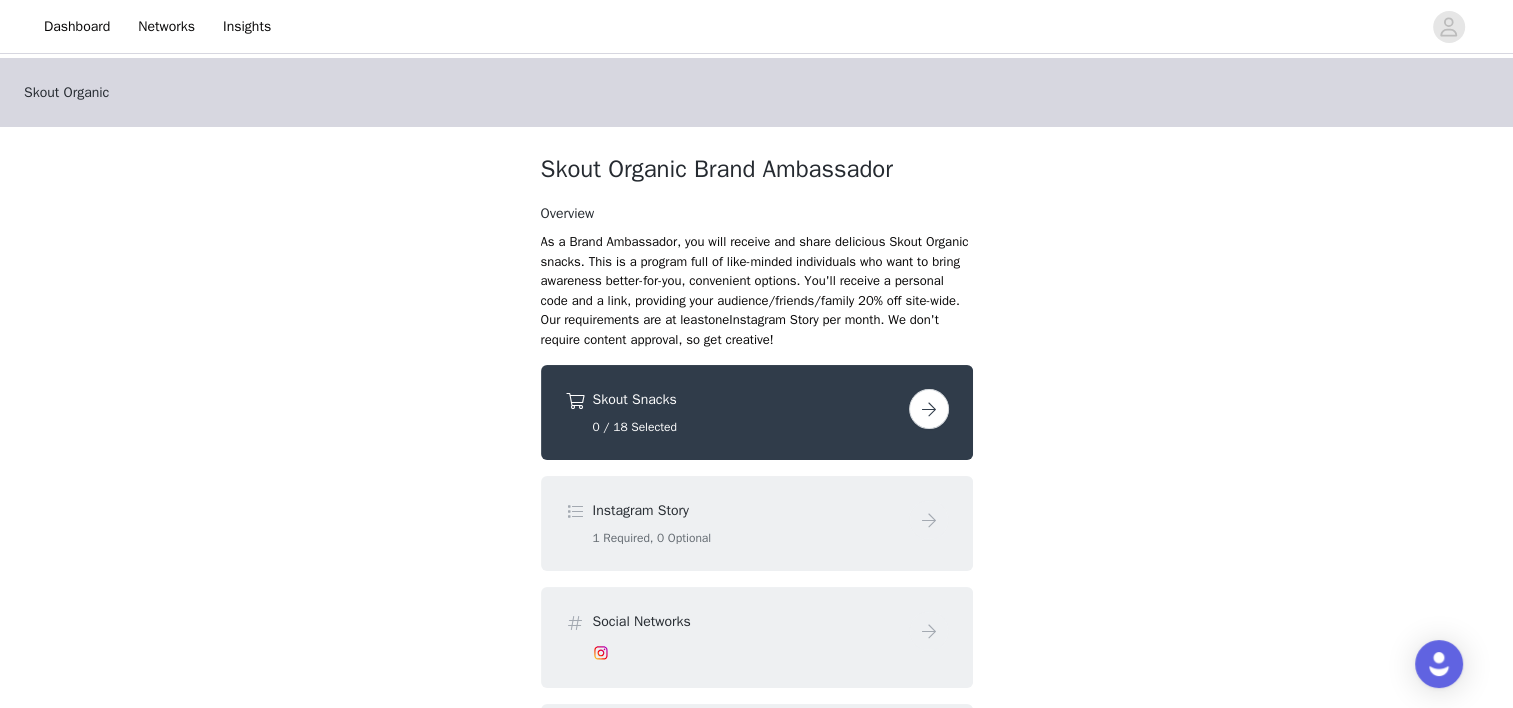 click on "Skout Snacks" at bounding box center [747, 399] 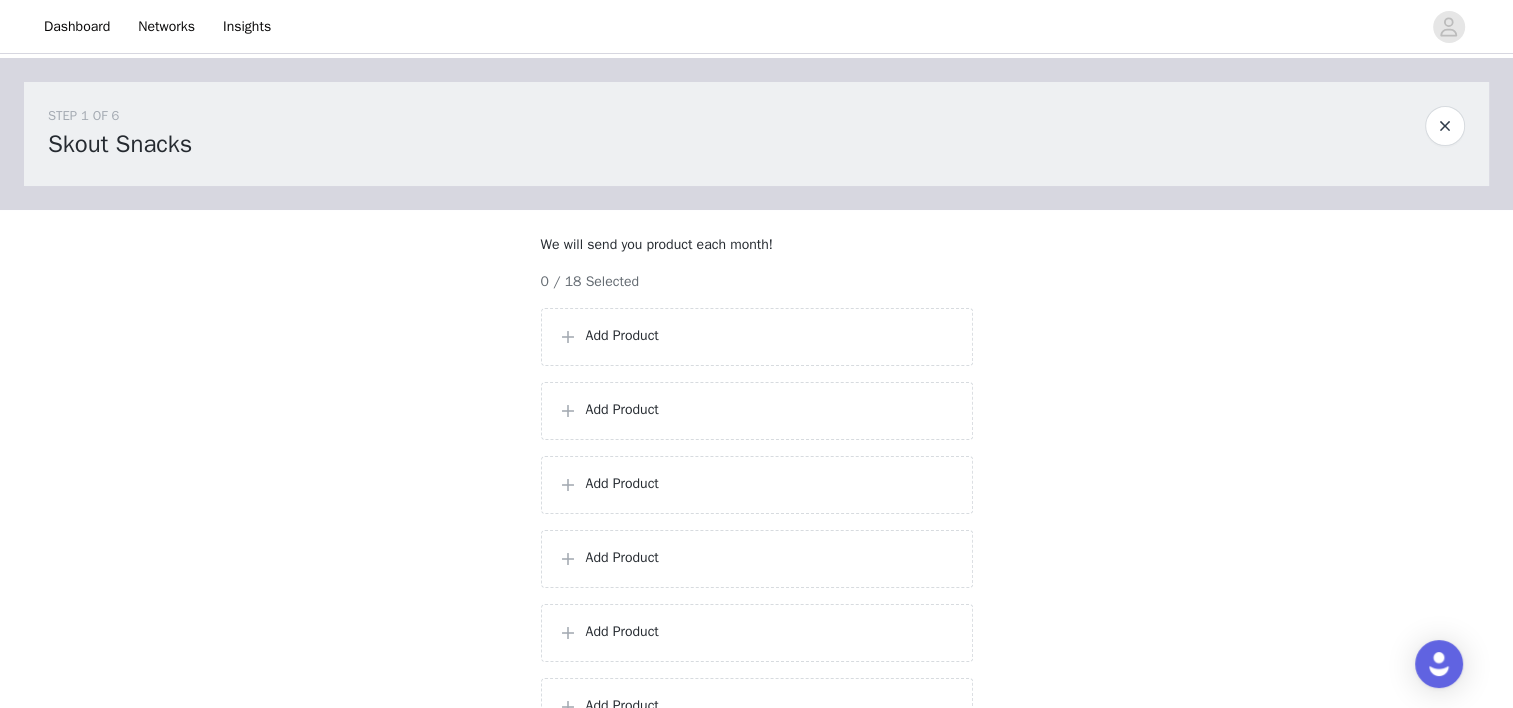 click on "Add Product" at bounding box center [771, 335] 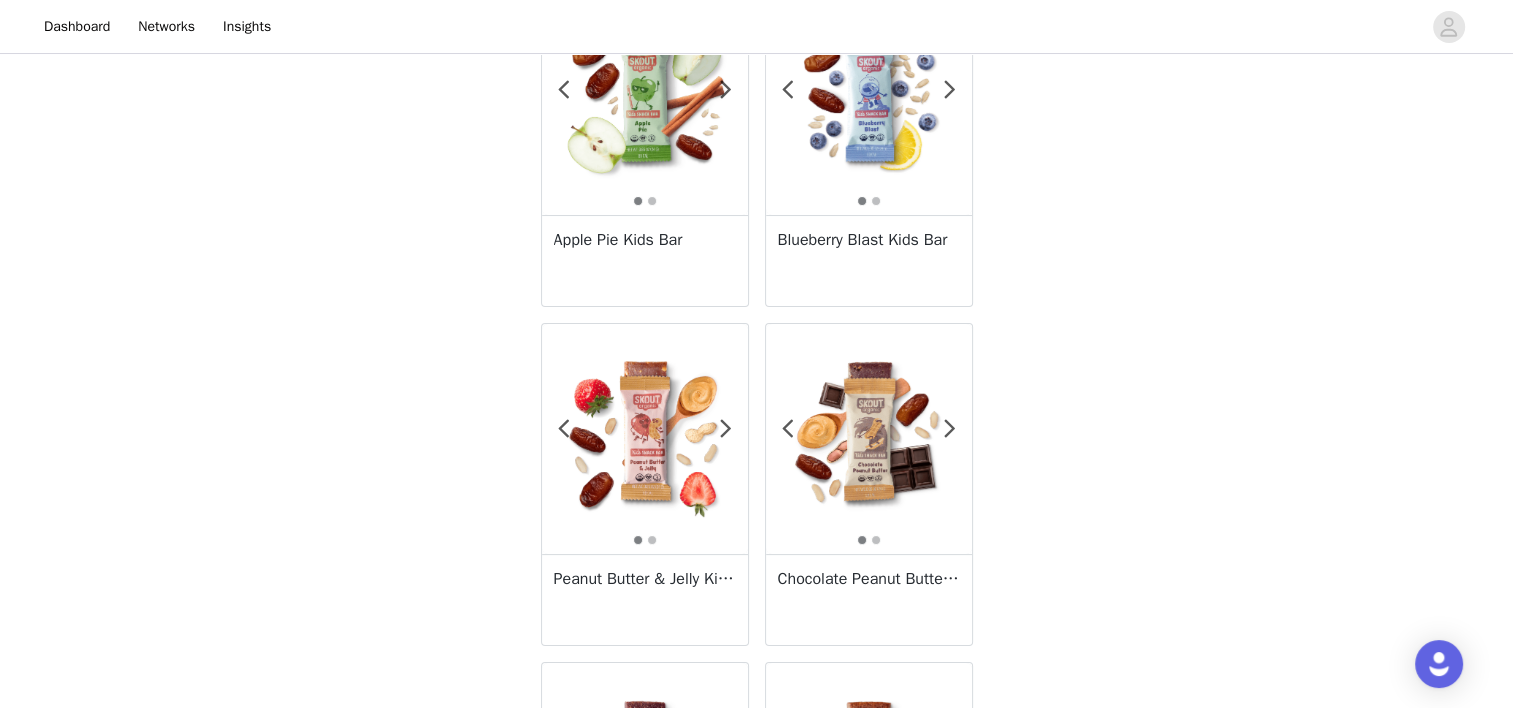 scroll, scrollTop: 100, scrollLeft: 0, axis: vertical 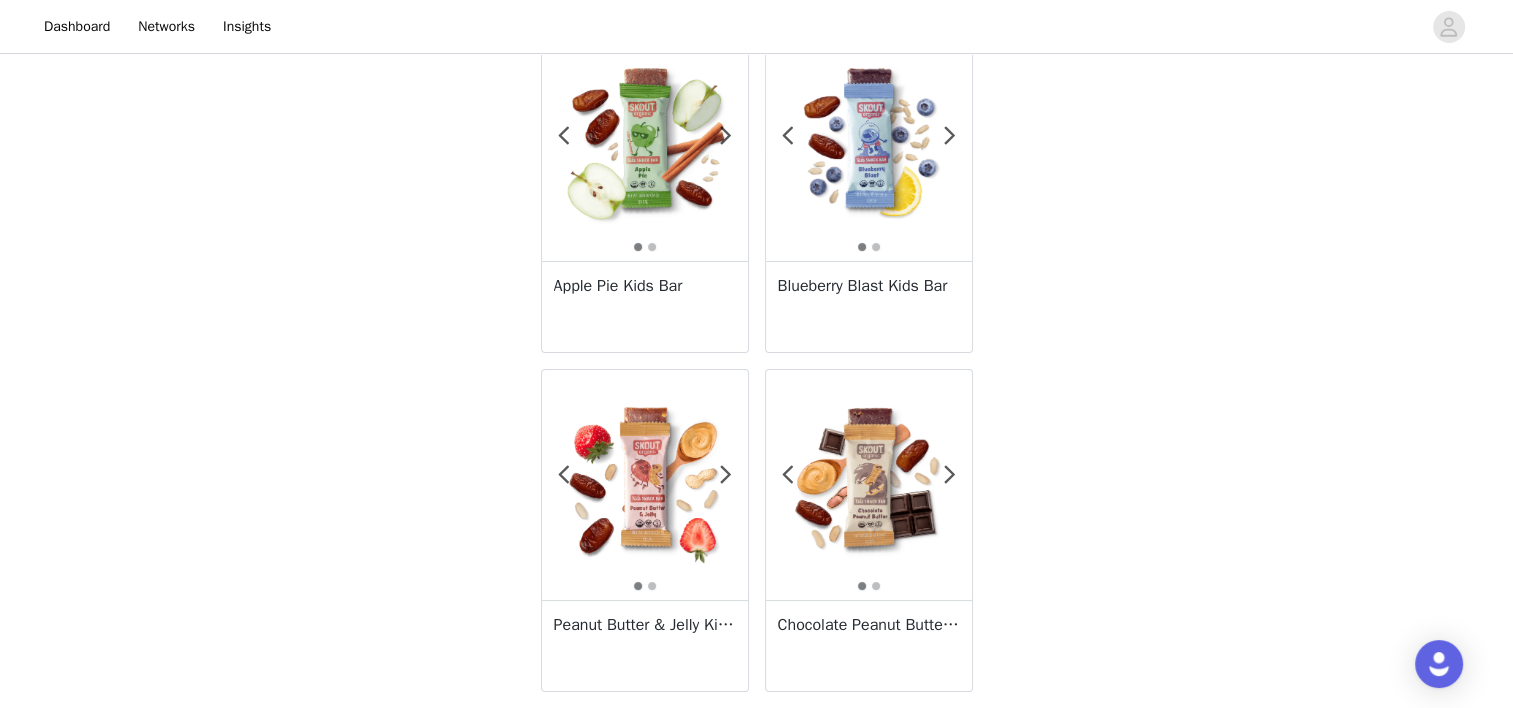 click at bounding box center [645, 146] 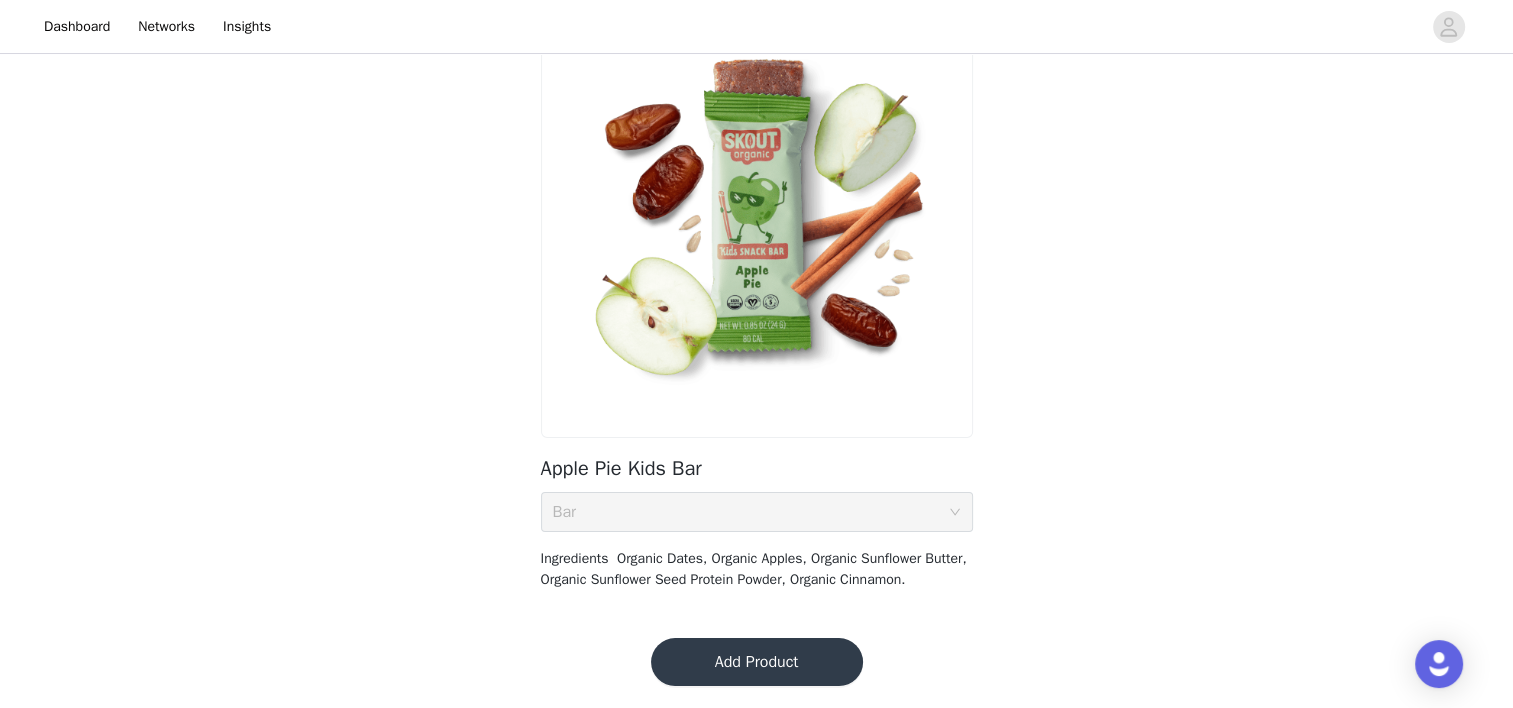scroll, scrollTop: 125, scrollLeft: 0, axis: vertical 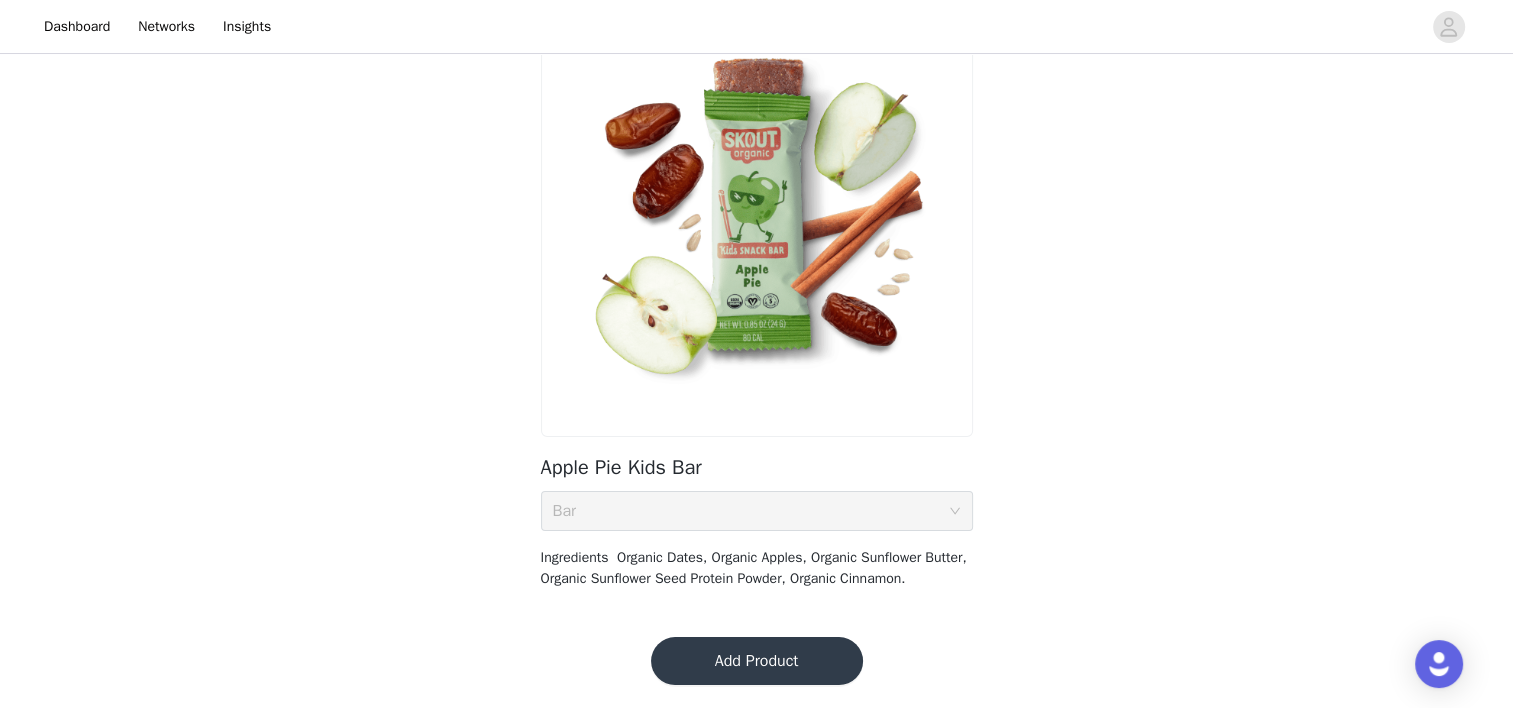 click on "Pack Size Bar" at bounding box center (750, 511) 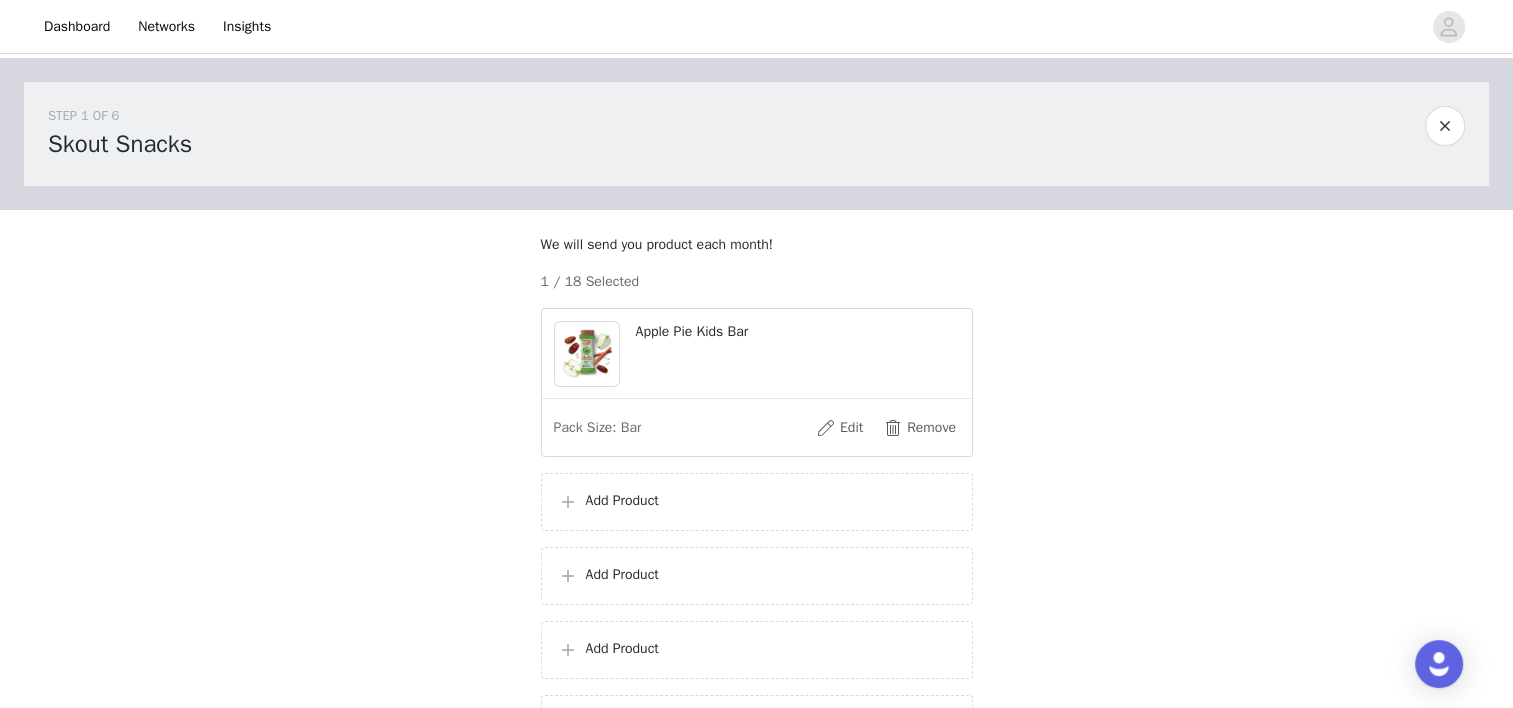 click on "Add Product" at bounding box center [771, 500] 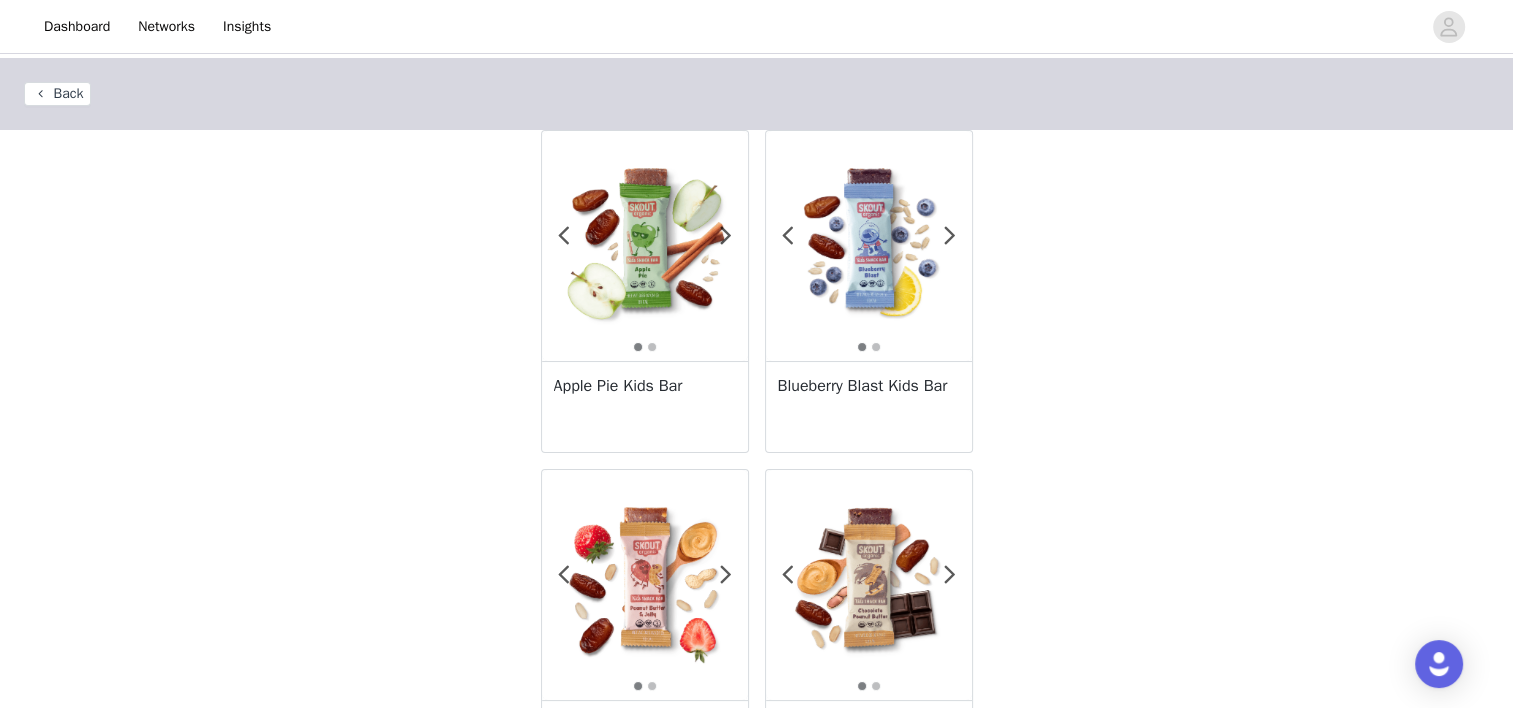 click at bounding box center [869, 246] 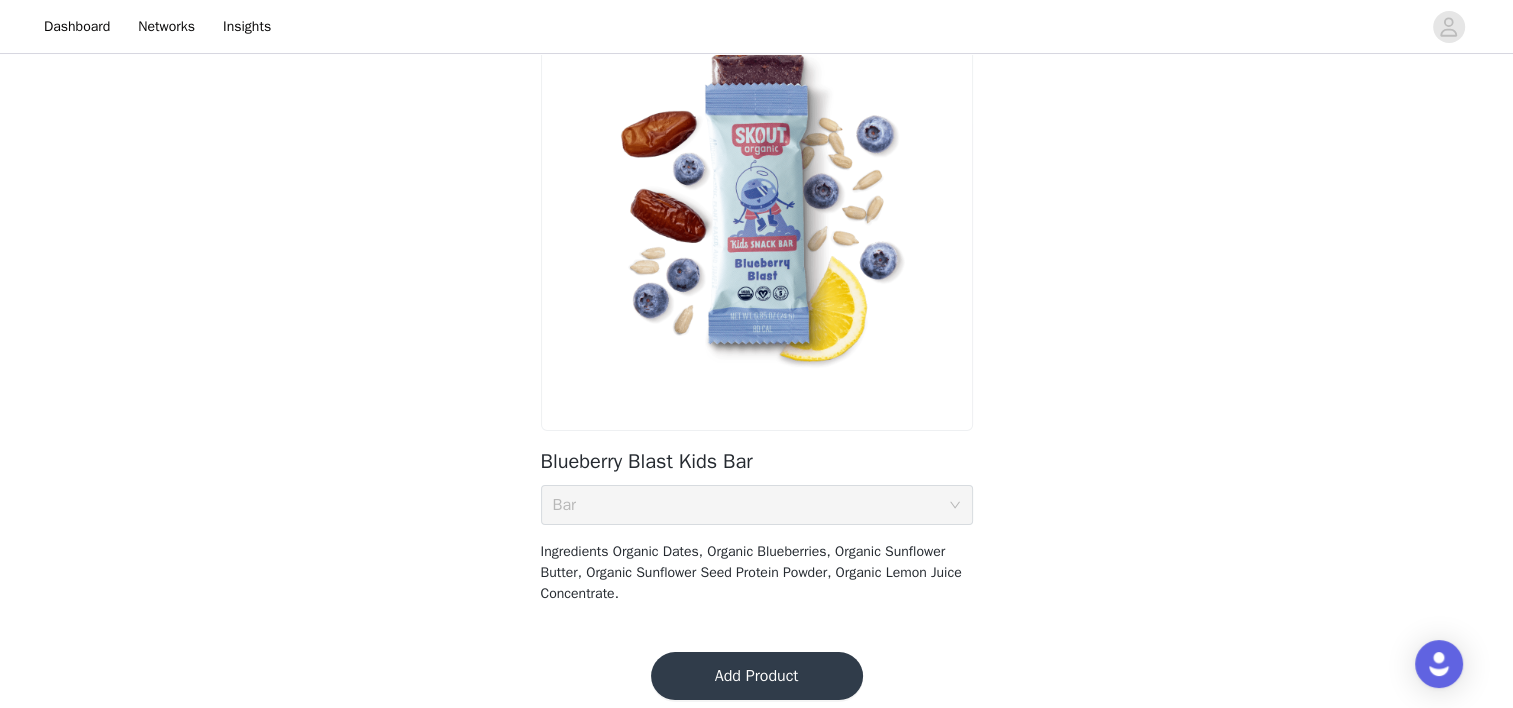 scroll, scrollTop: 147, scrollLeft: 0, axis: vertical 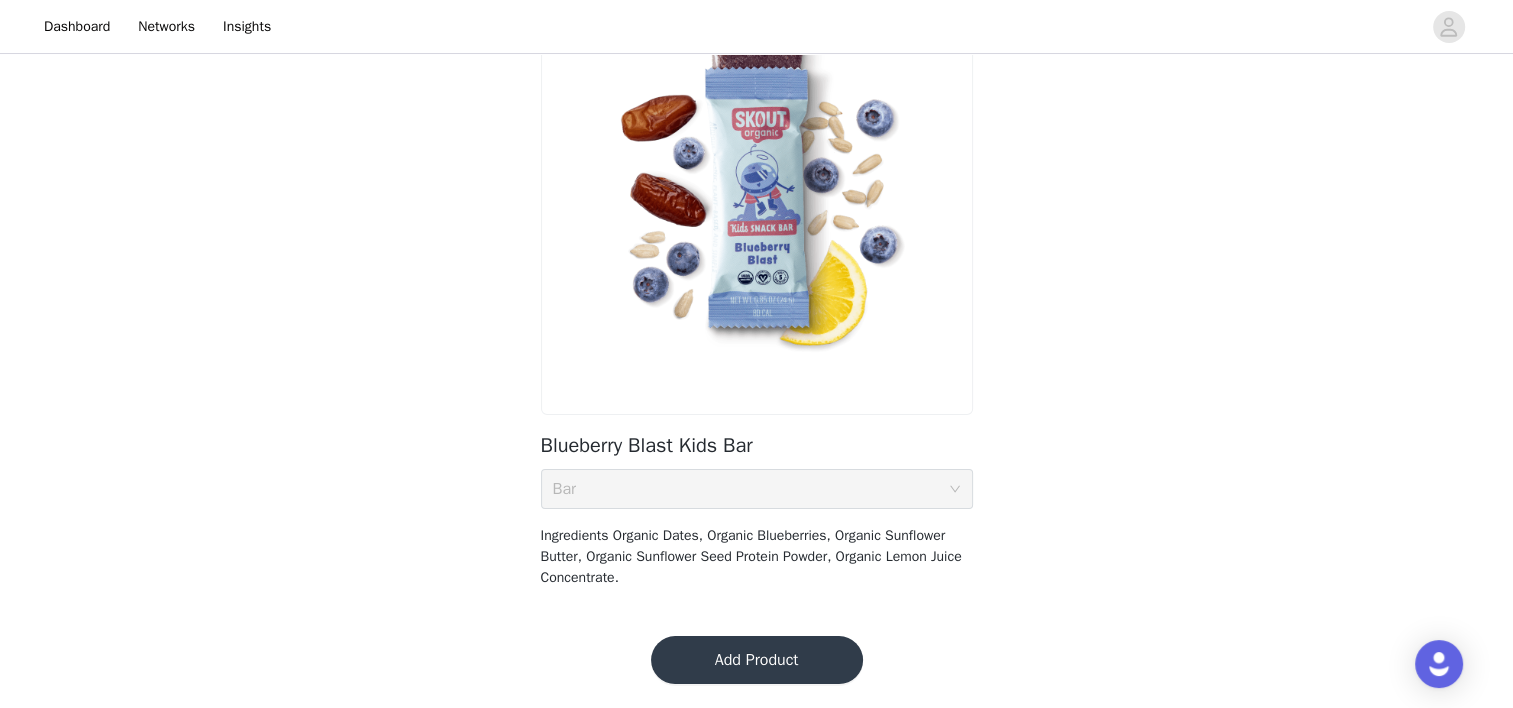 click on "Add Product" at bounding box center [757, 660] 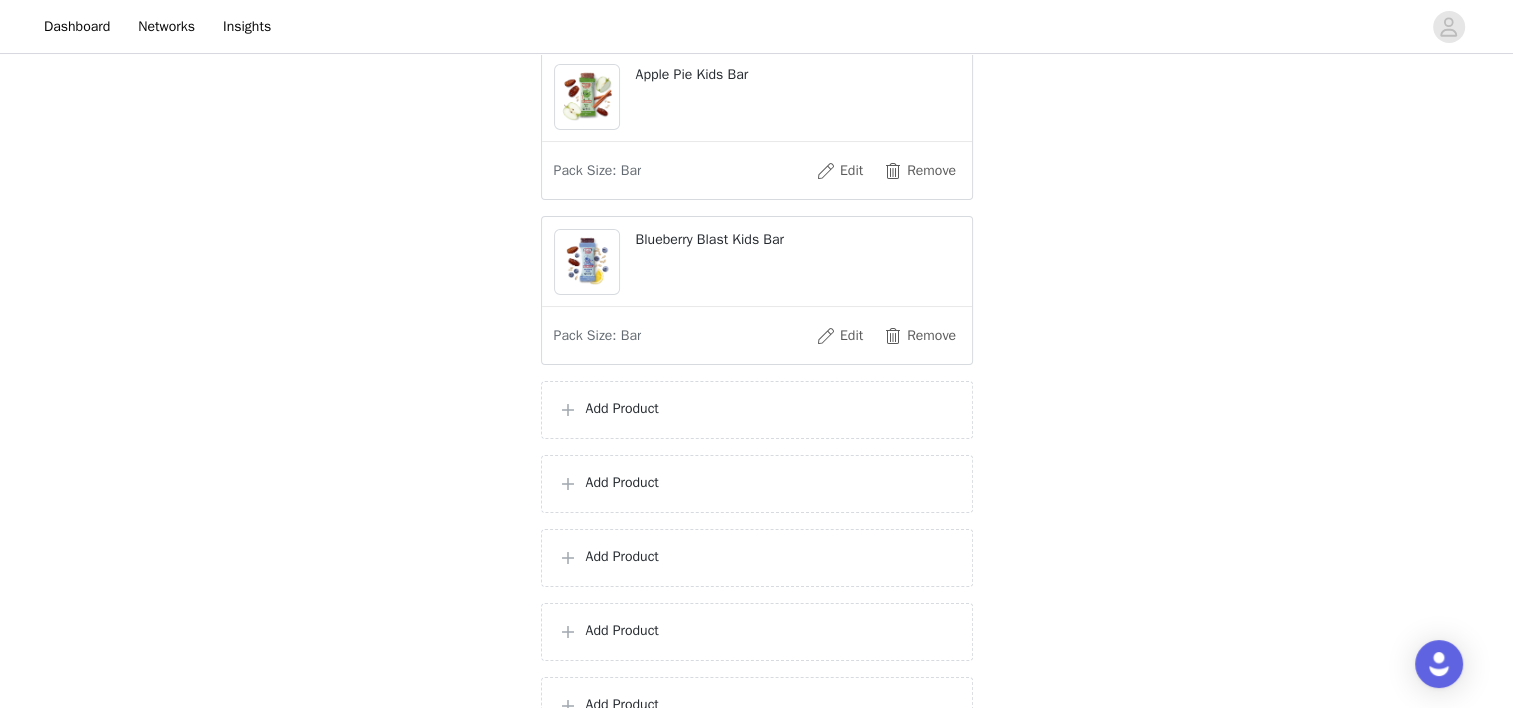 scroll, scrollTop: 300, scrollLeft: 0, axis: vertical 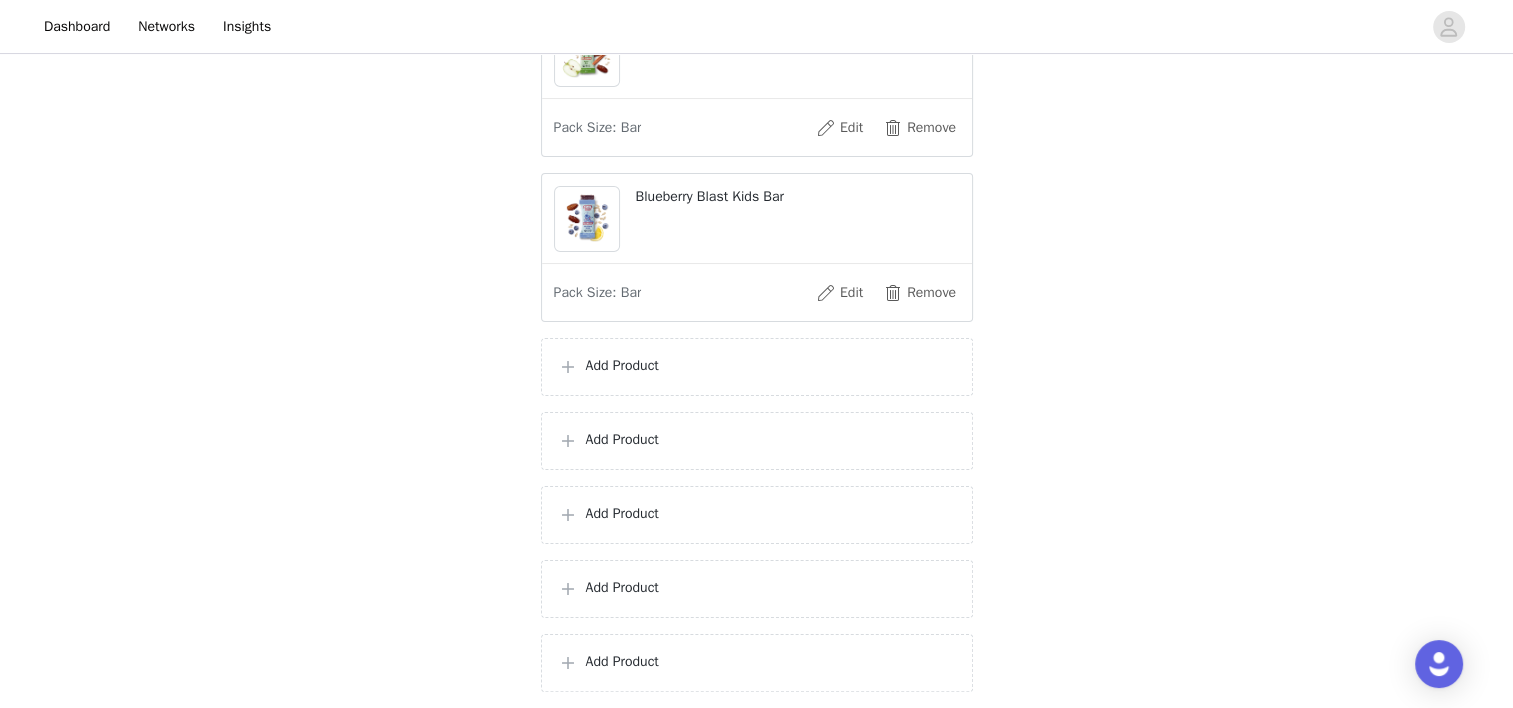 click on "Add Product" at bounding box center (757, 367) 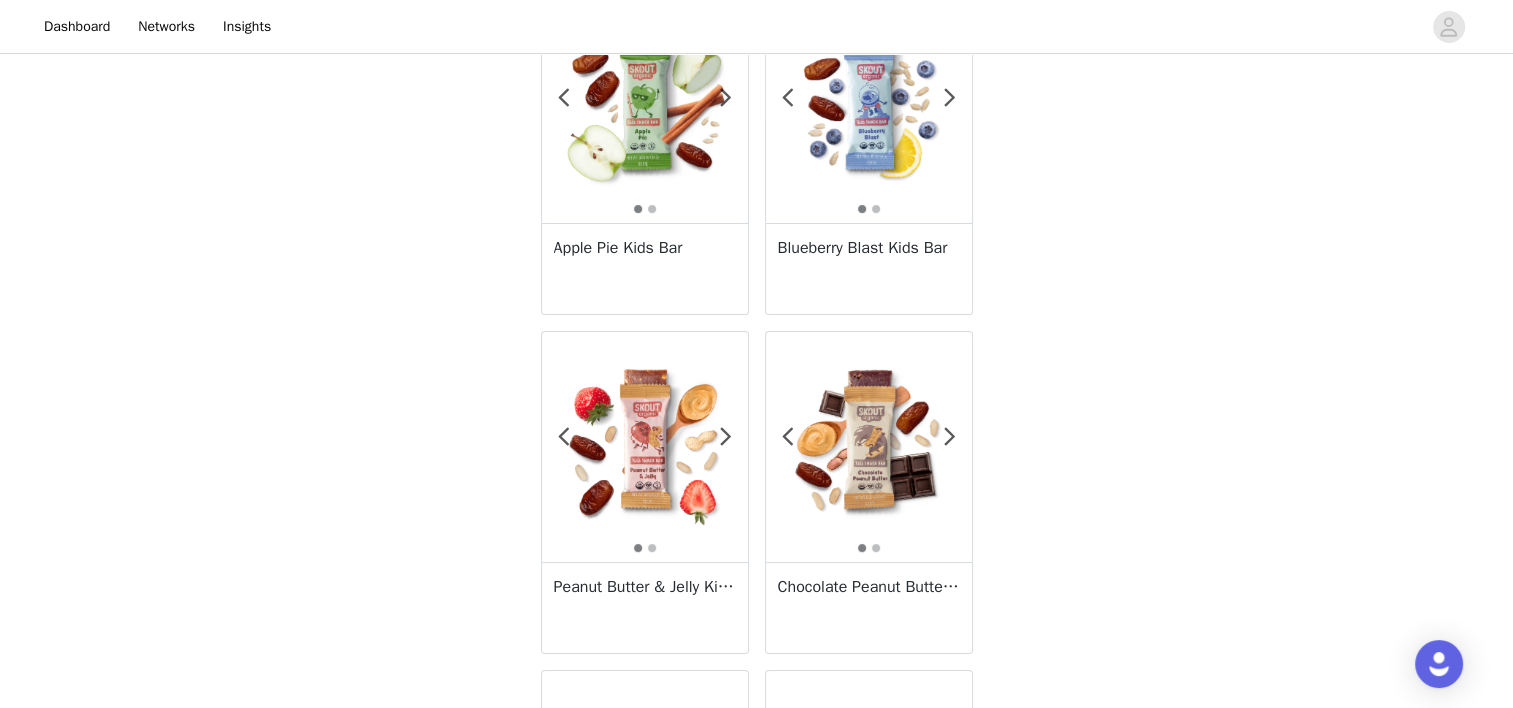 scroll, scrollTop: 200, scrollLeft: 0, axis: vertical 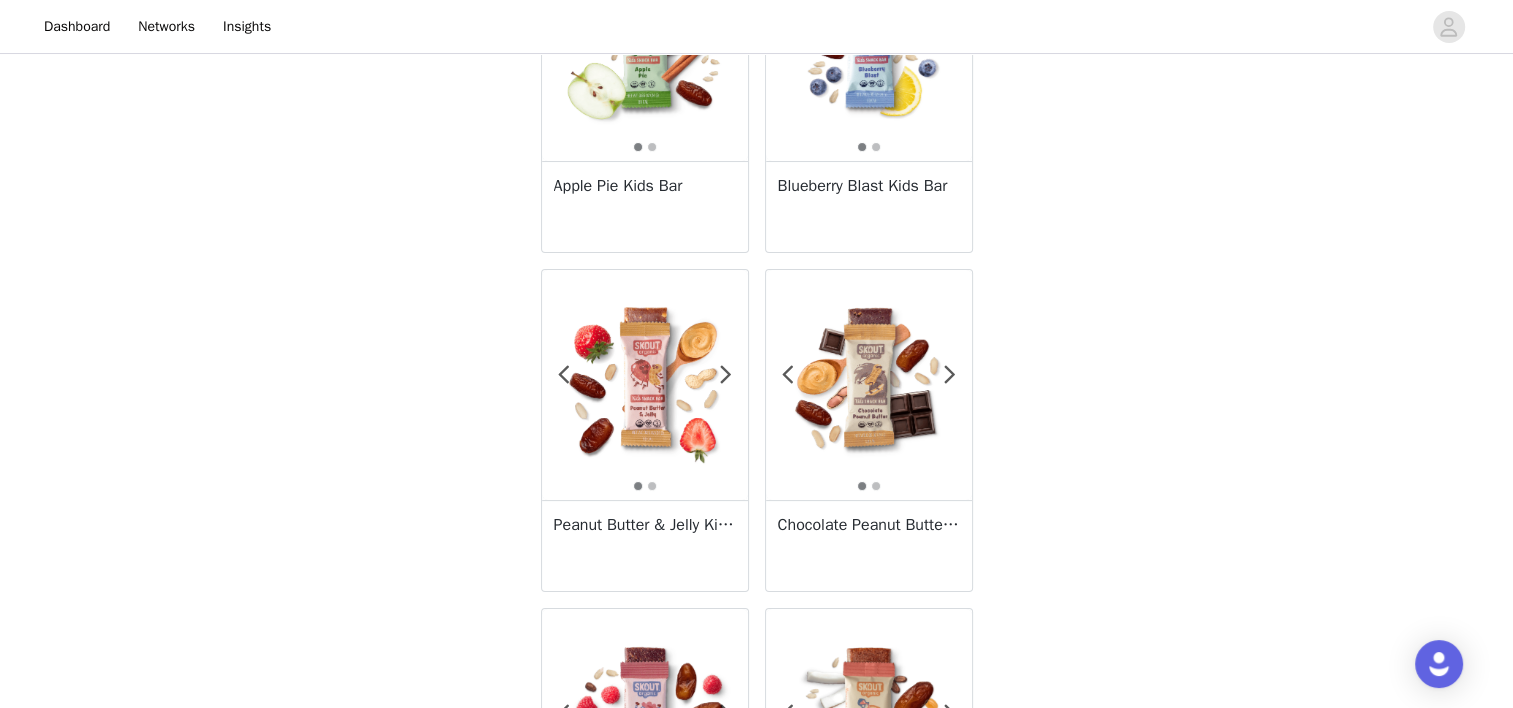 click at bounding box center (645, 385) 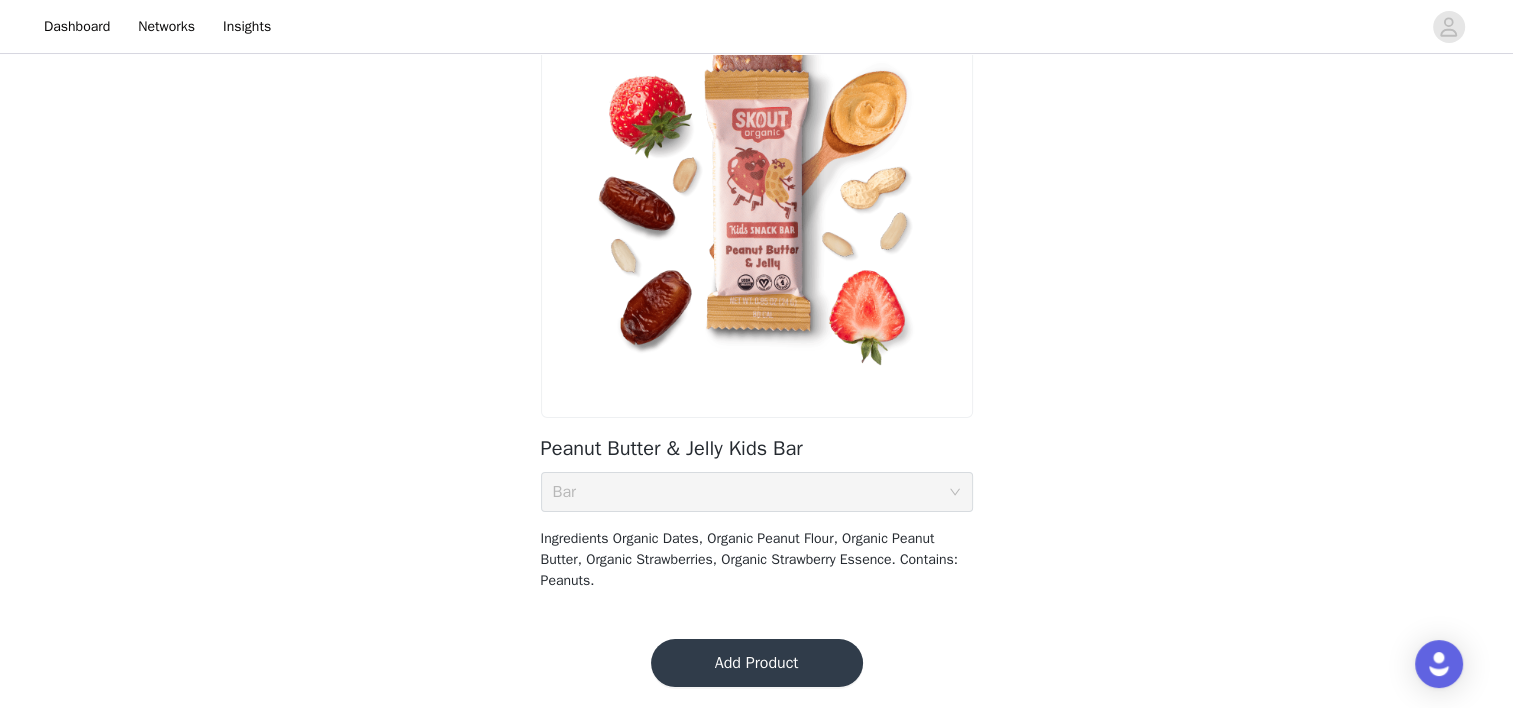 scroll, scrollTop: 147, scrollLeft: 0, axis: vertical 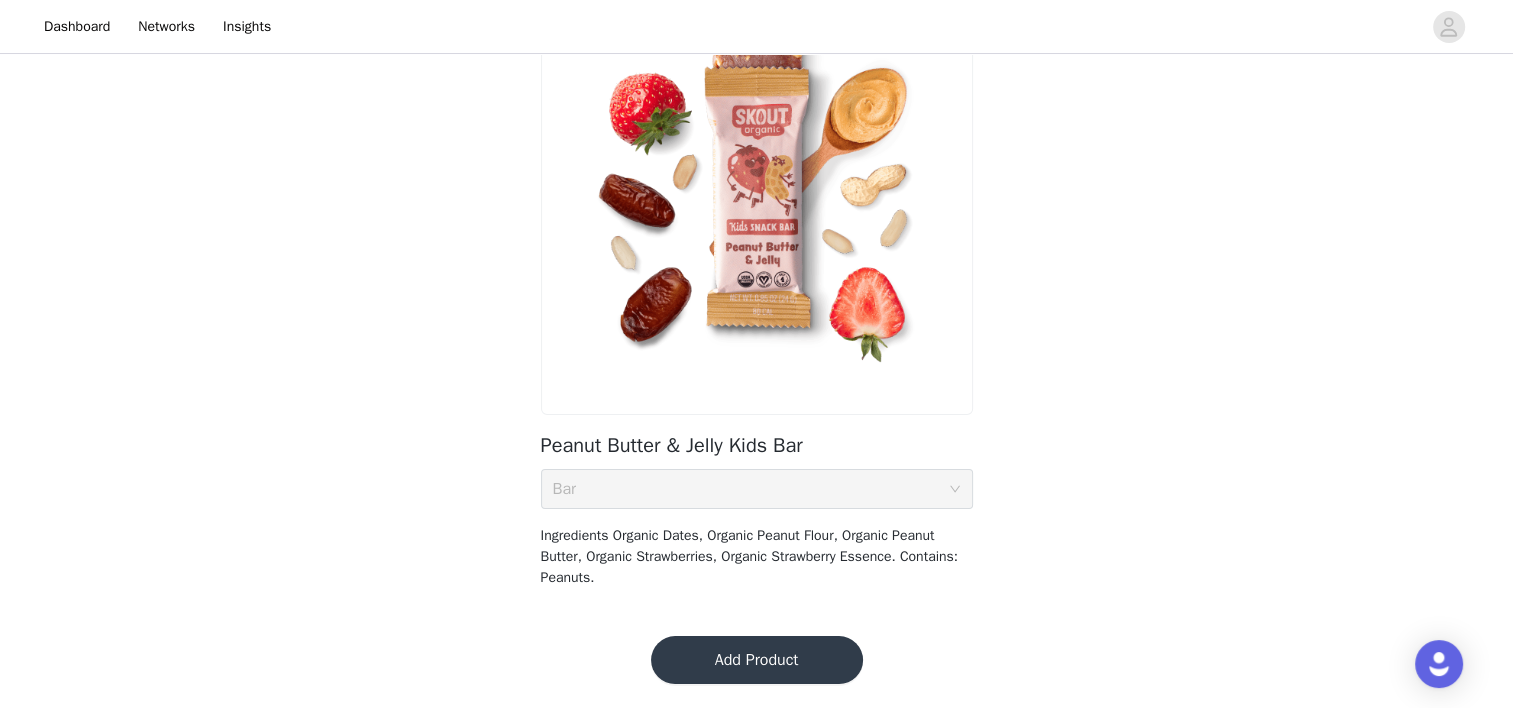 click on "Add Product" at bounding box center [757, 660] 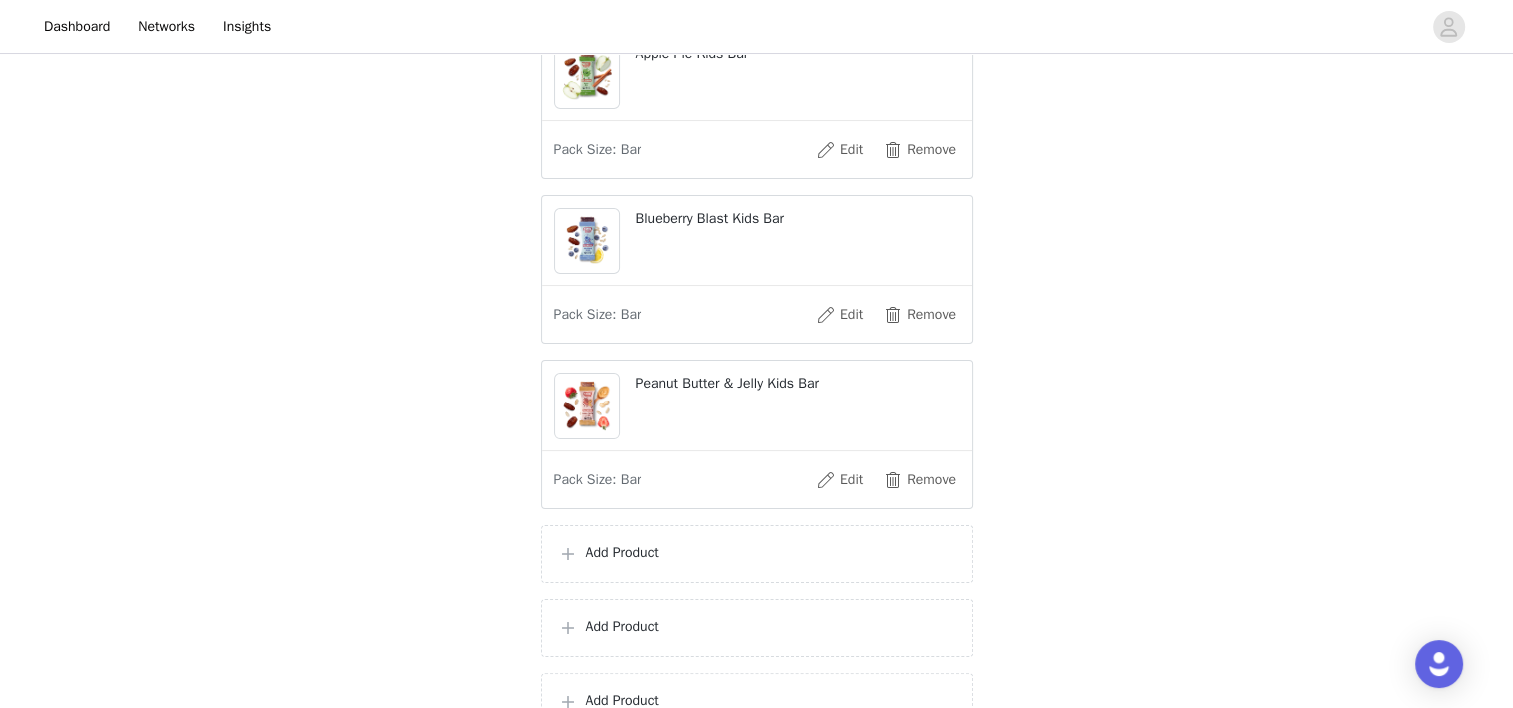 scroll, scrollTop: 400, scrollLeft: 0, axis: vertical 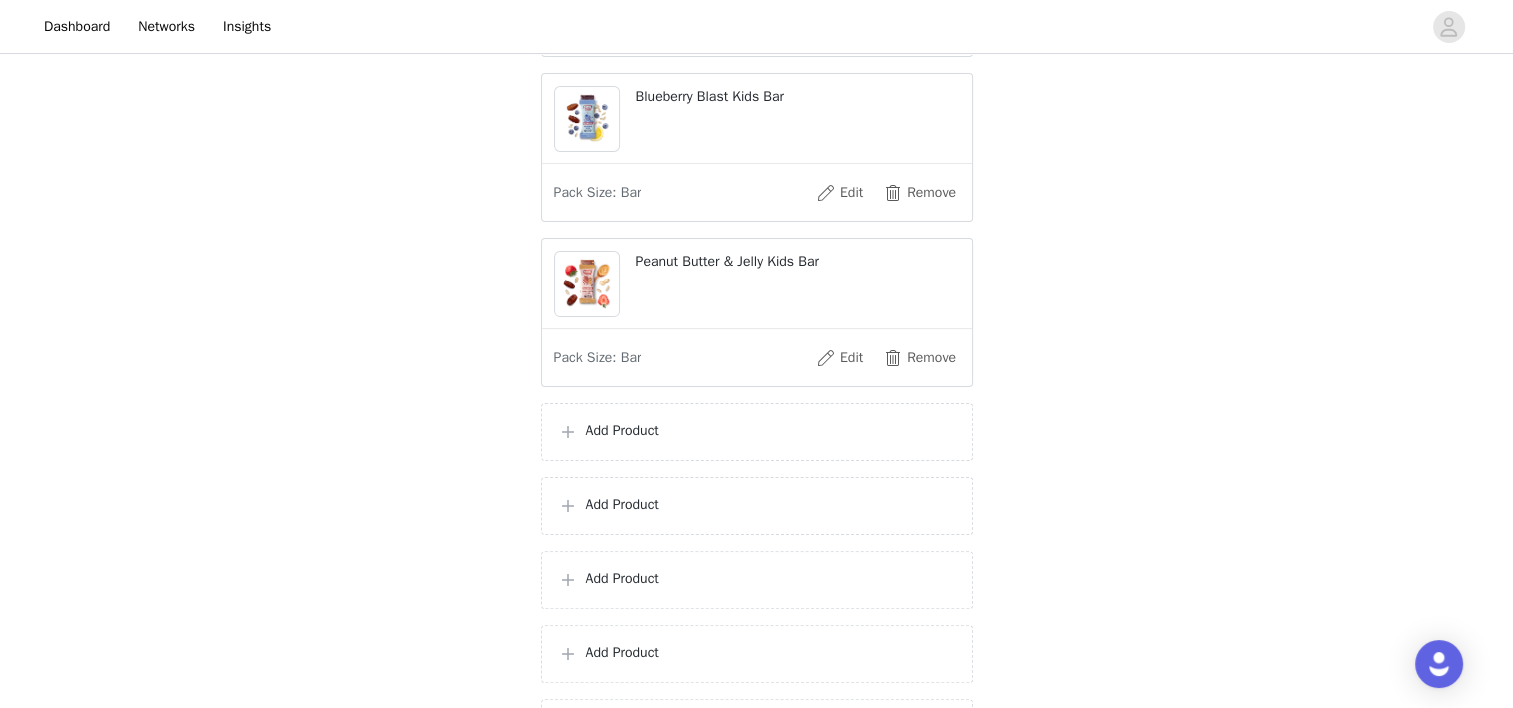 click on "Add Product" at bounding box center [757, 432] 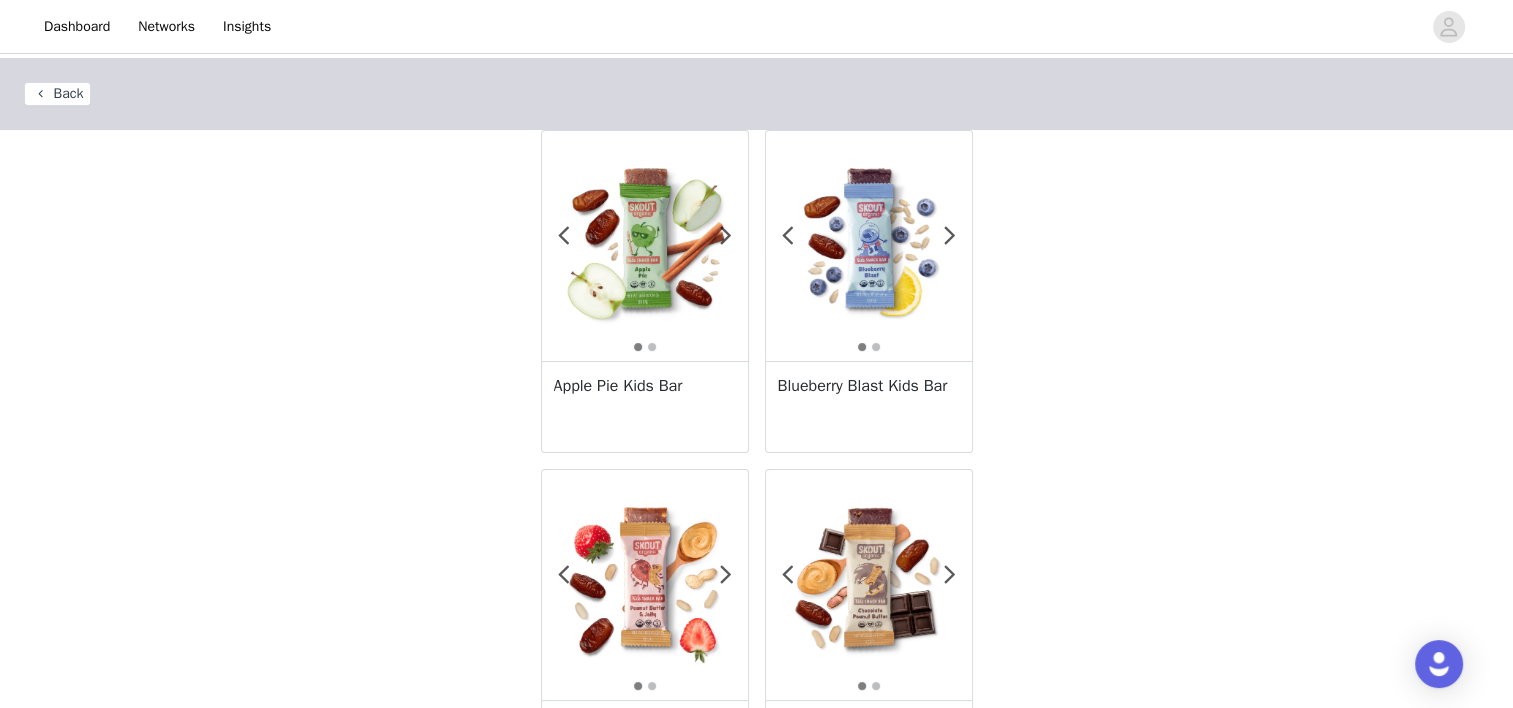scroll, scrollTop: 100, scrollLeft: 0, axis: vertical 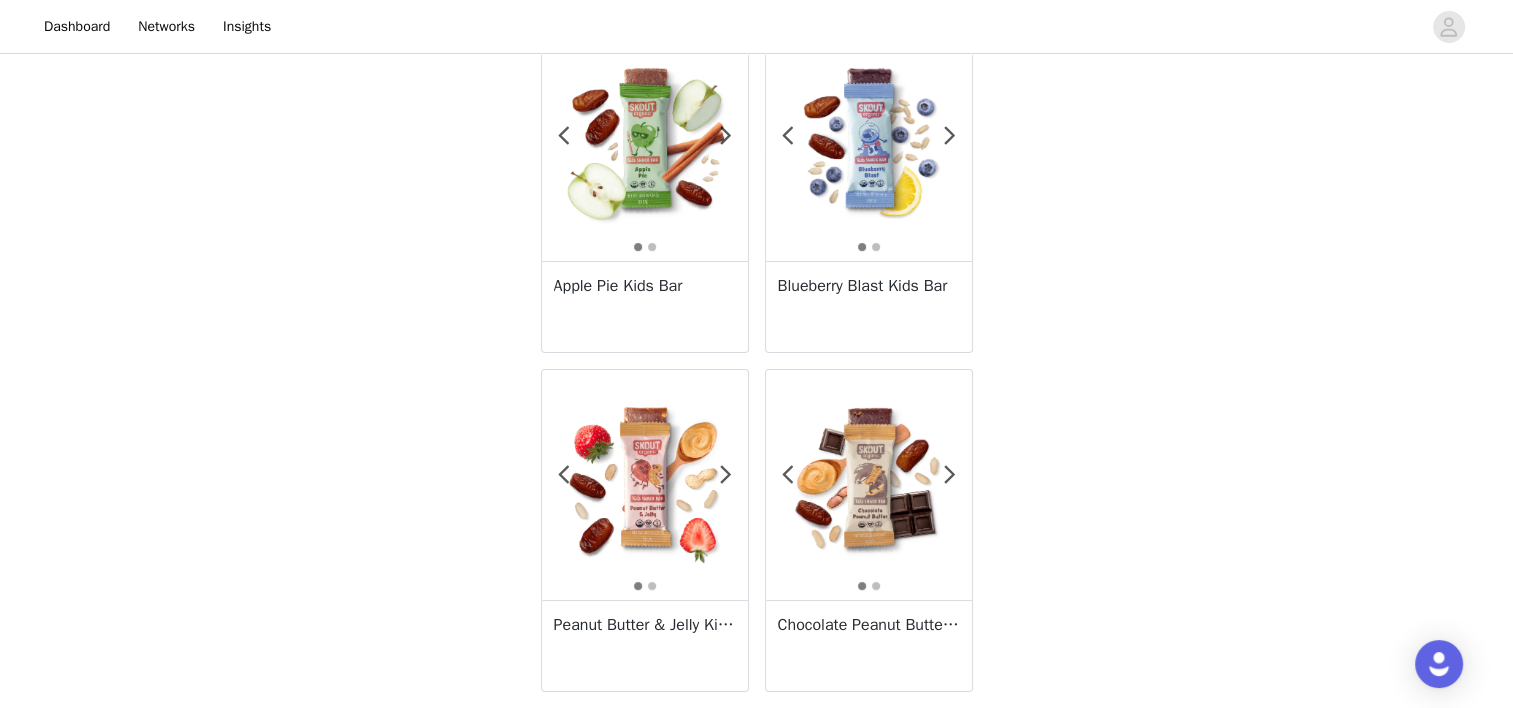 click at bounding box center (869, 485) 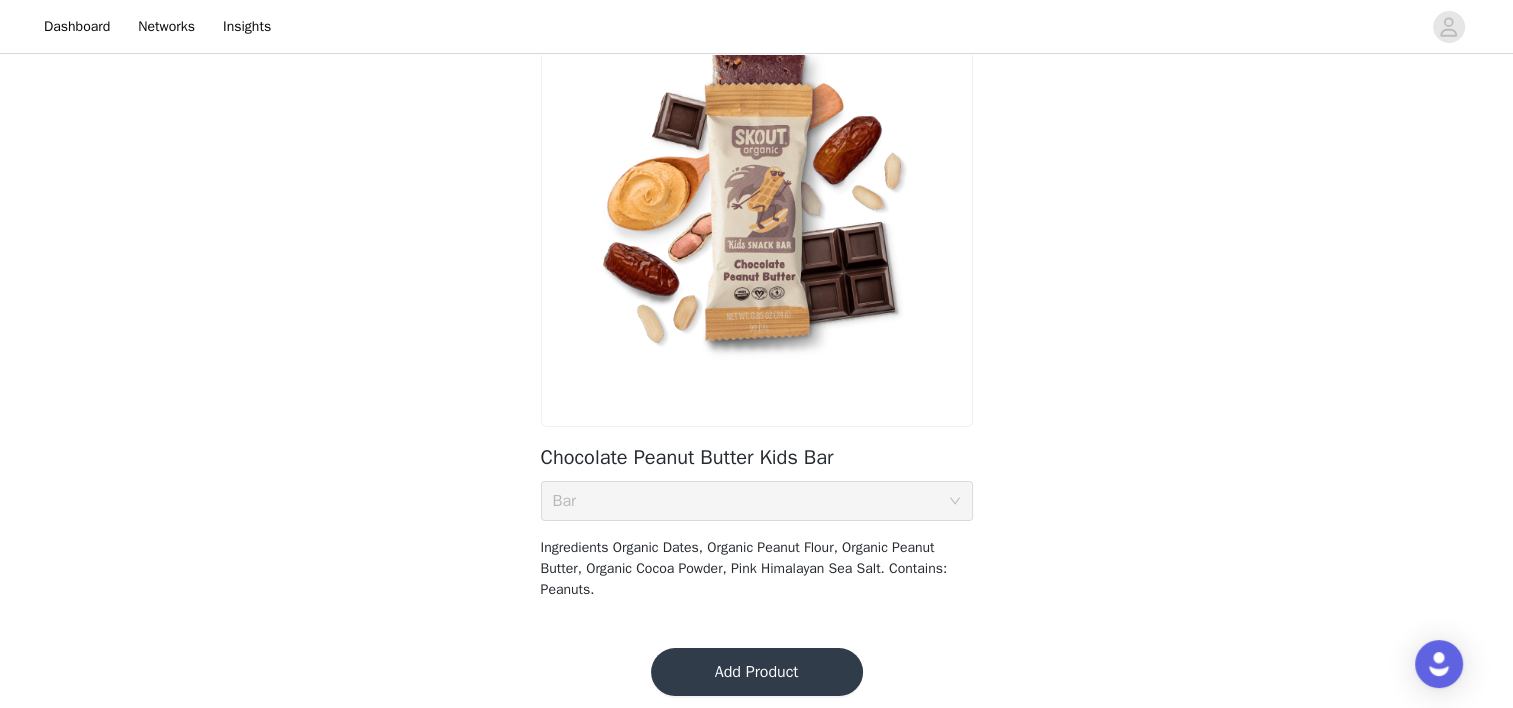 scroll, scrollTop: 147, scrollLeft: 0, axis: vertical 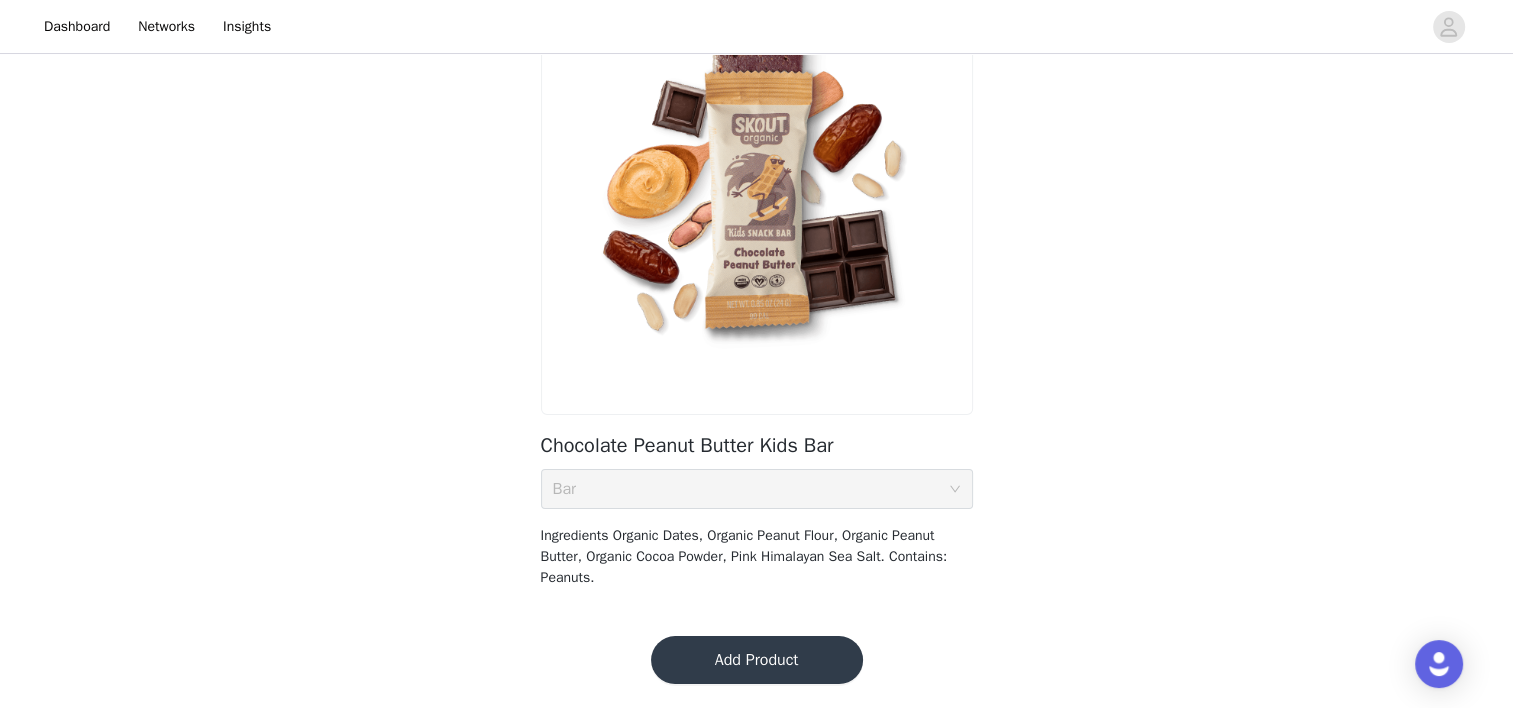 click on "Add Product" at bounding box center (757, 660) 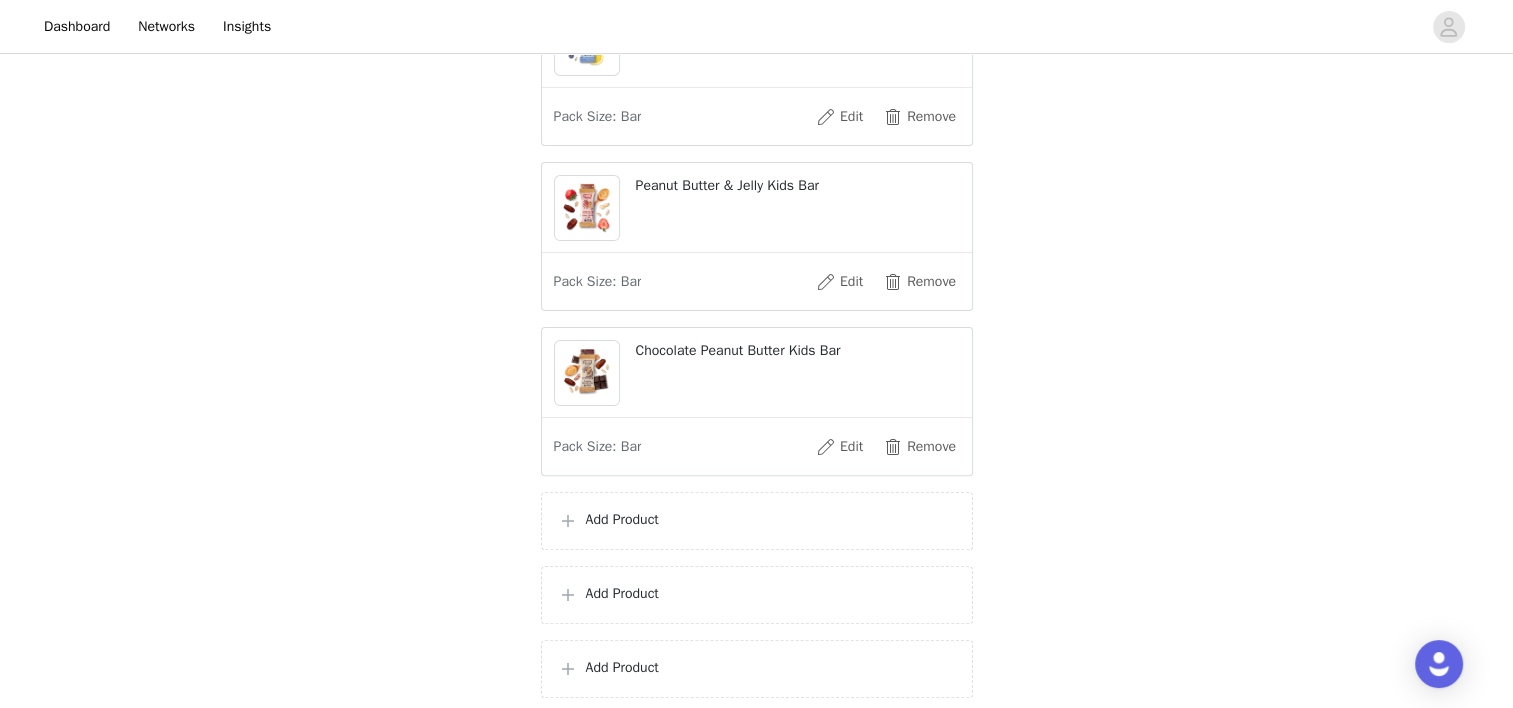 scroll, scrollTop: 500, scrollLeft: 0, axis: vertical 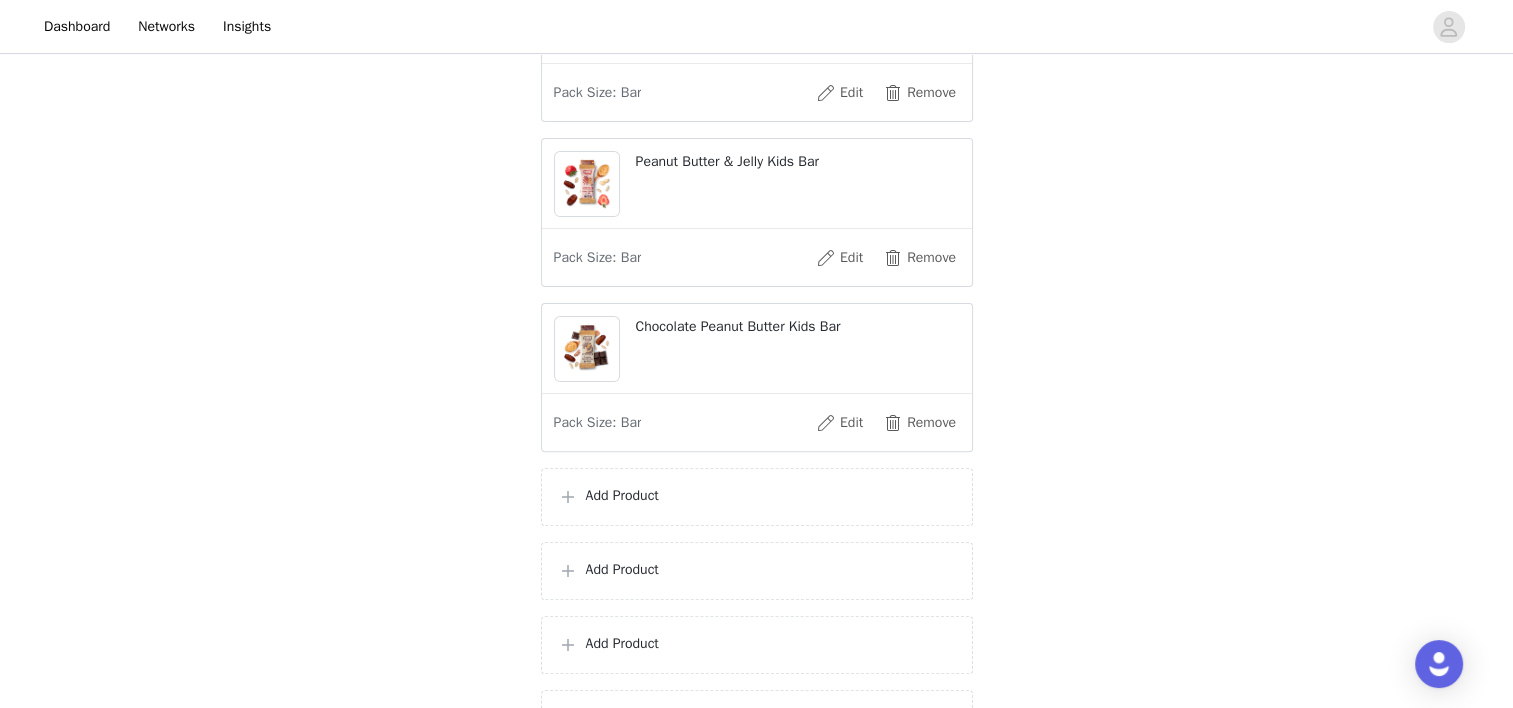 click on "Add Product" at bounding box center (771, 495) 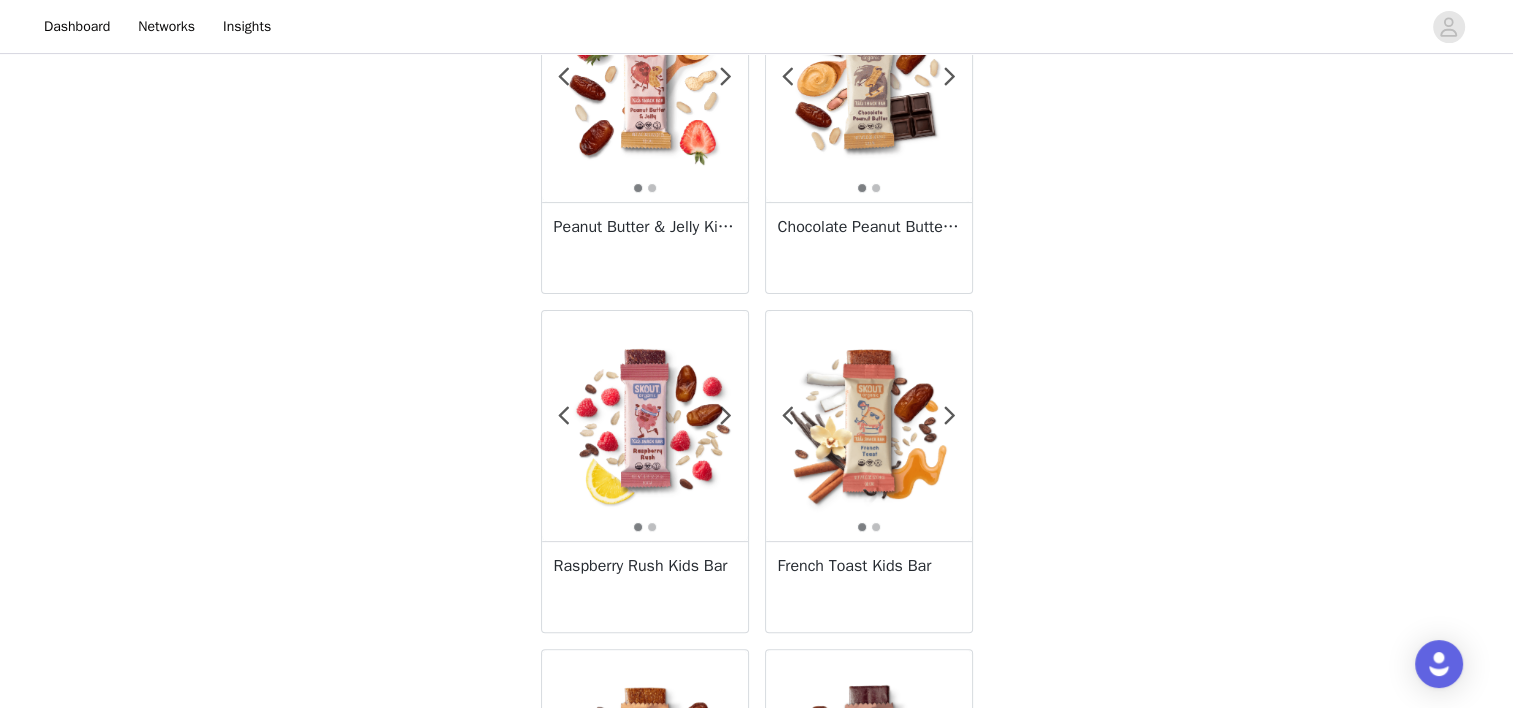 scroll, scrollTop: 500, scrollLeft: 0, axis: vertical 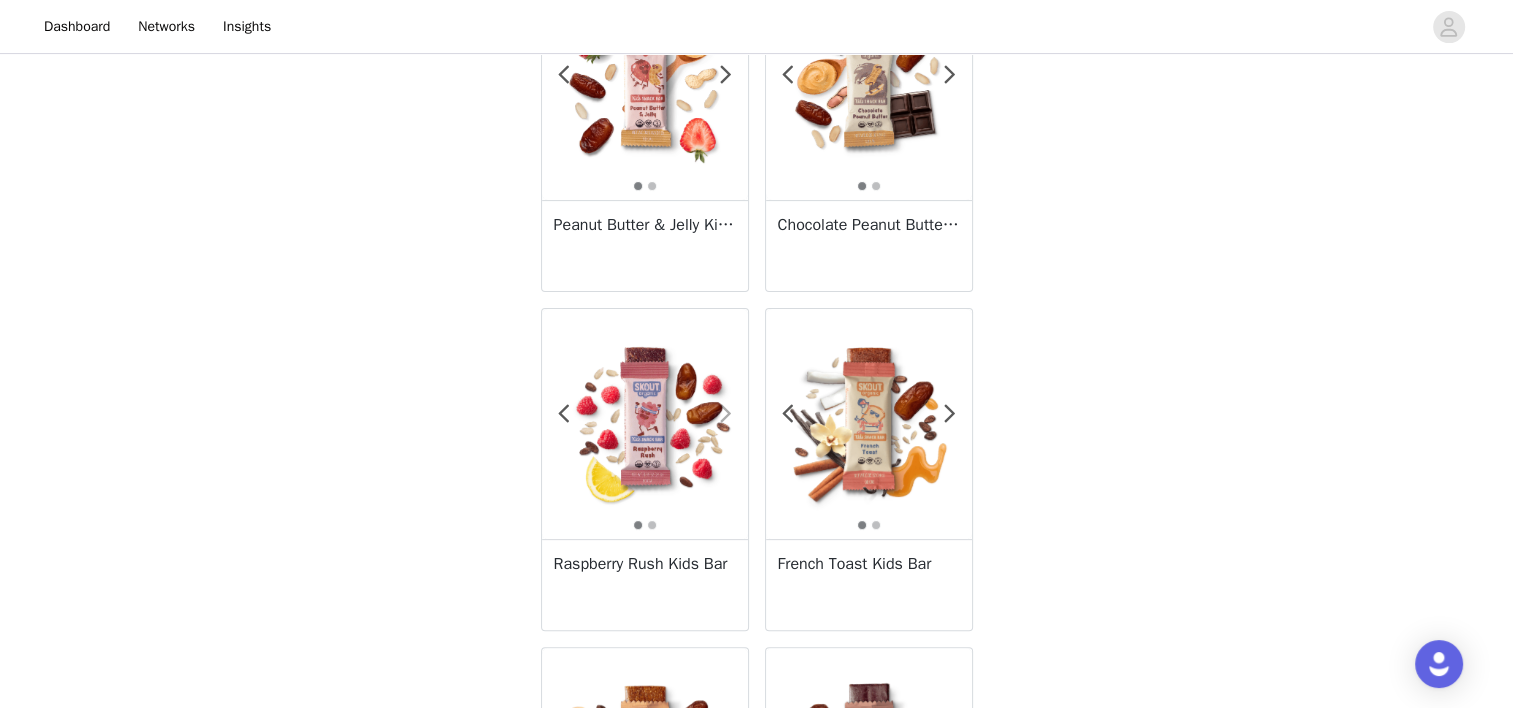 click at bounding box center [714, 424] 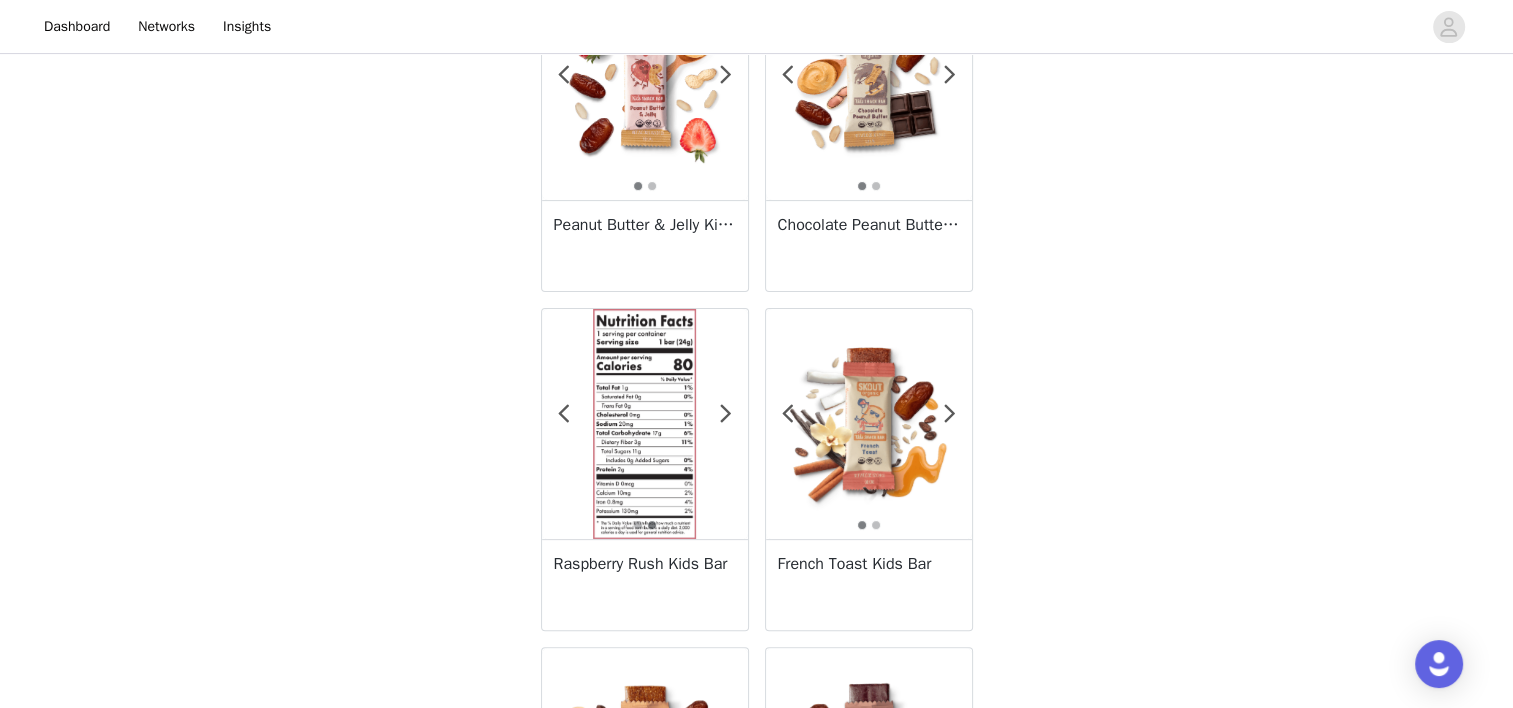 click at bounding box center (645, 424) 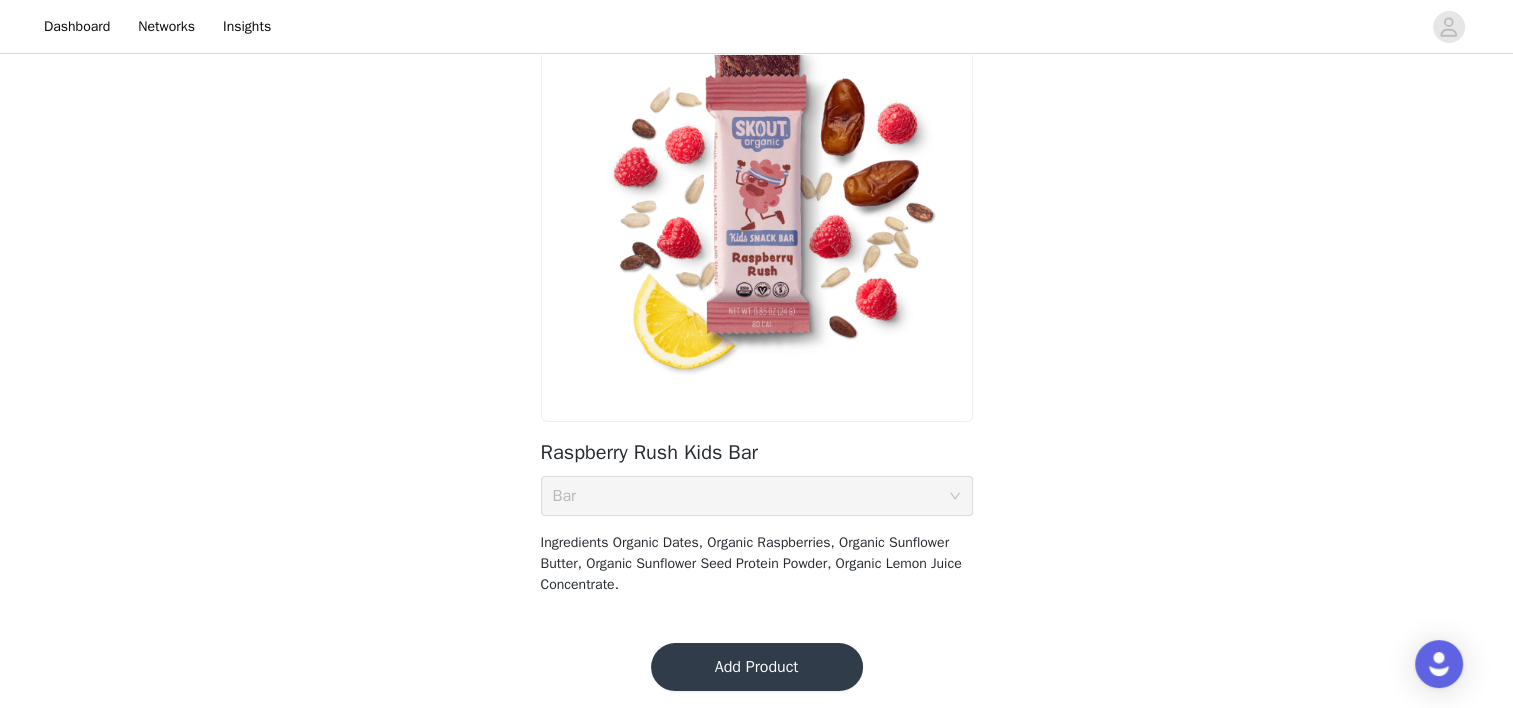 scroll, scrollTop: 147, scrollLeft: 0, axis: vertical 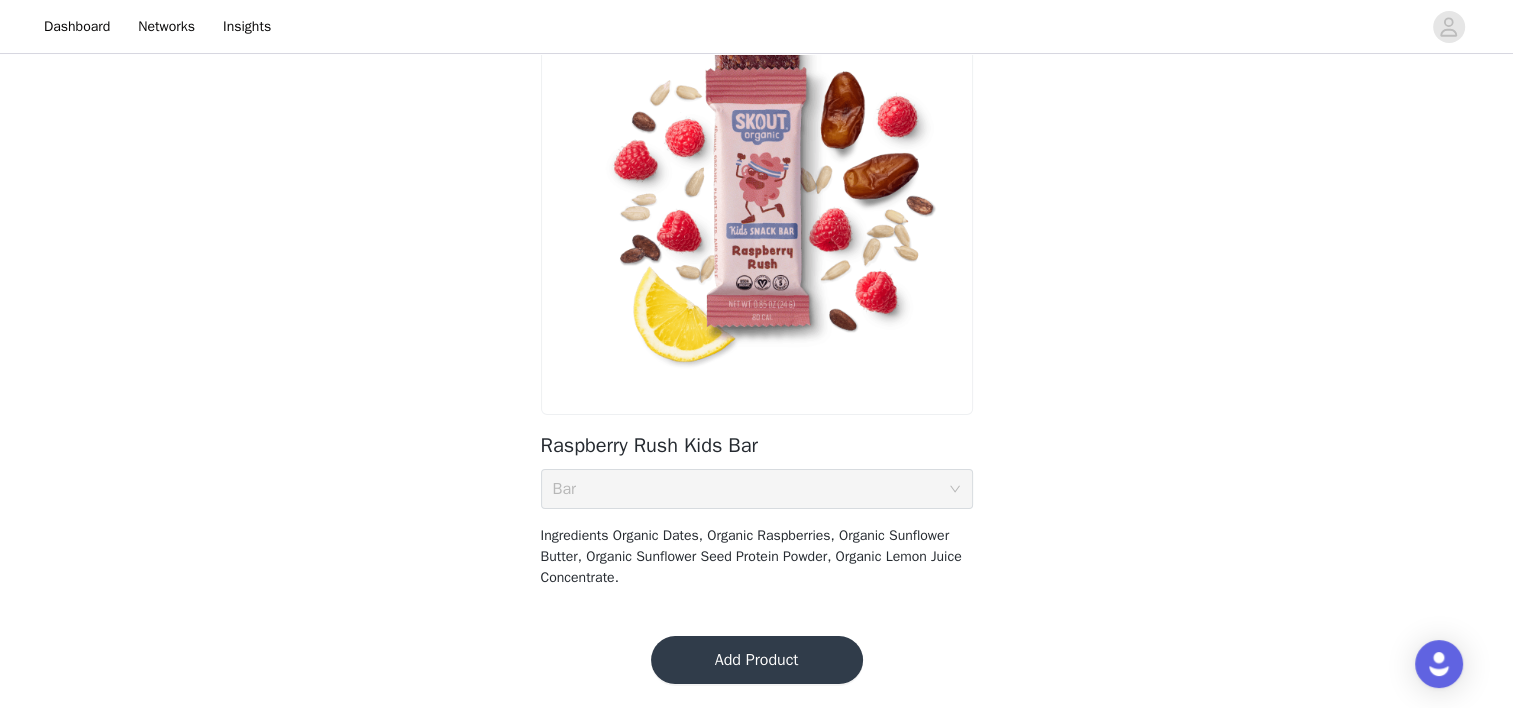 click on "Add Product" at bounding box center (757, 660) 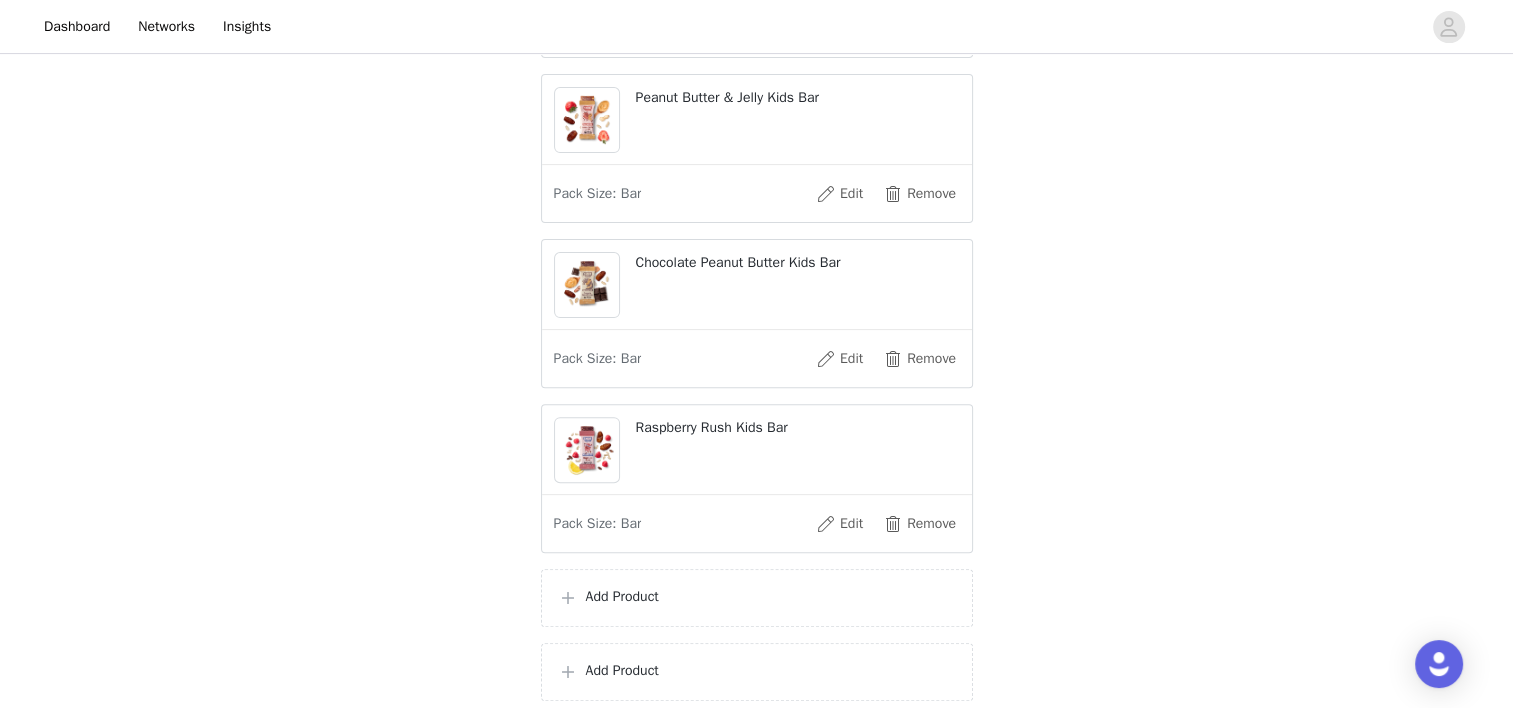 scroll, scrollTop: 600, scrollLeft: 0, axis: vertical 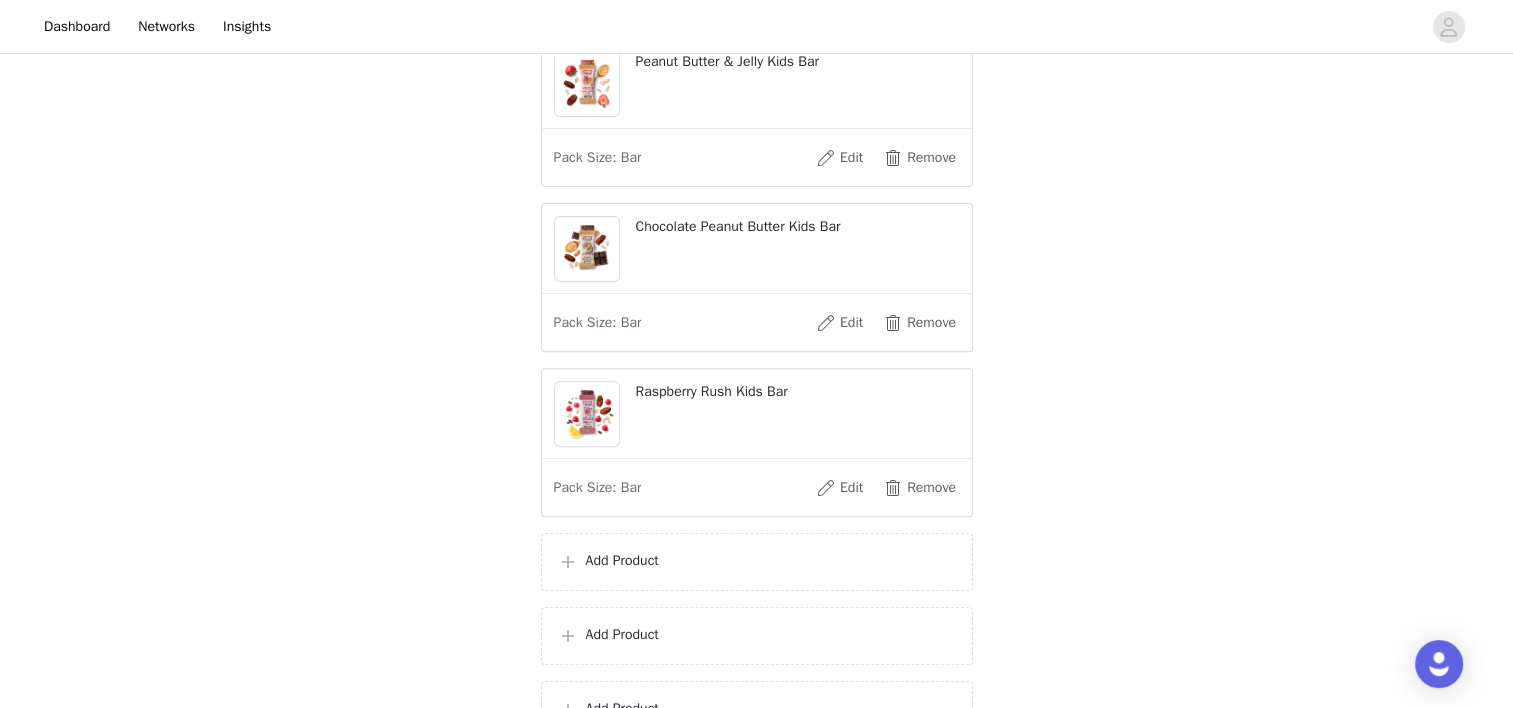 click on "Add Product" at bounding box center [757, 562] 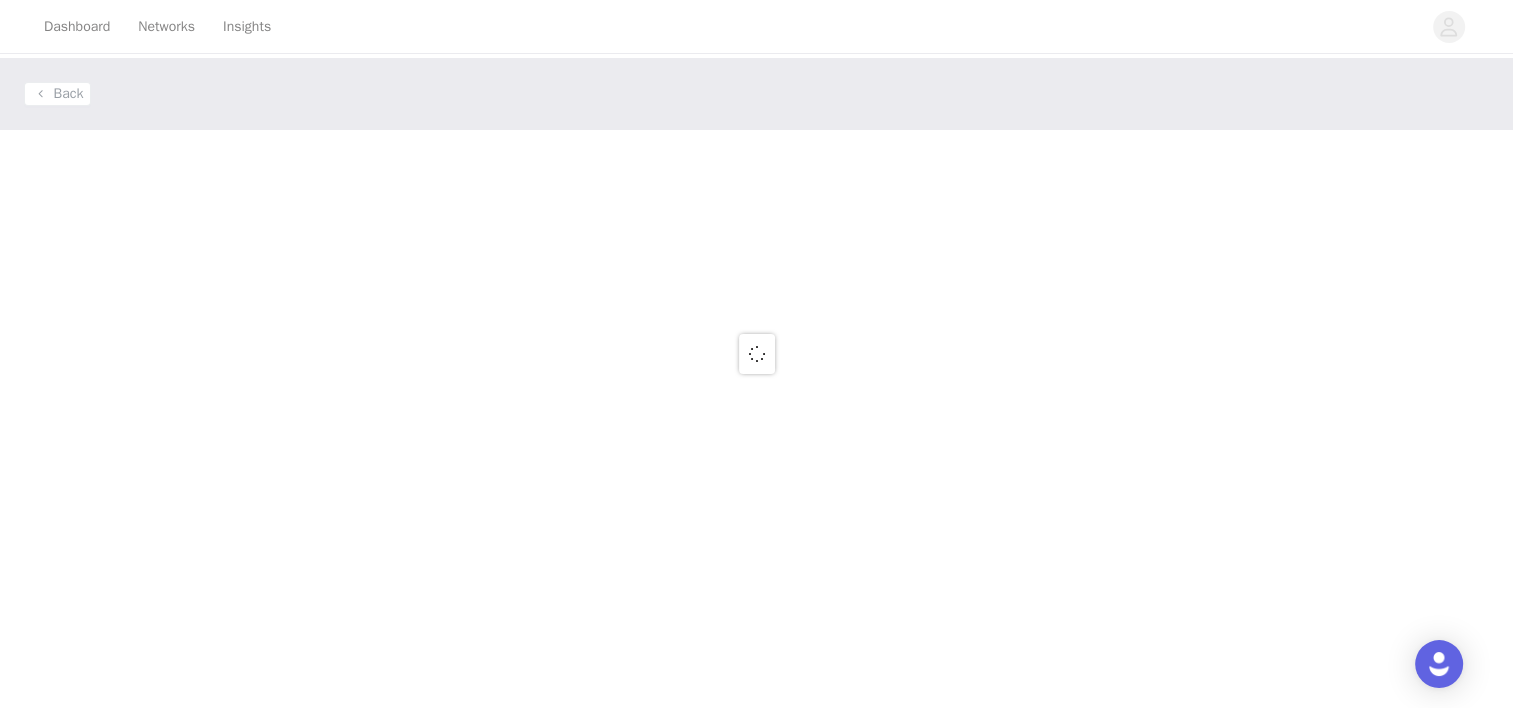 scroll 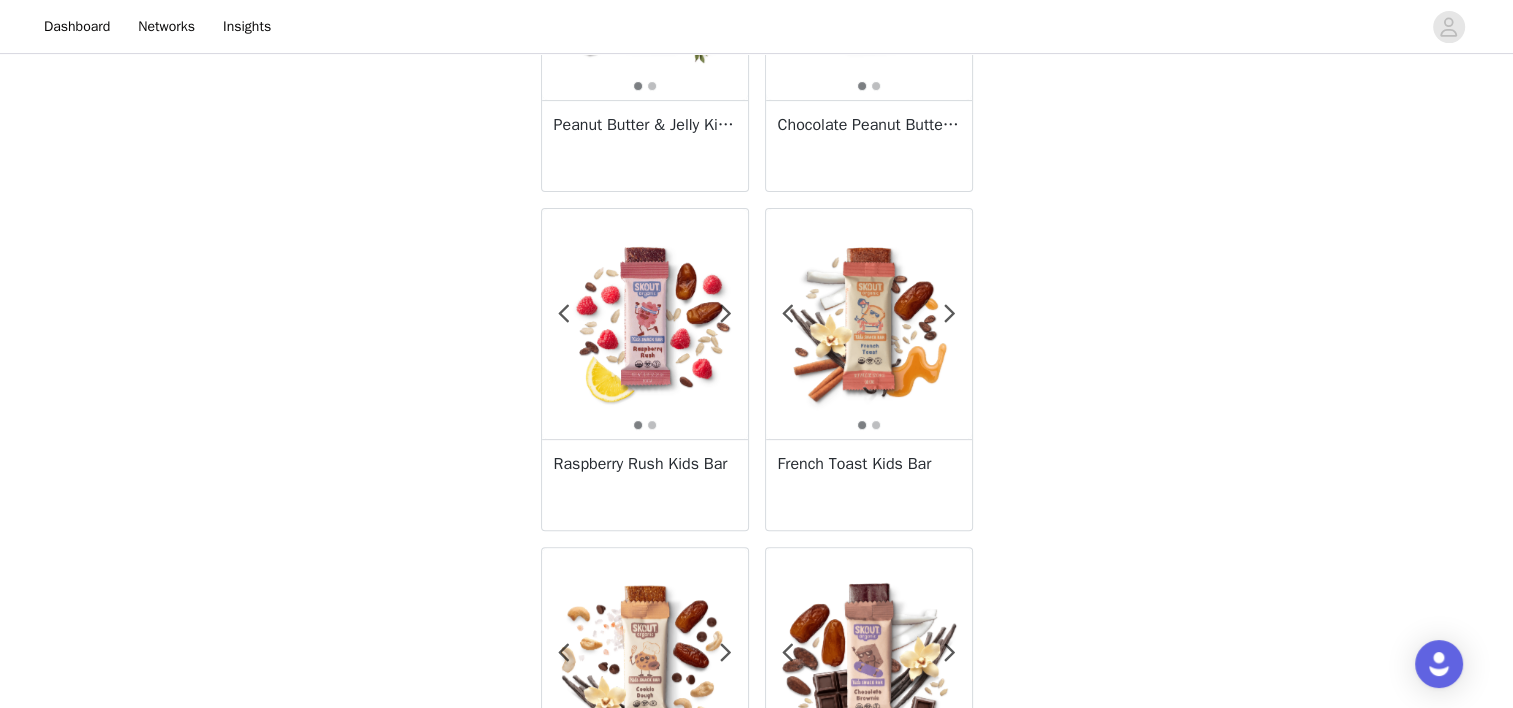 click at bounding box center [869, 324] 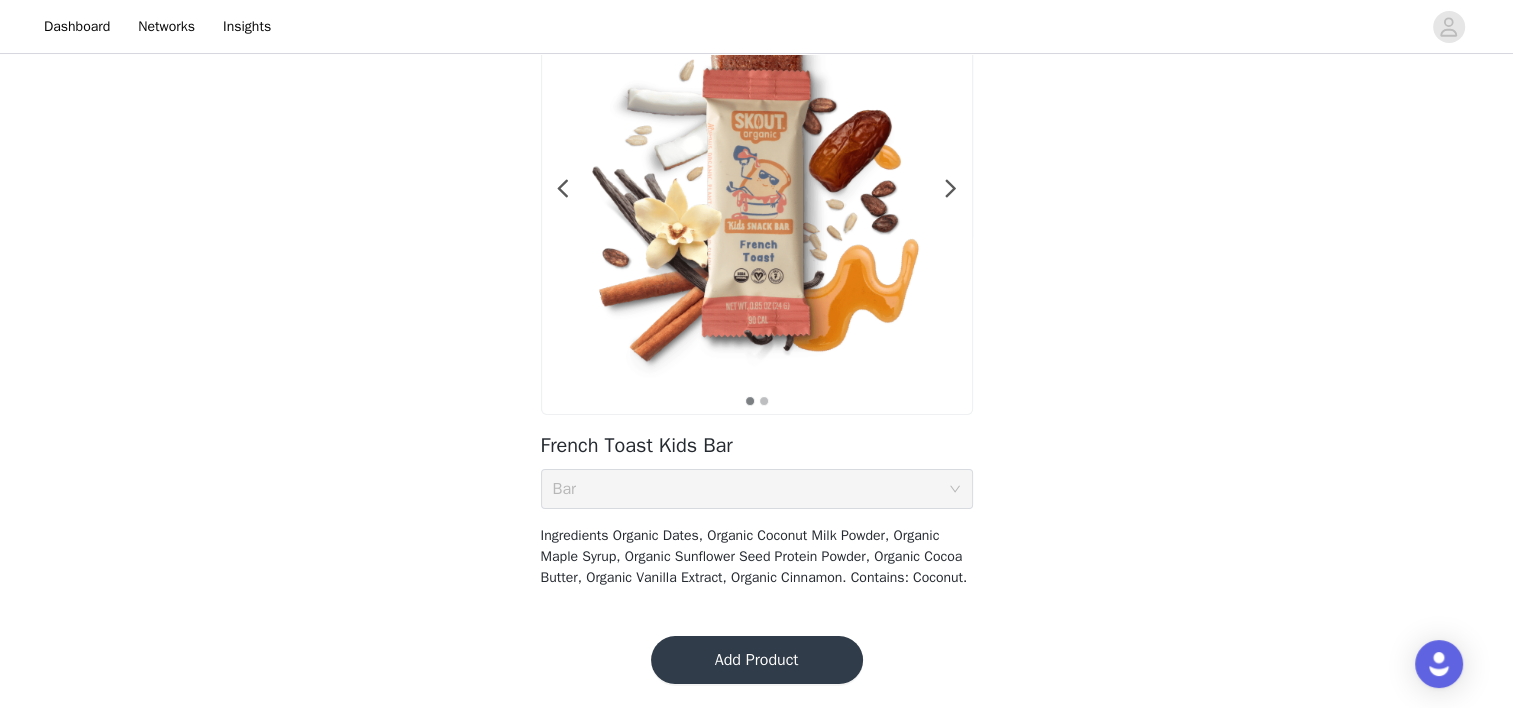 click on "Add Product" at bounding box center (757, 660) 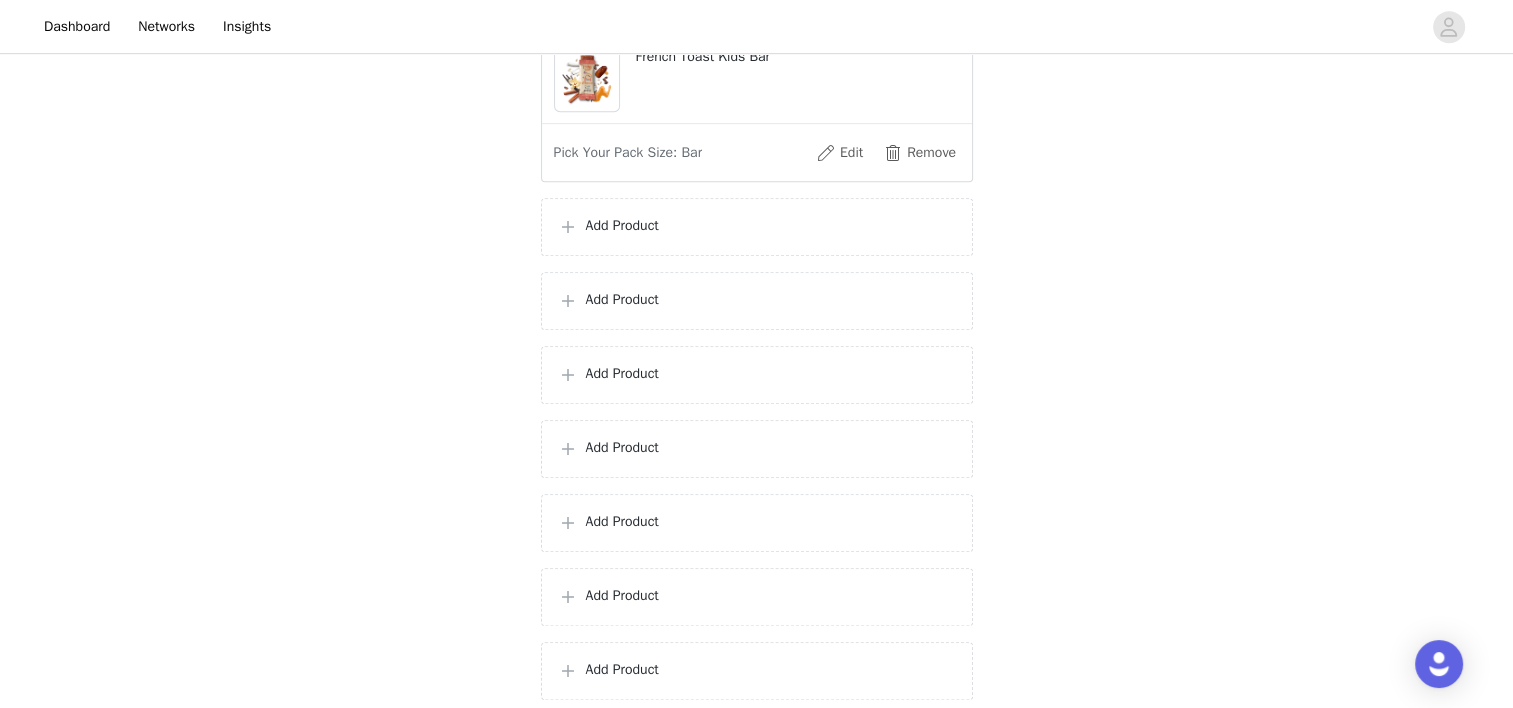 click on "Add Product" at bounding box center [757, 227] 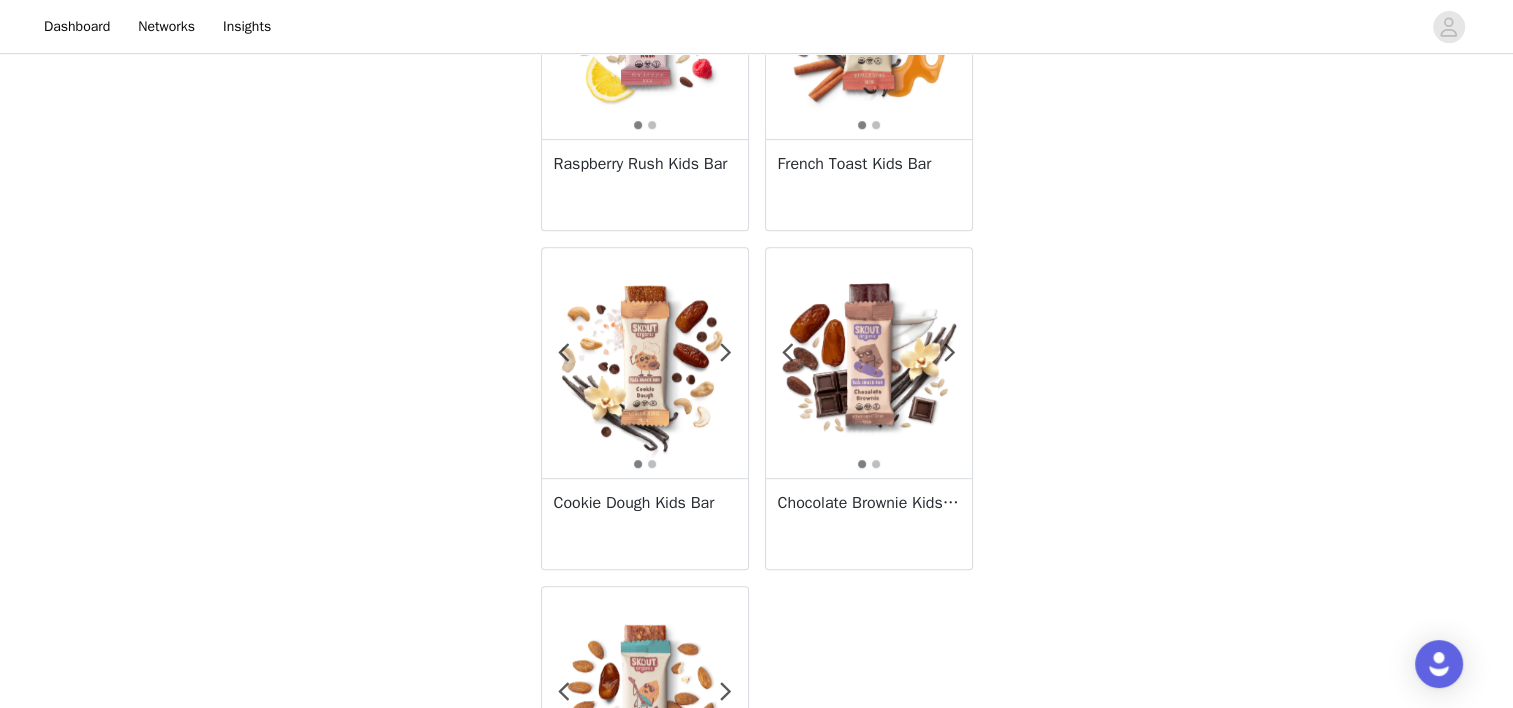 click at bounding box center (645, 363) 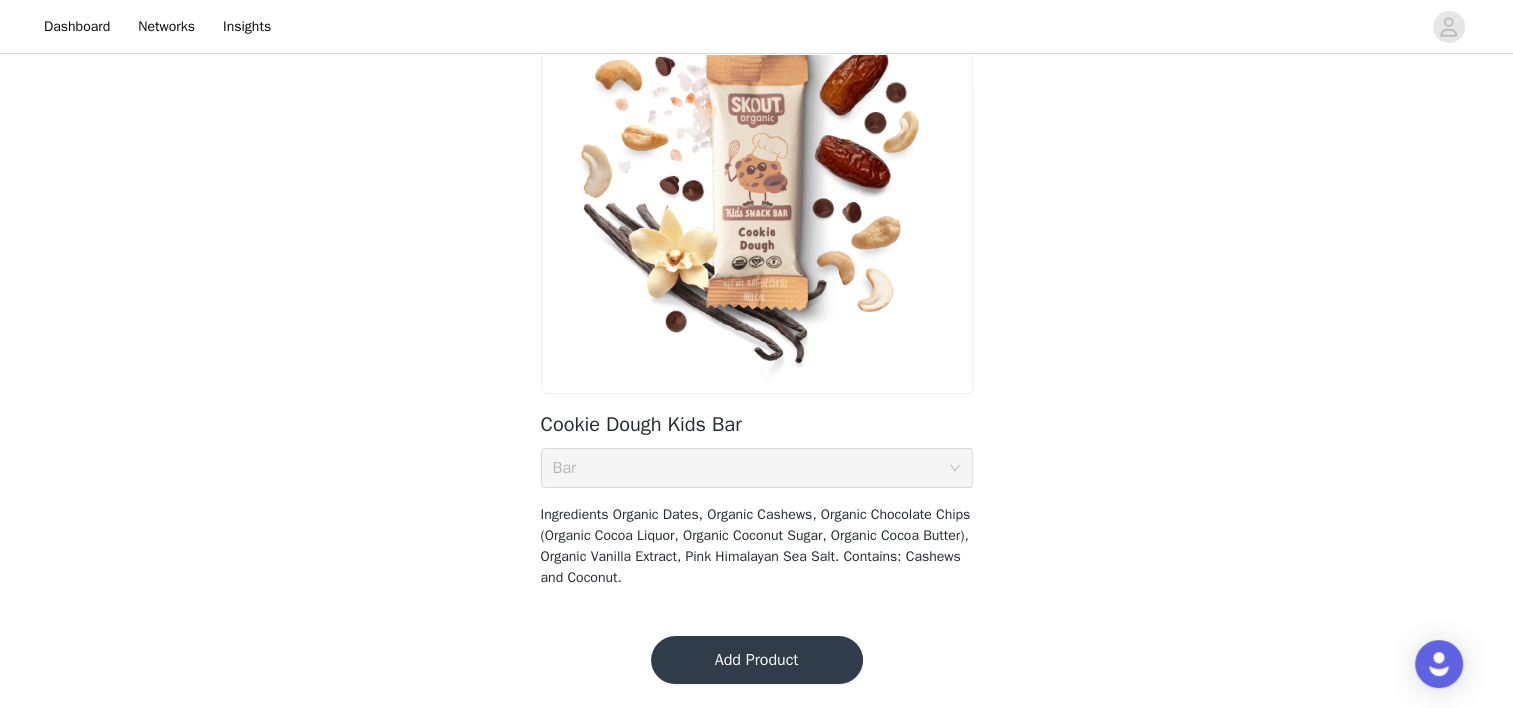 click on "Add Product" at bounding box center [757, 660] 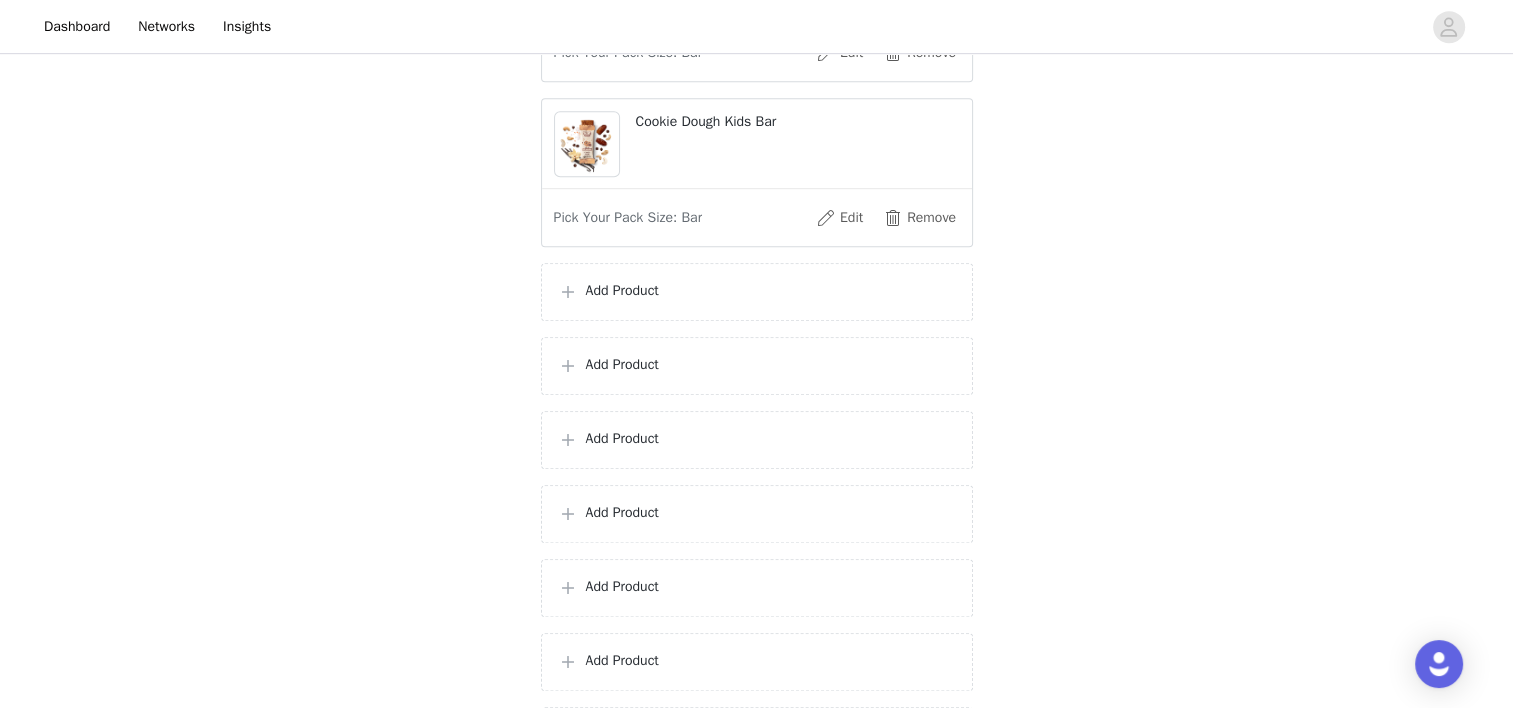 click on "Add Product" at bounding box center (757, 292) 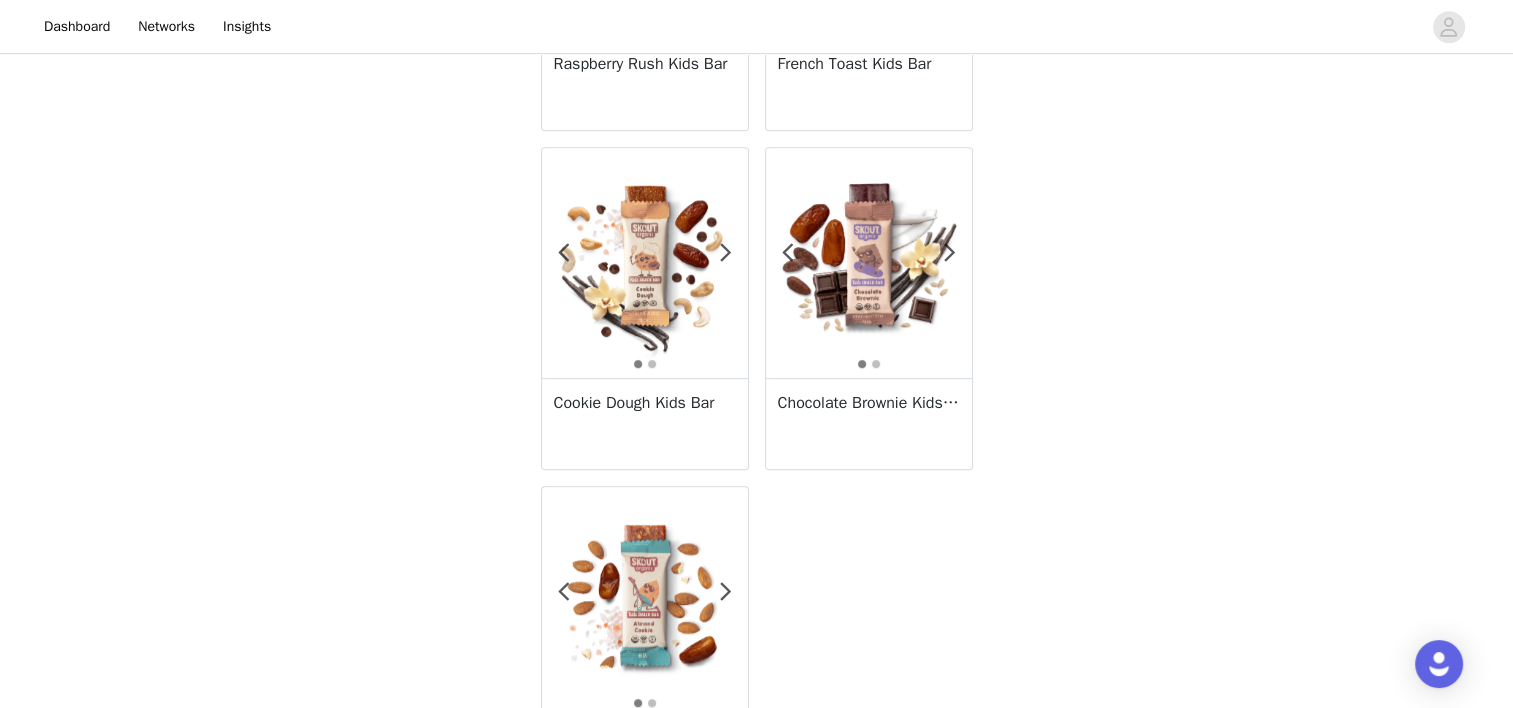 click at bounding box center (869, 263) 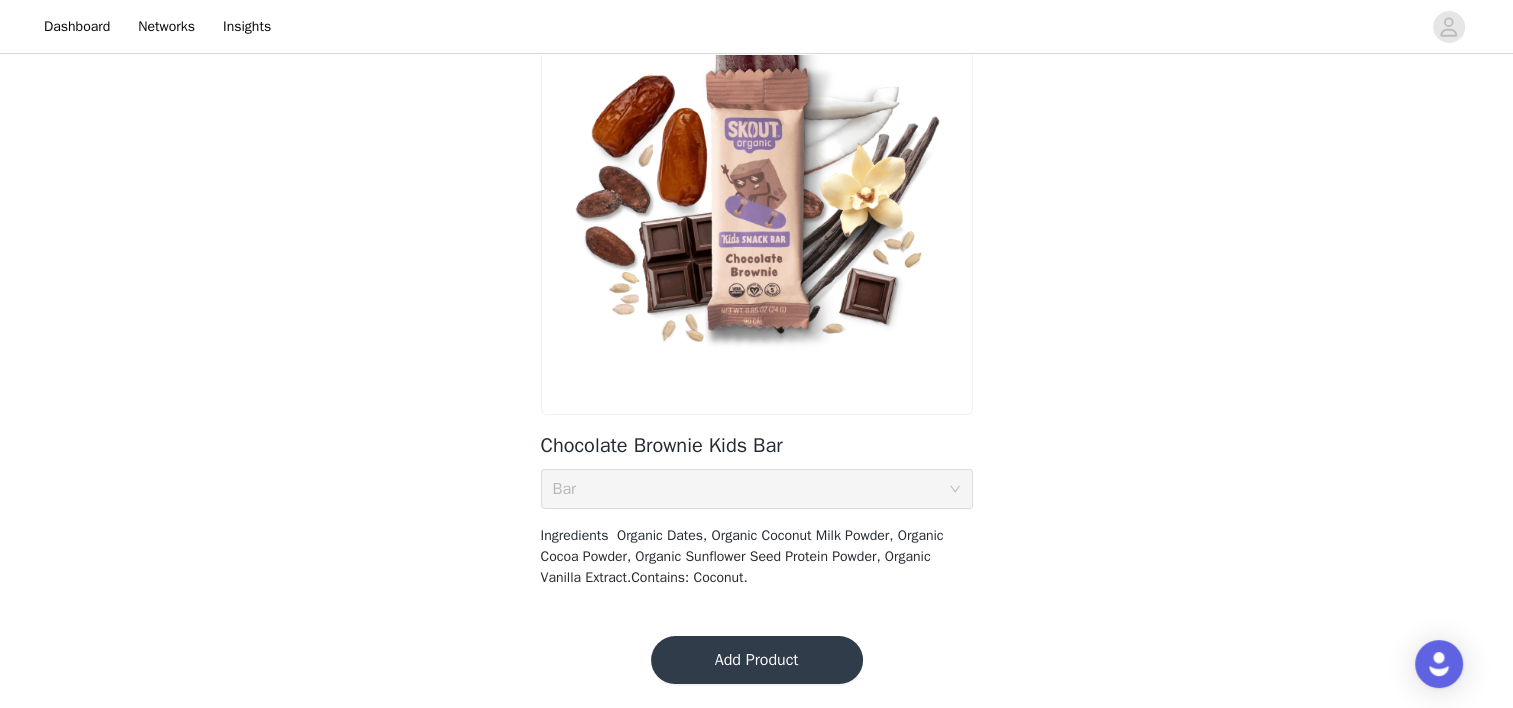 click on "Add Product" at bounding box center (757, 660) 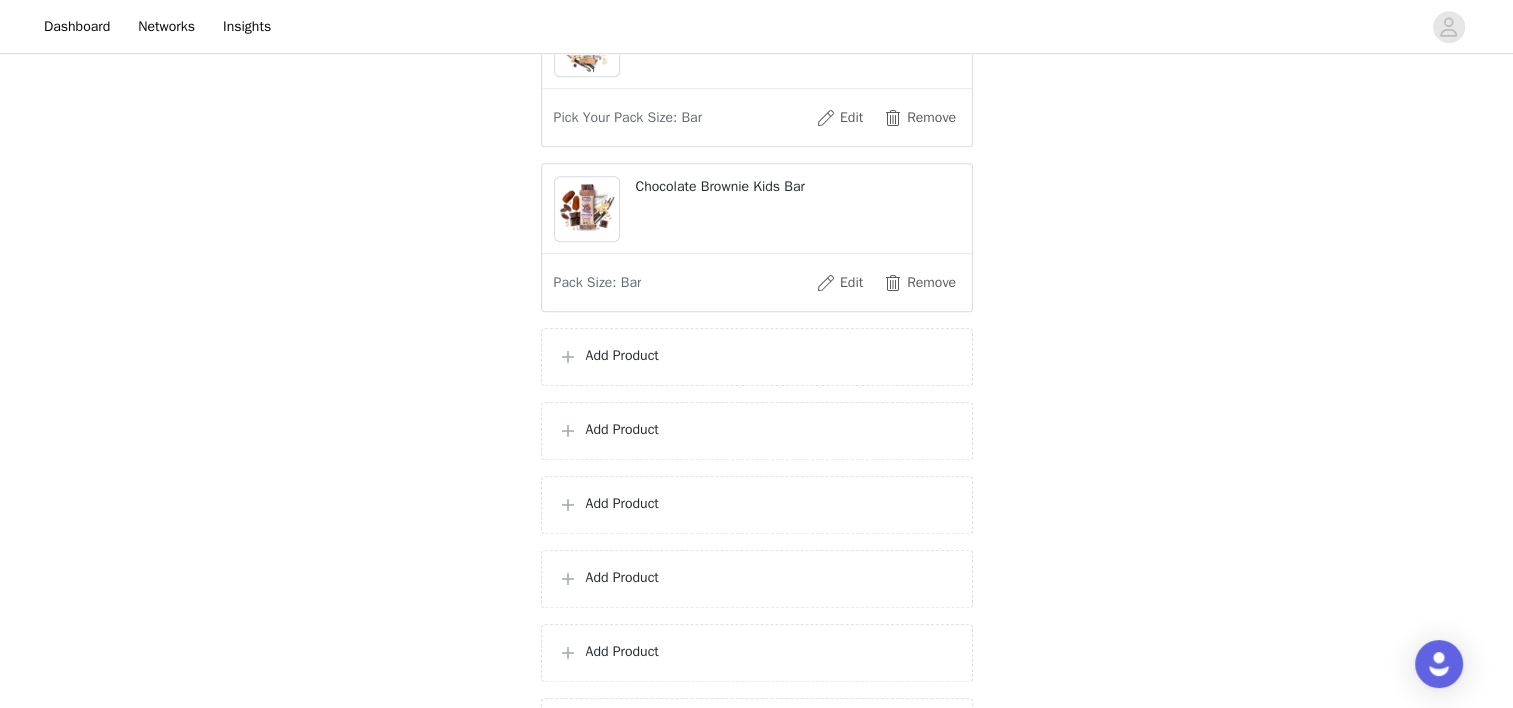 click on "We will send you product each month!
8 / 18 Selected
Apple Pie Kids Bar
Pack Size: Bar       Edit   Remove       Blueberry Blast Kids Bar
Pack Size: Bar       Edit   Remove       Peanut Butter & Jelly Kids Bar
Pack Size: Bar       Edit   Remove       Chocolate Peanut Butter Kids Bar
Pack Size: Bar       Edit   Remove       Raspberry Rush Kids Bar
Pack Size: Bar       Edit   Remove       French Toast Kids Bar
Pick Your Pack Size: Bar       Edit" at bounding box center [757, 1] 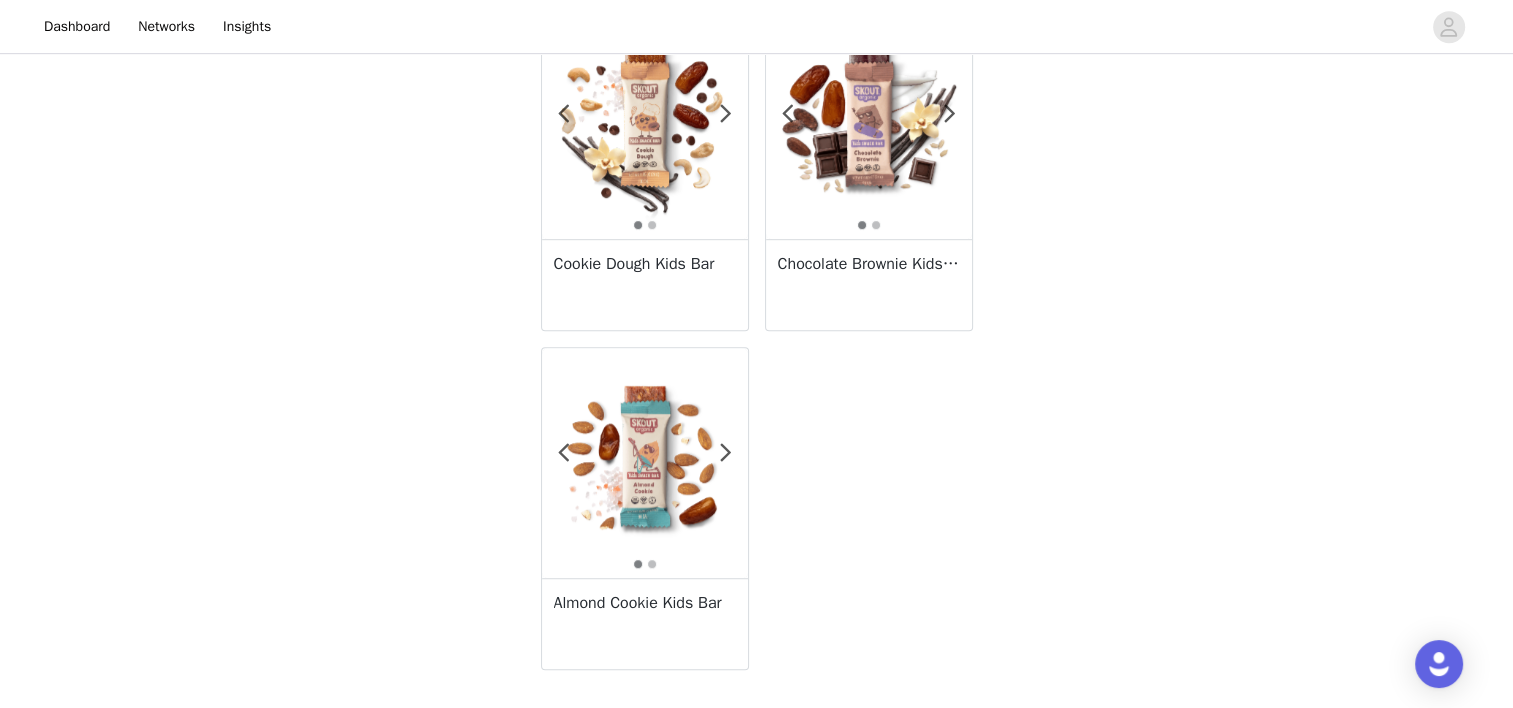 click at bounding box center (645, 463) 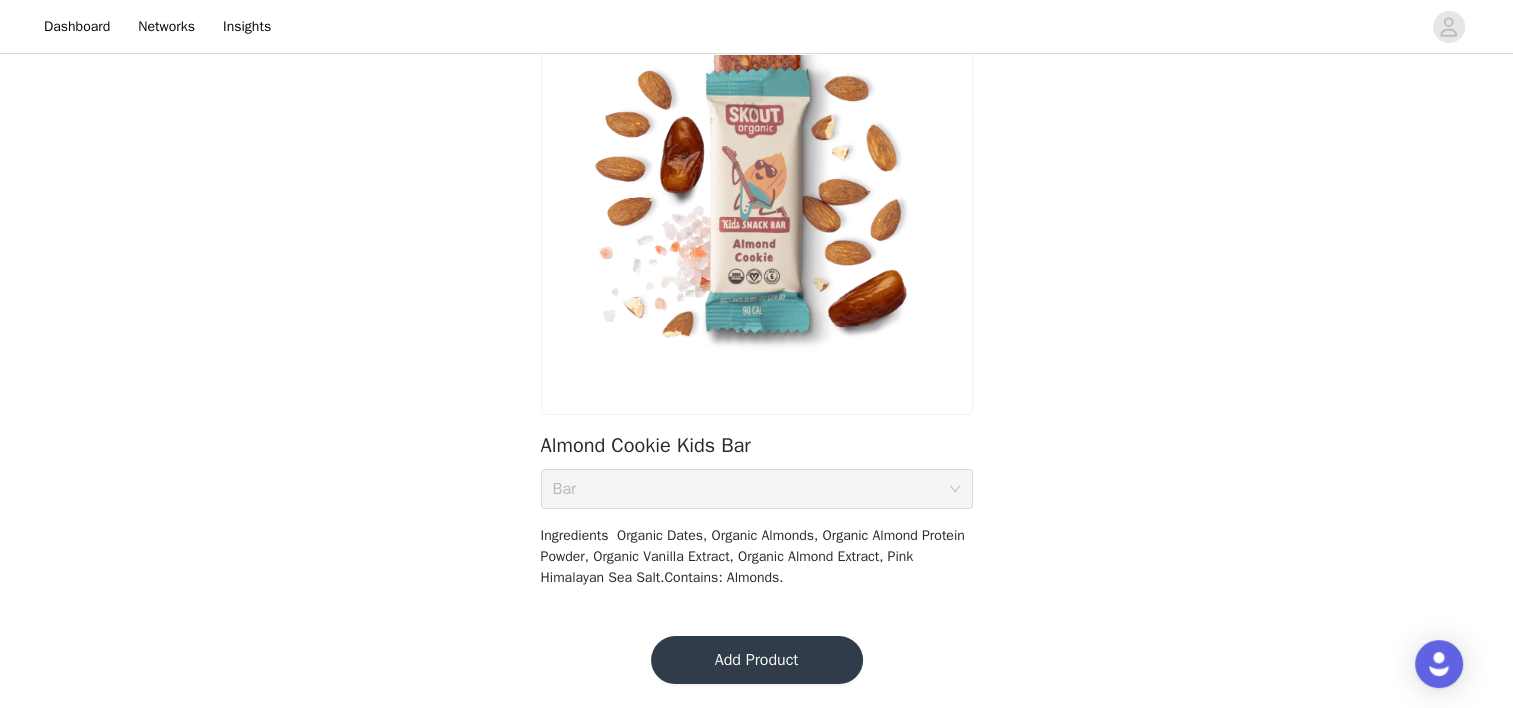 click on "Add Product" at bounding box center (757, 660) 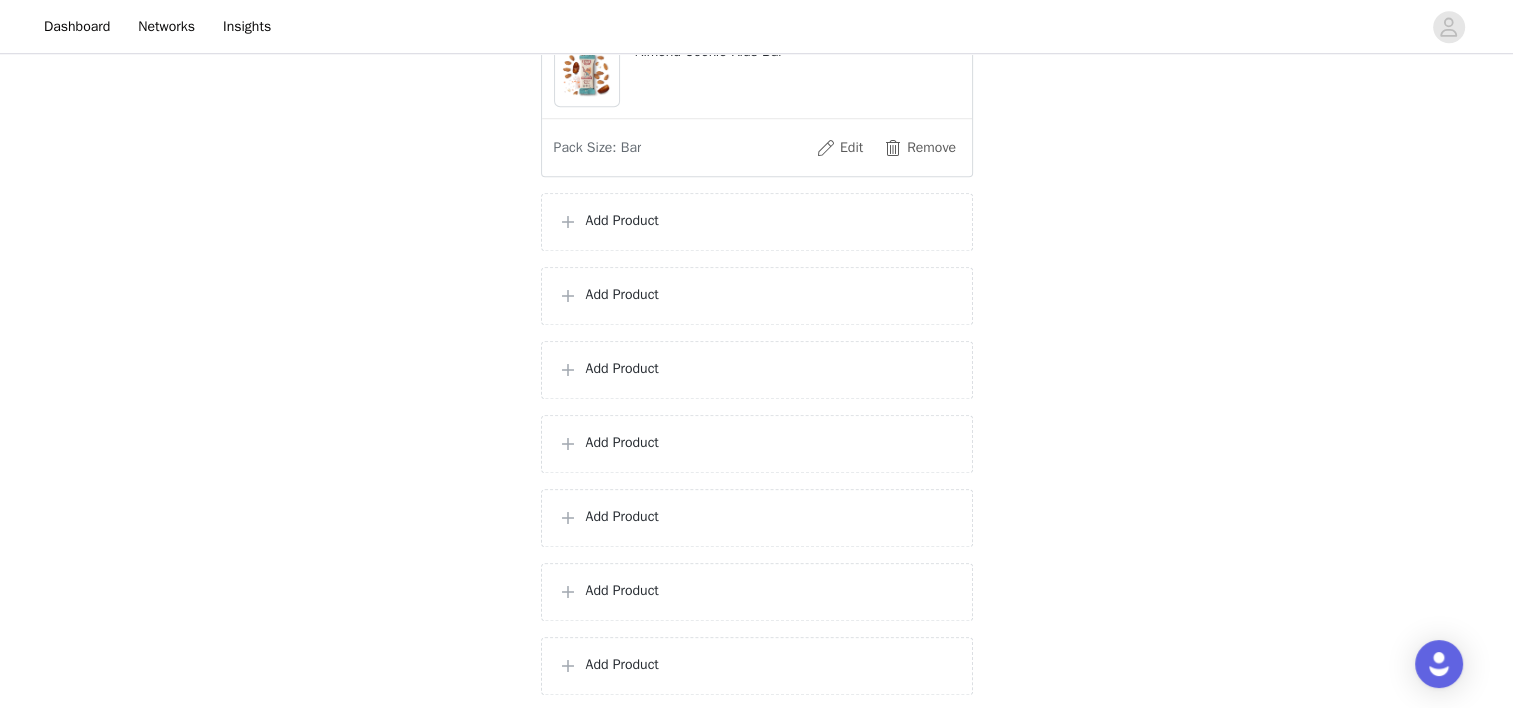 click on "Add Product" at bounding box center (757, 222) 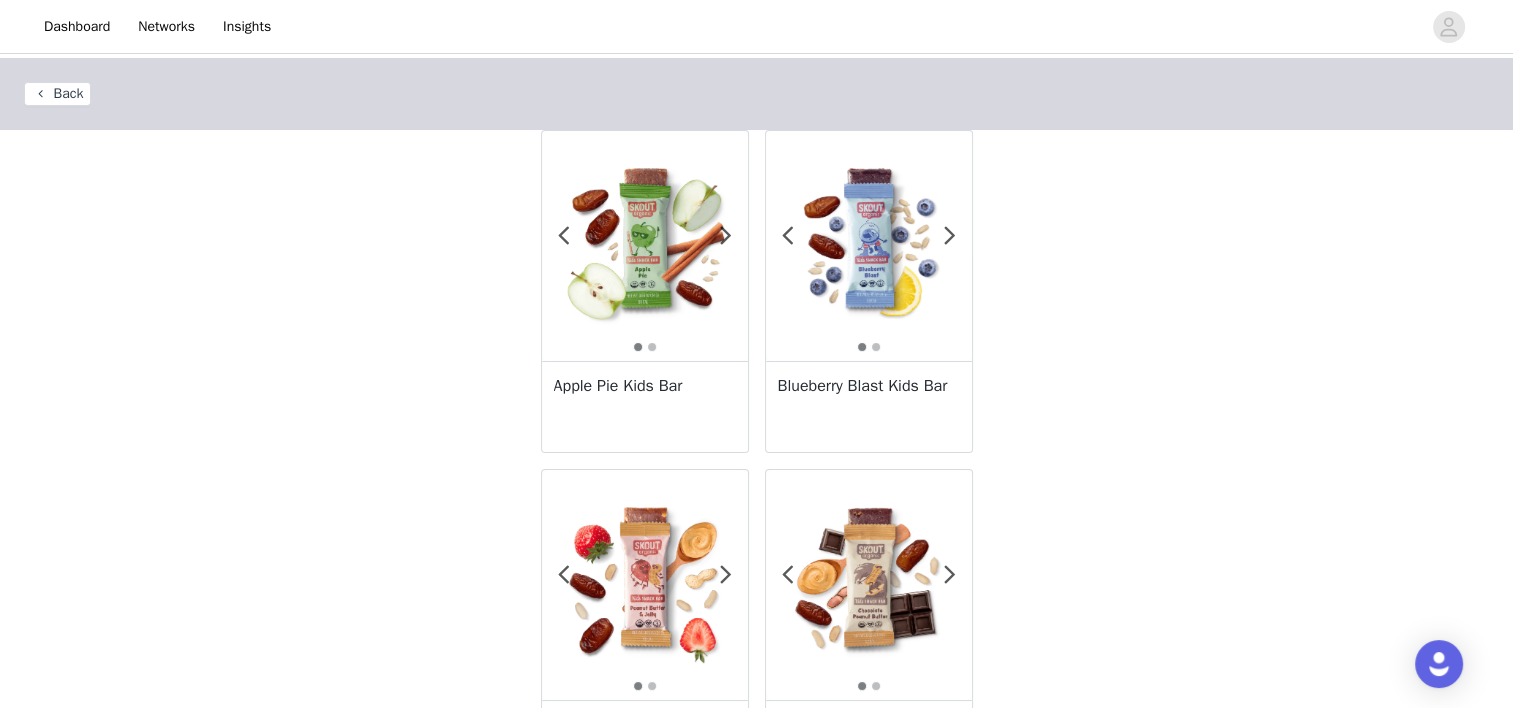 click at bounding box center [645, 246] 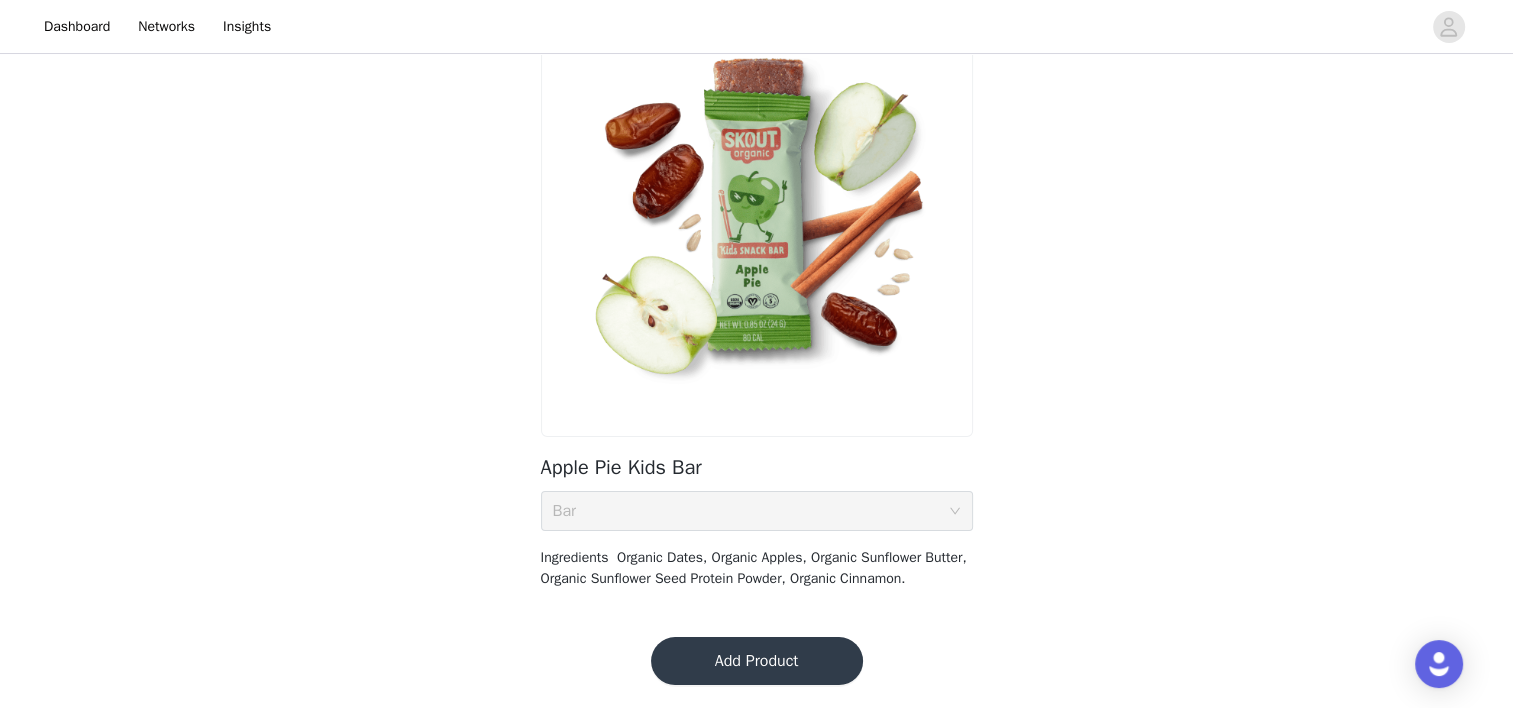 click on "Add Product" at bounding box center (757, 661) 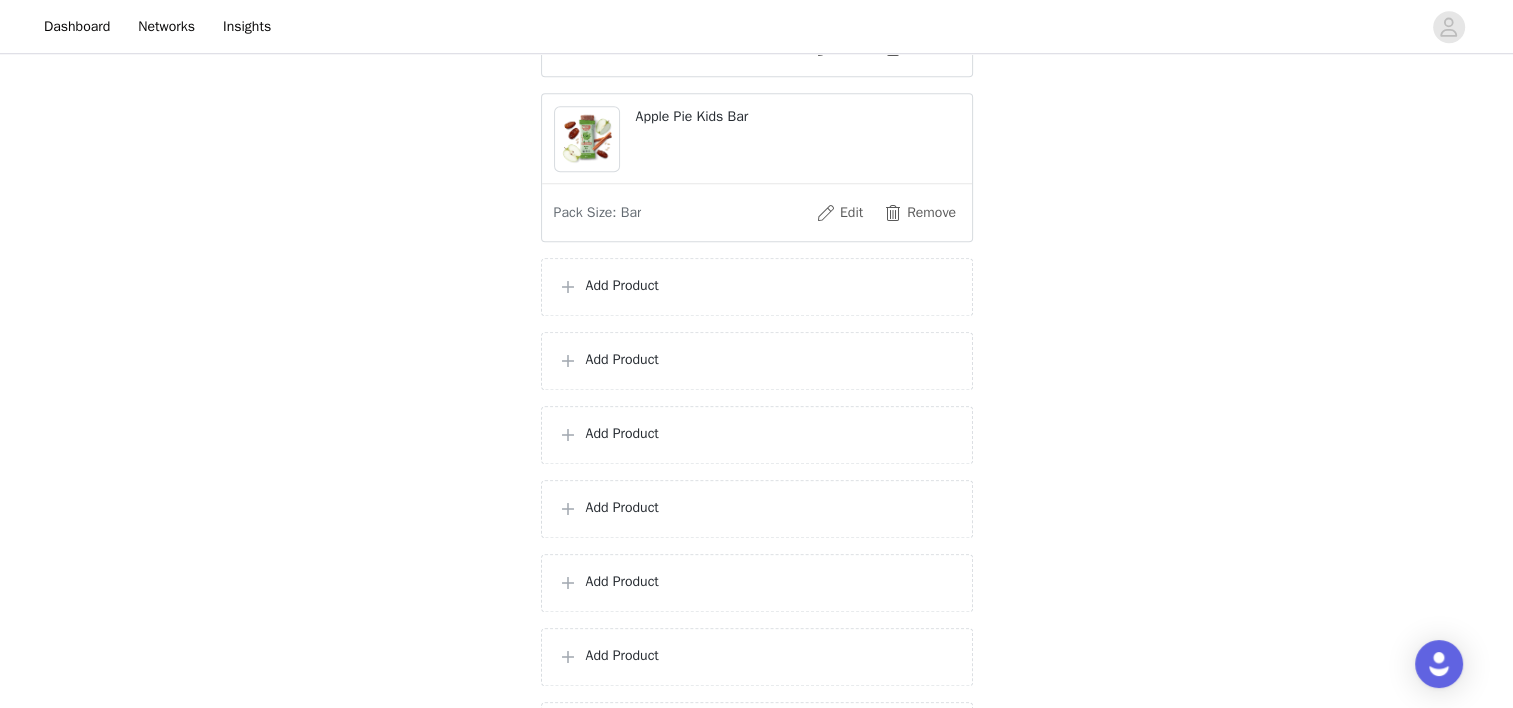 click on "Add Product" at bounding box center [757, 287] 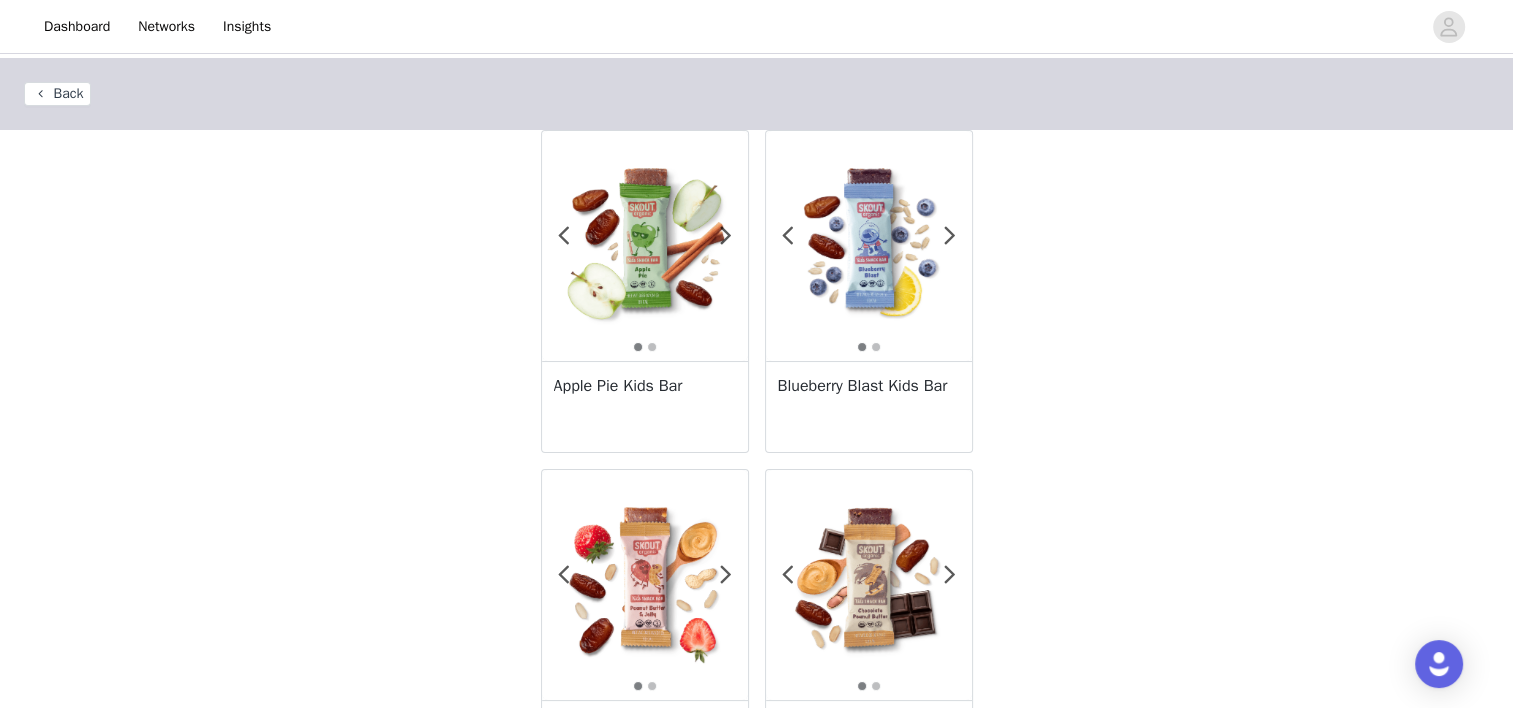 click at bounding box center (869, 246) 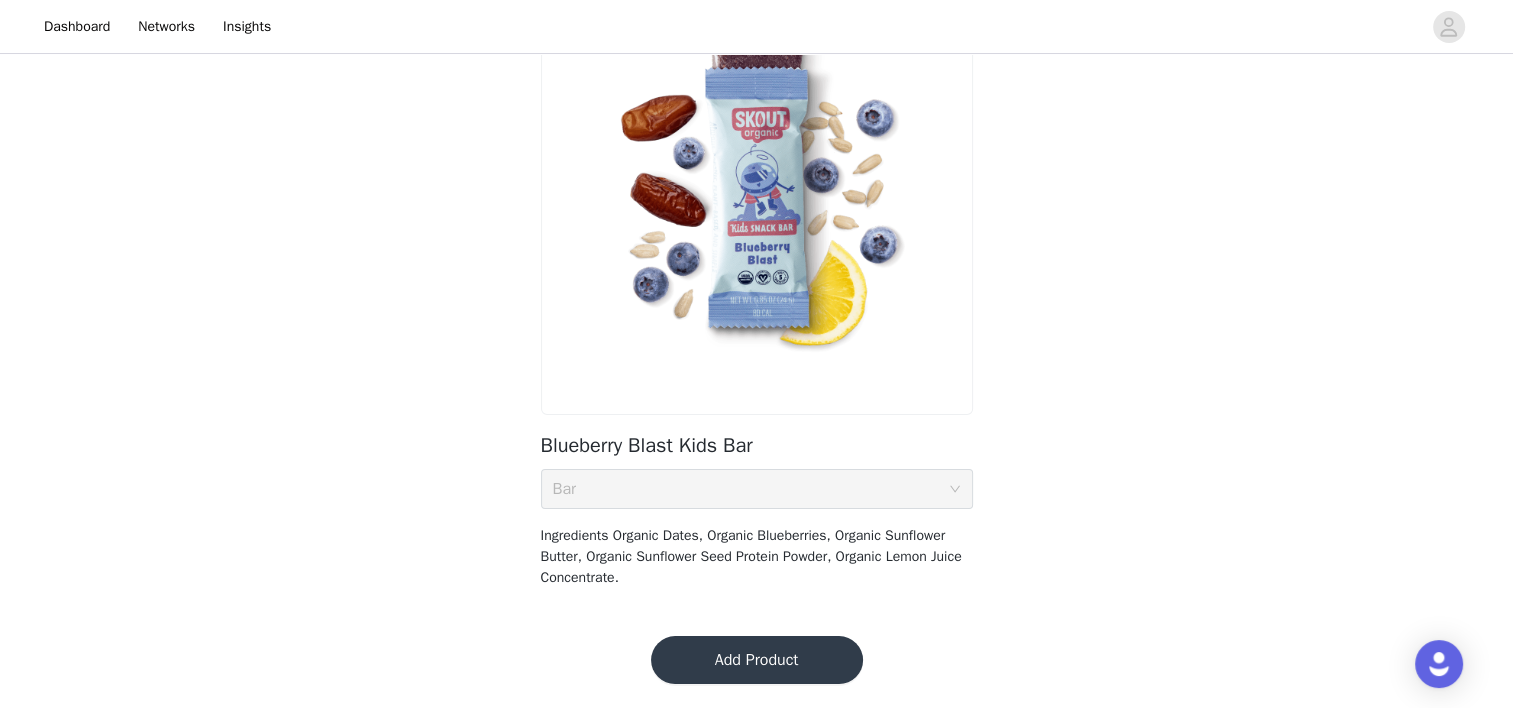 click on "Add Product" at bounding box center [757, 660] 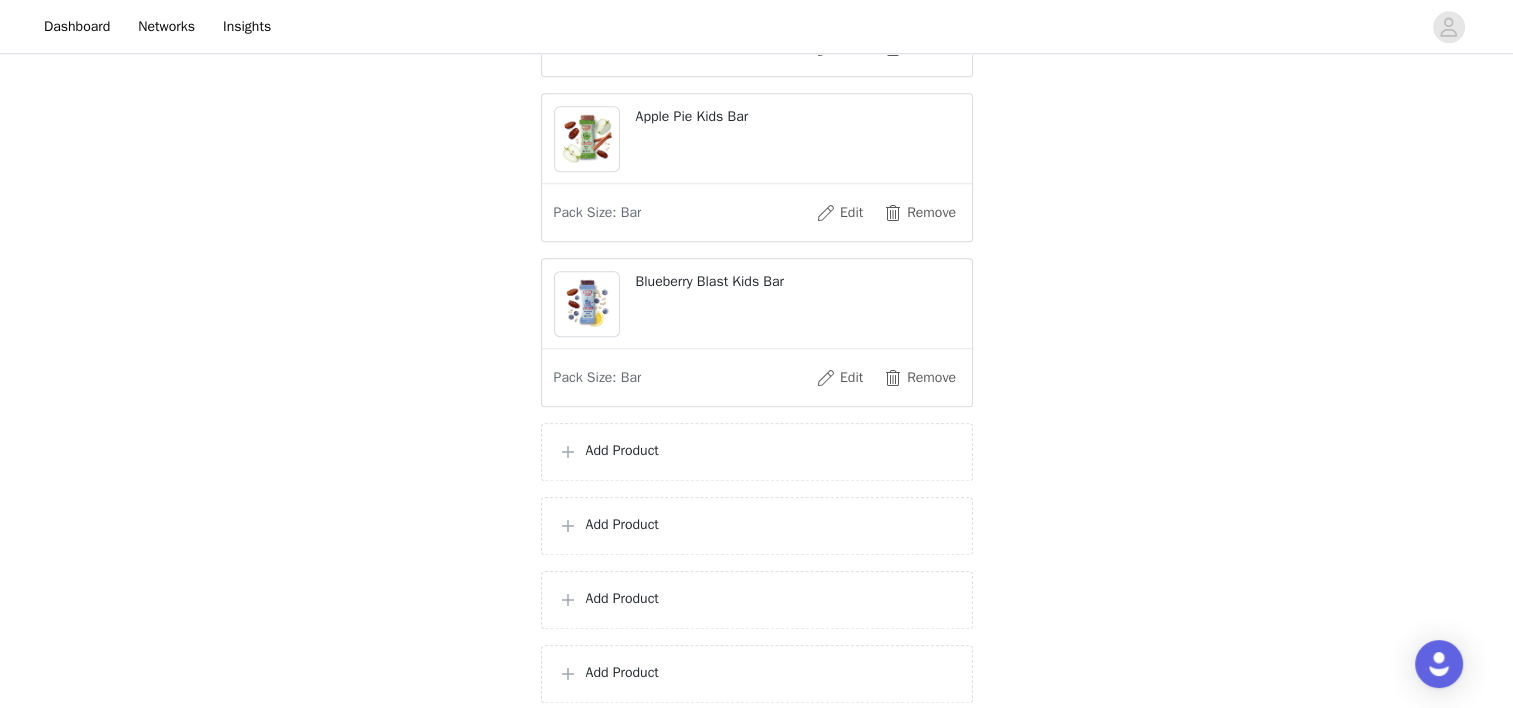 click on "Add Product" at bounding box center (757, 452) 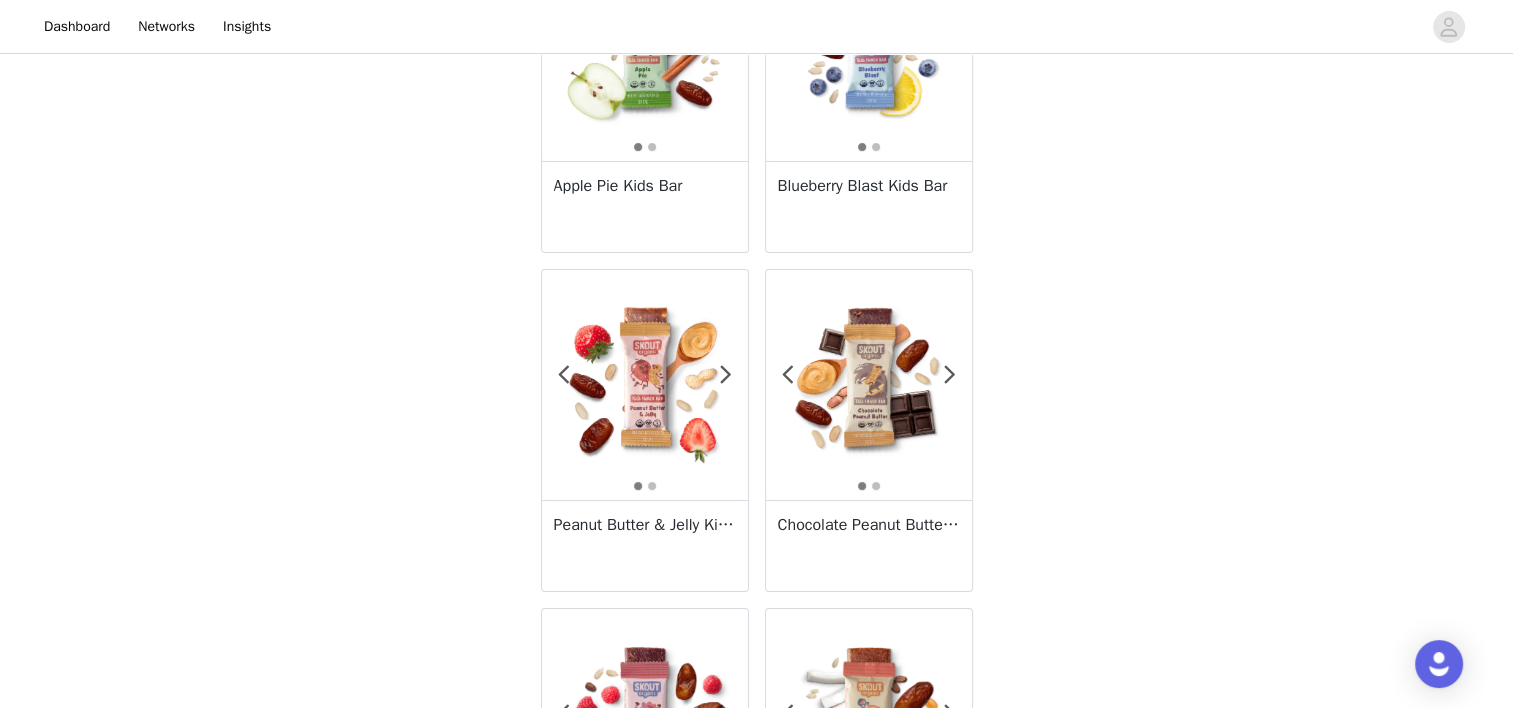 click at bounding box center [645, 385] 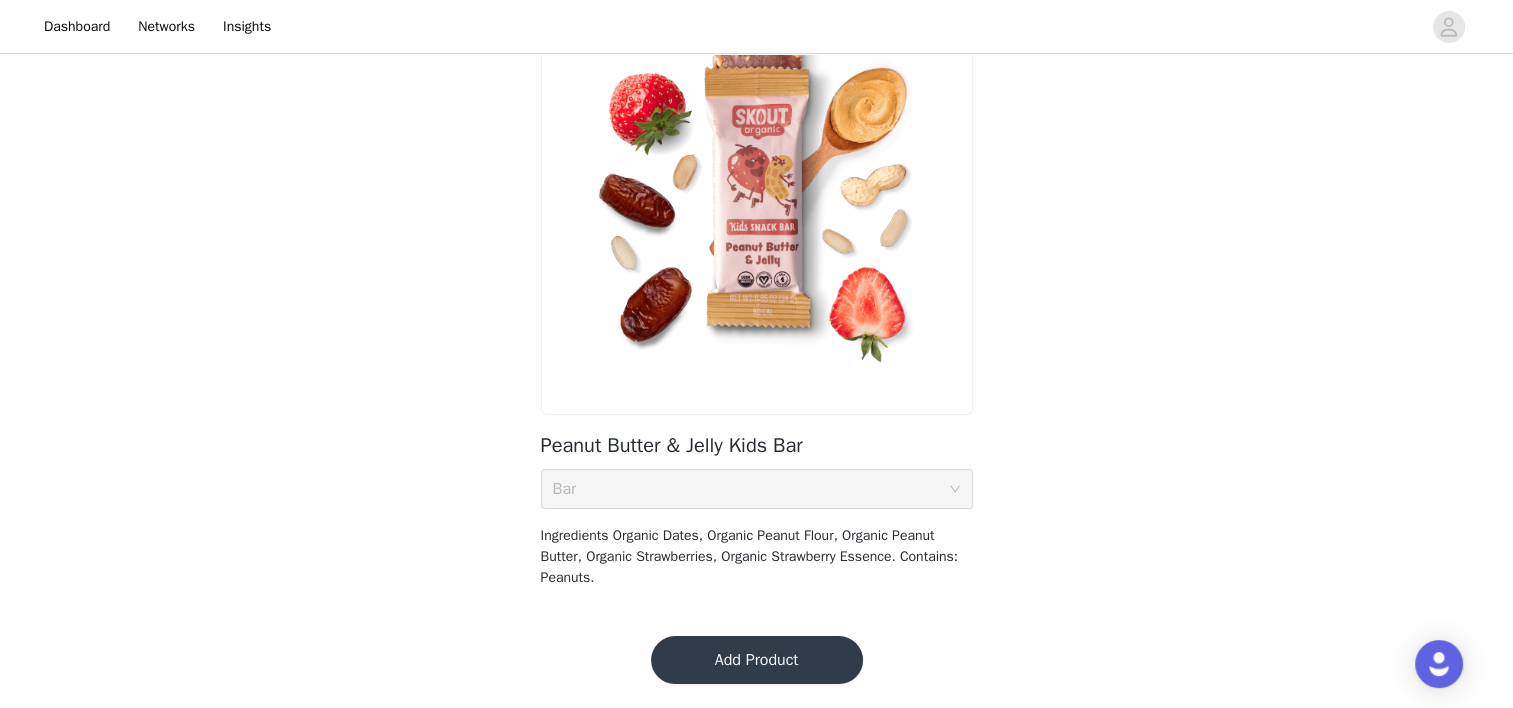 click on "Add Product" at bounding box center [757, 660] 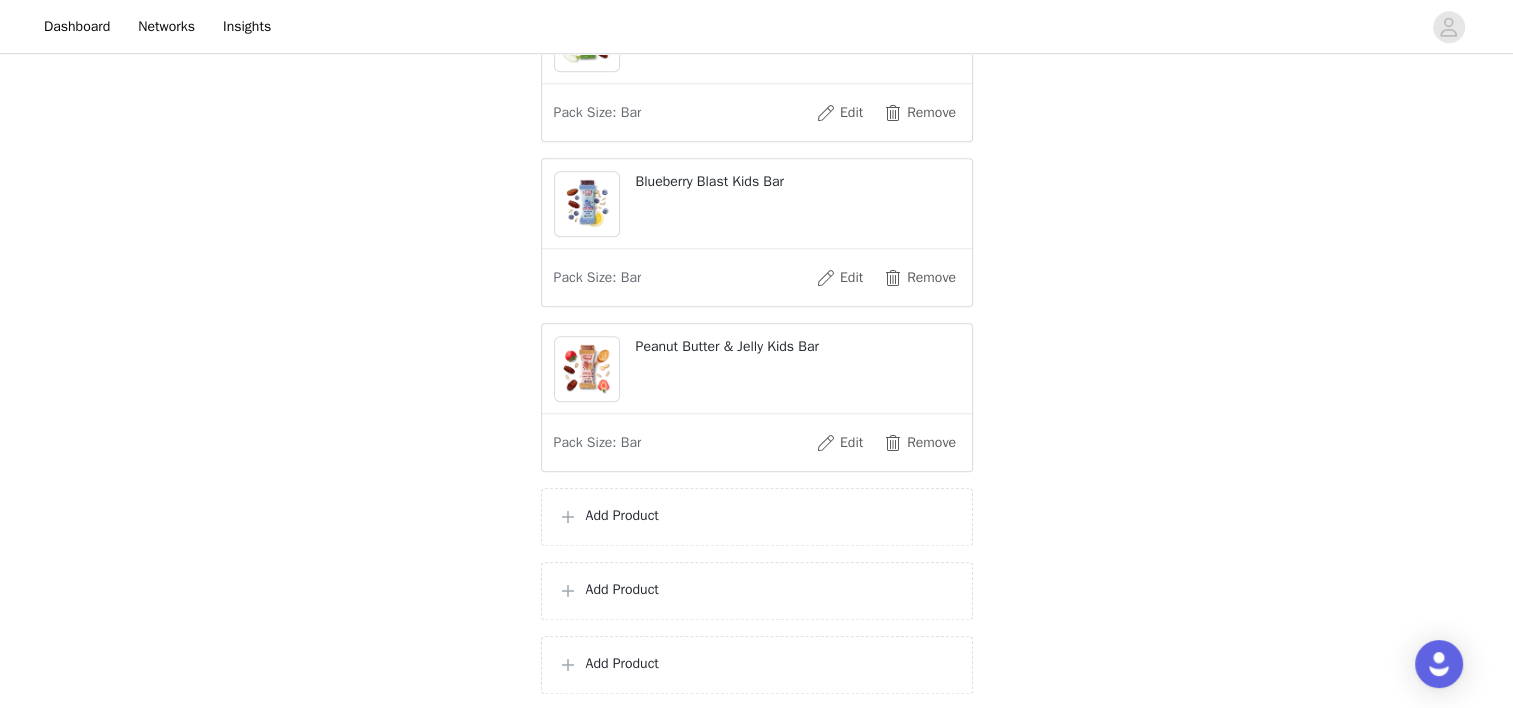 click on "Add Product" at bounding box center (757, 517) 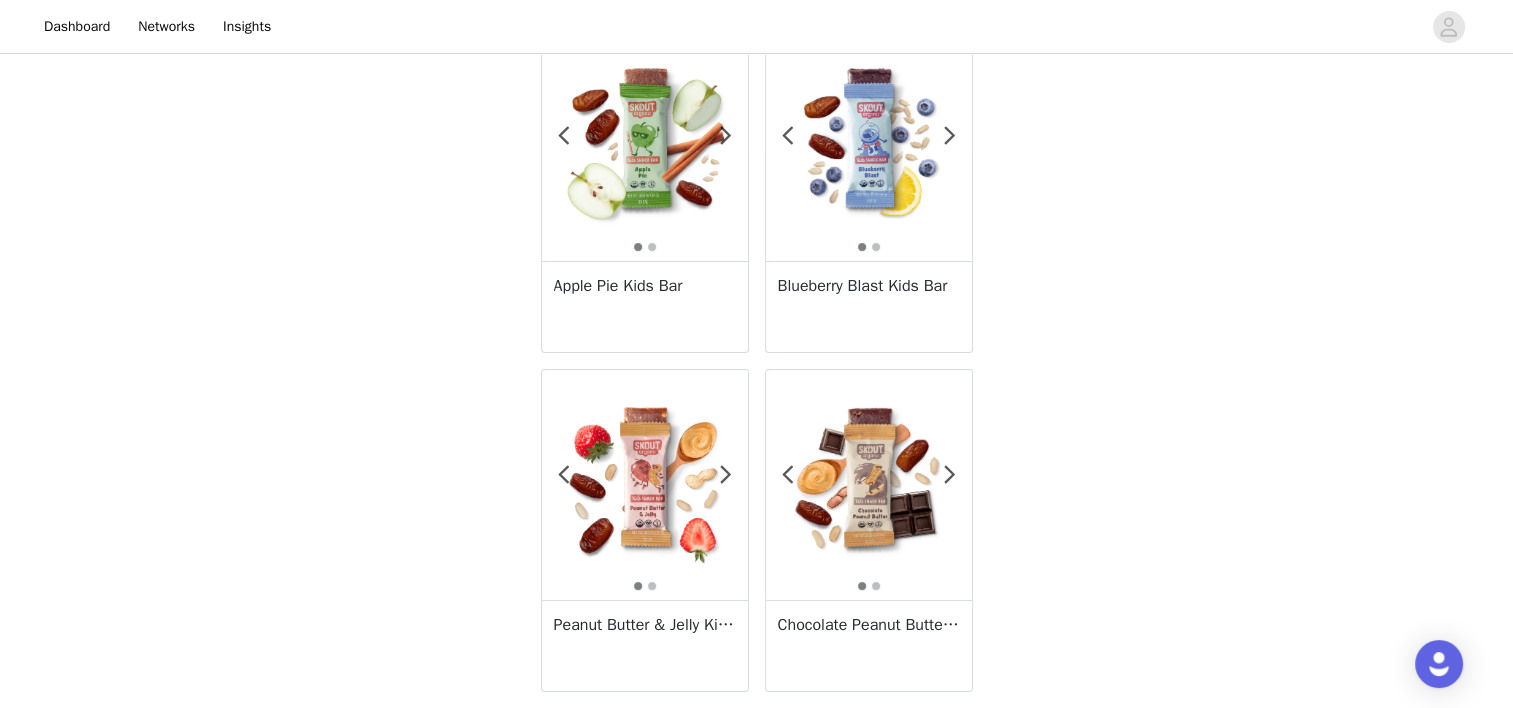 click at bounding box center (869, 485) 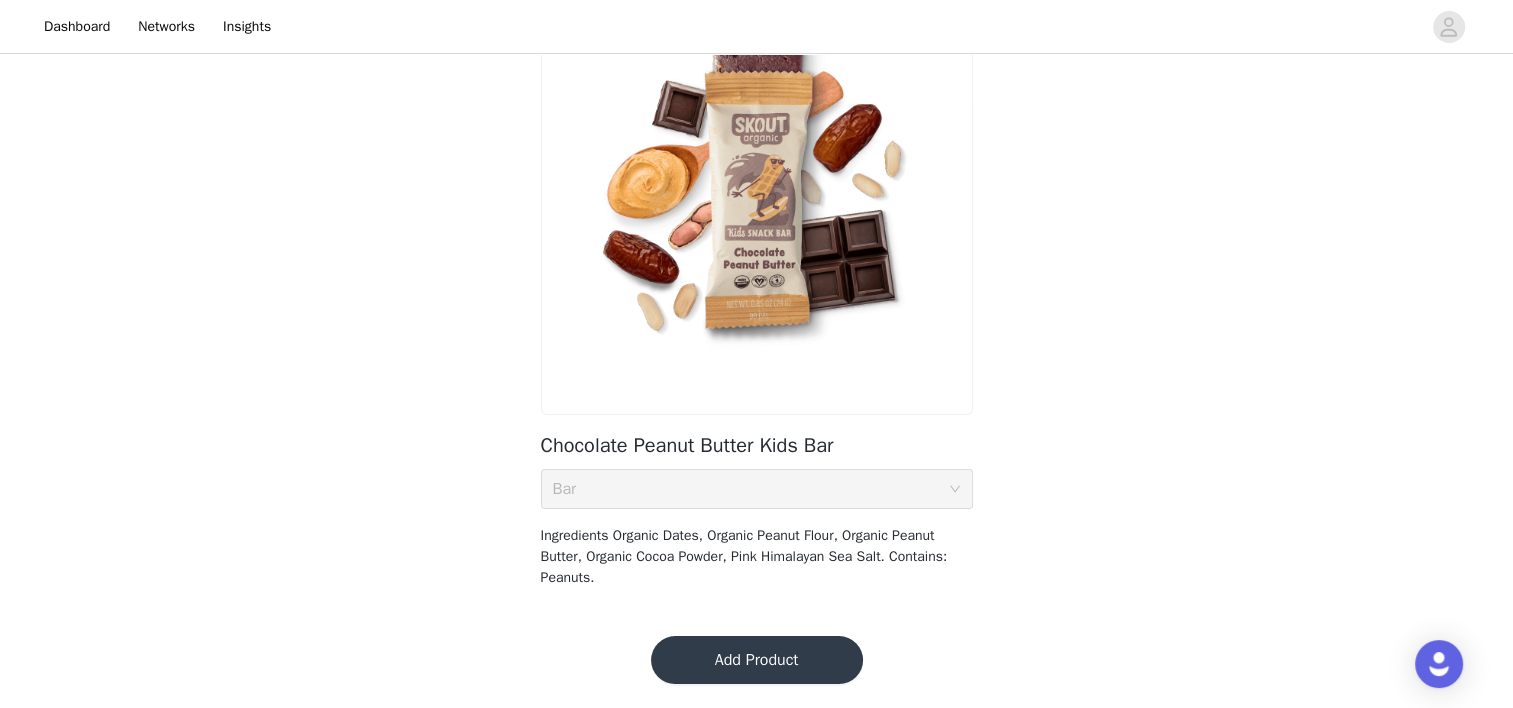 click on "Add Product" at bounding box center [757, 660] 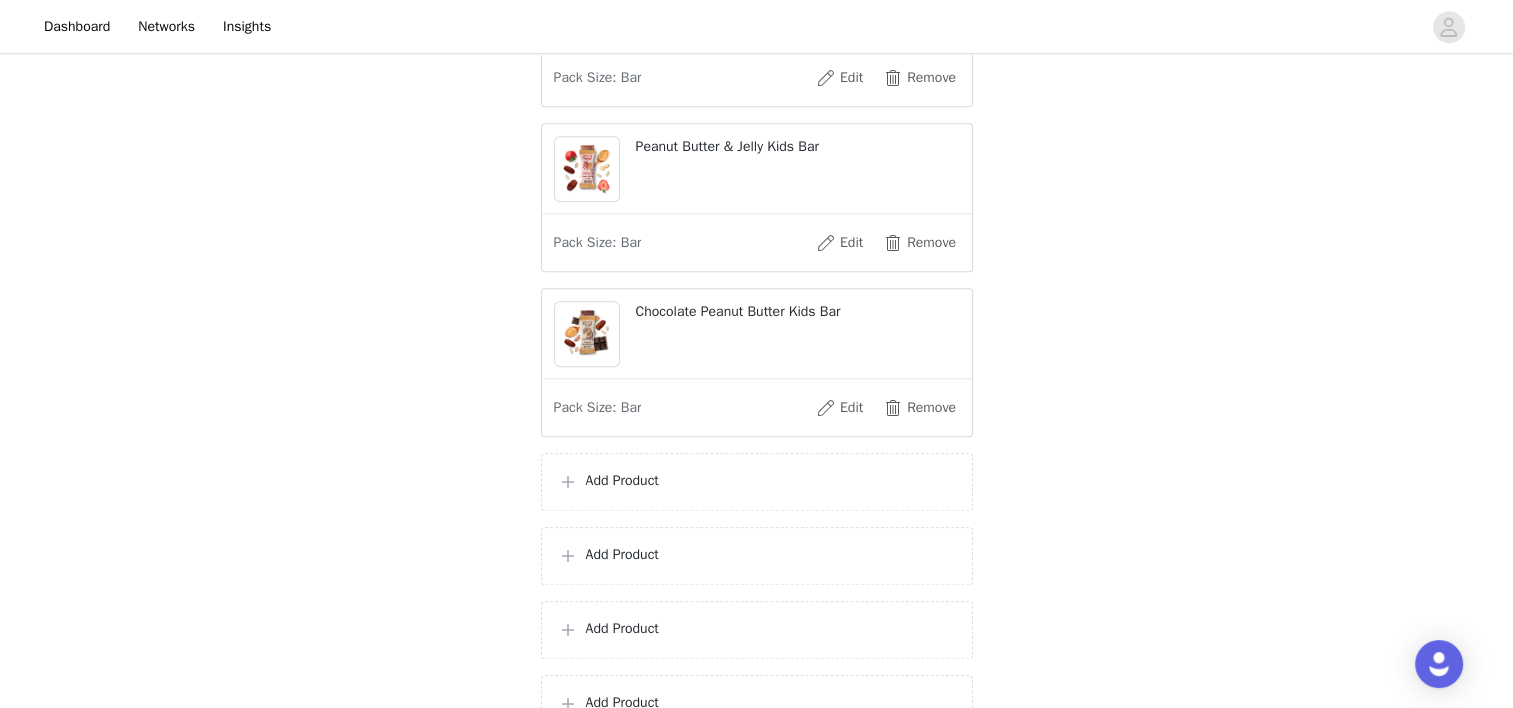 click on "Add Product" at bounding box center [771, 480] 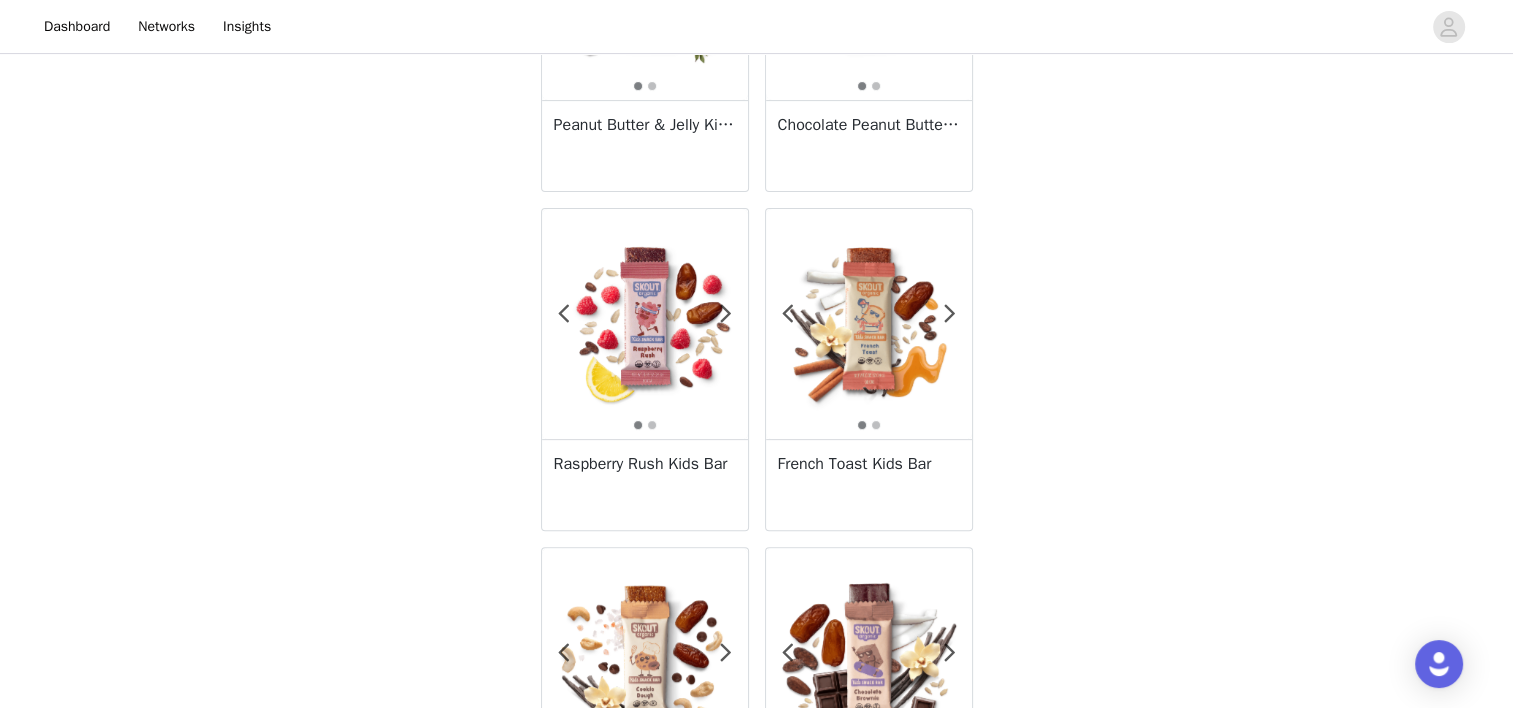 click at bounding box center (645, 324) 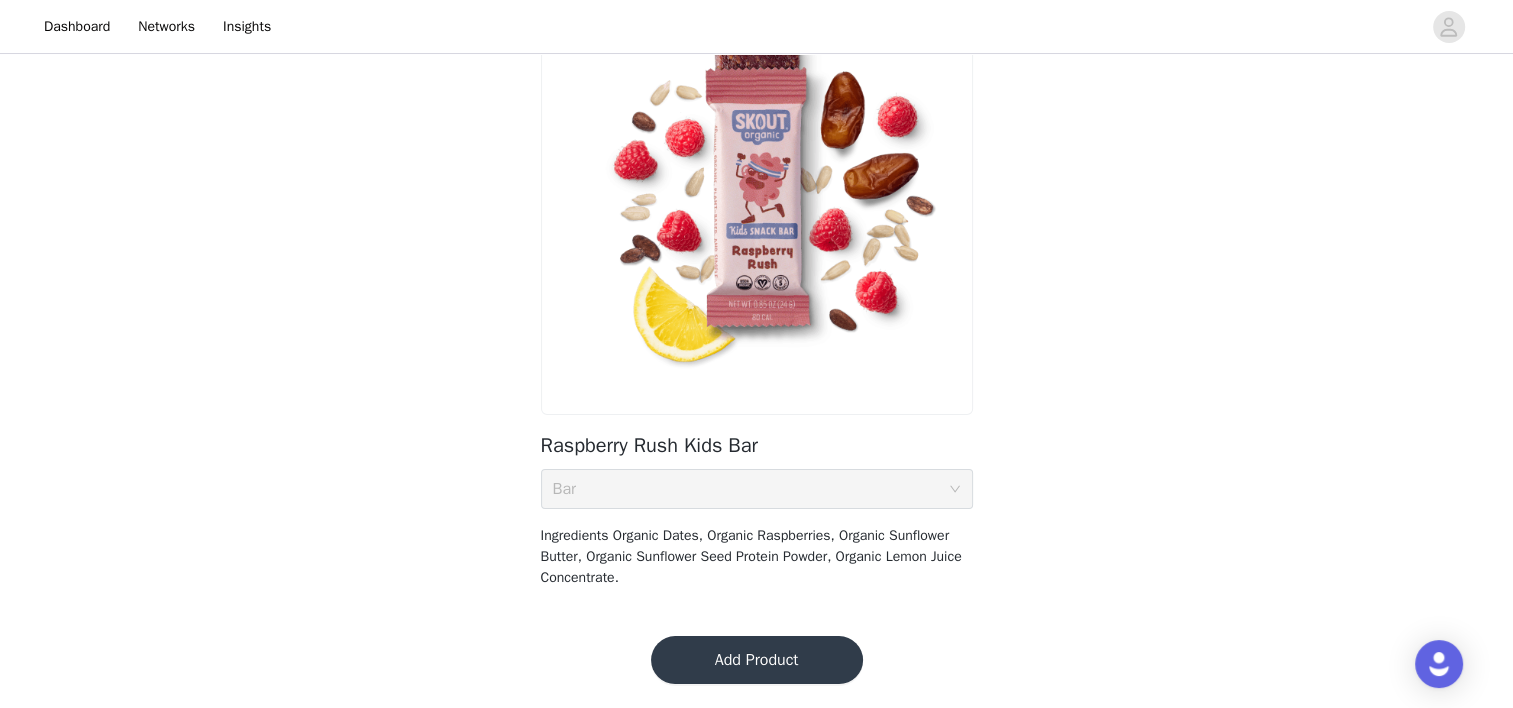 click on "Add Product" at bounding box center (757, 660) 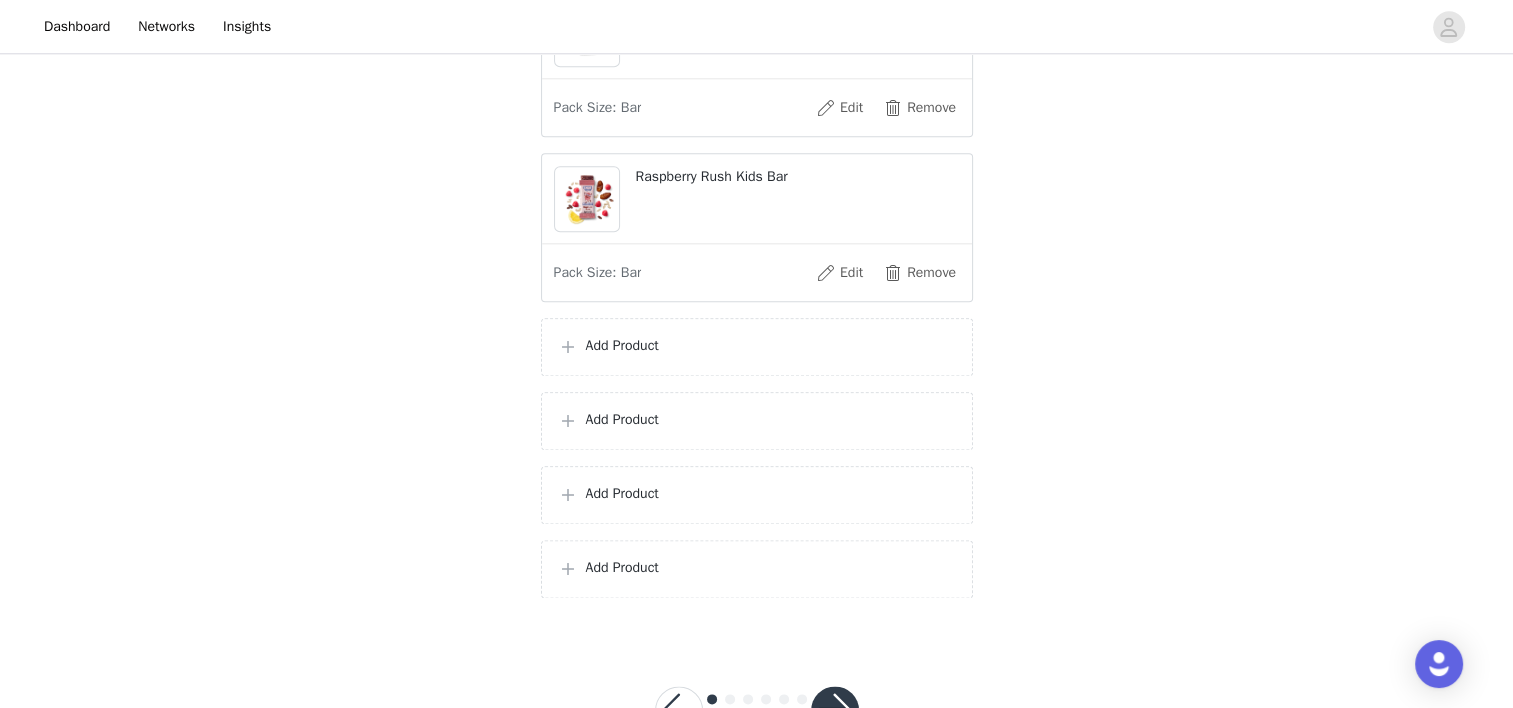 click on "Add Product" at bounding box center (757, 347) 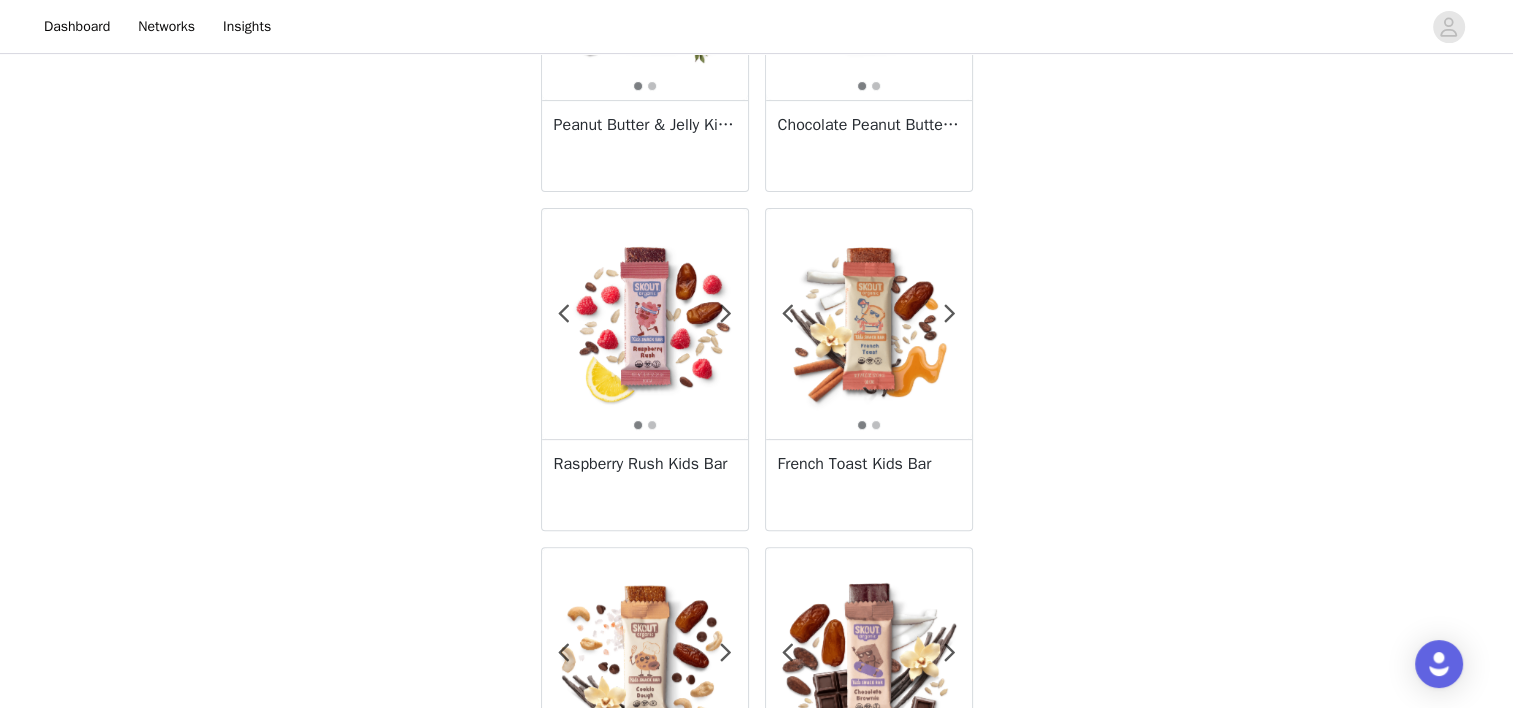 click at bounding box center [869, 324] 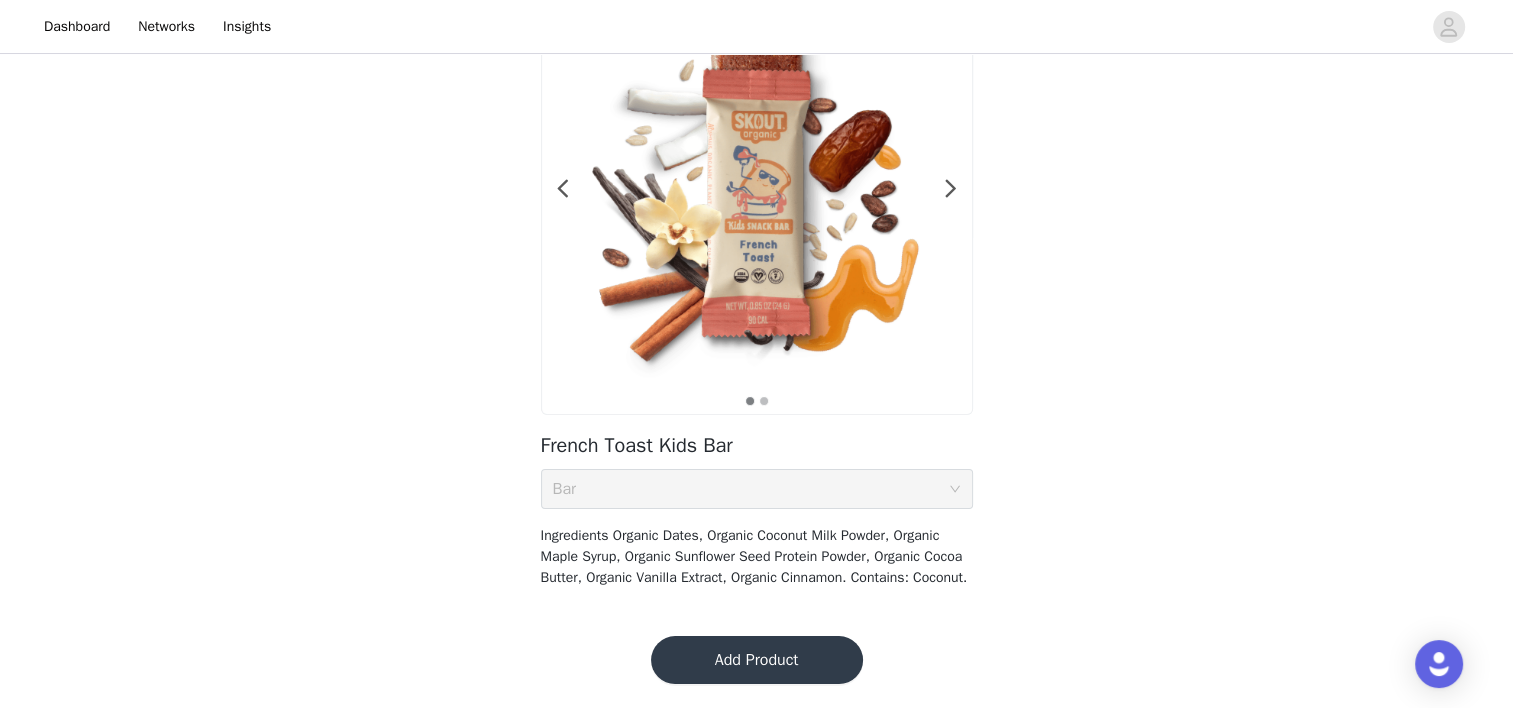 click on "Add Product" at bounding box center (757, 660) 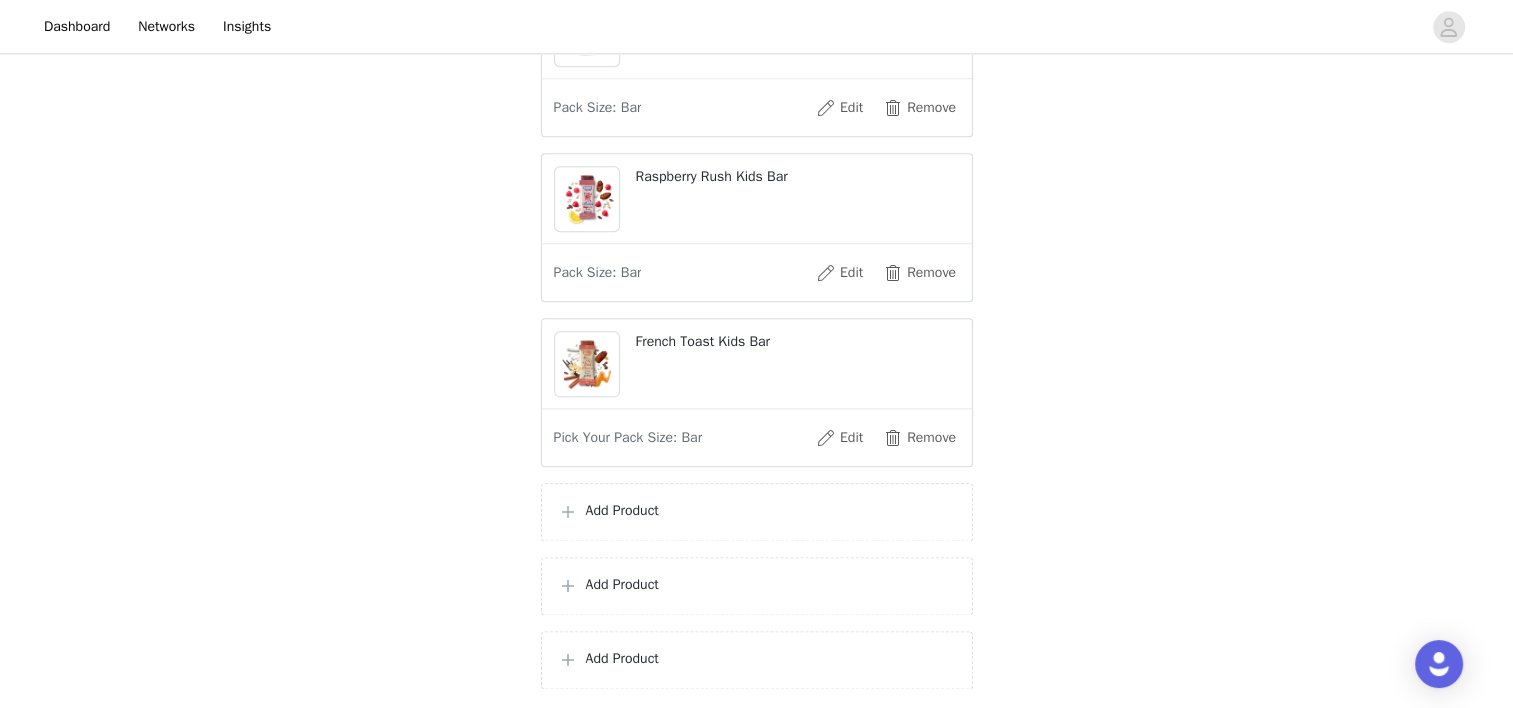 click on "Add Product" at bounding box center (771, 510) 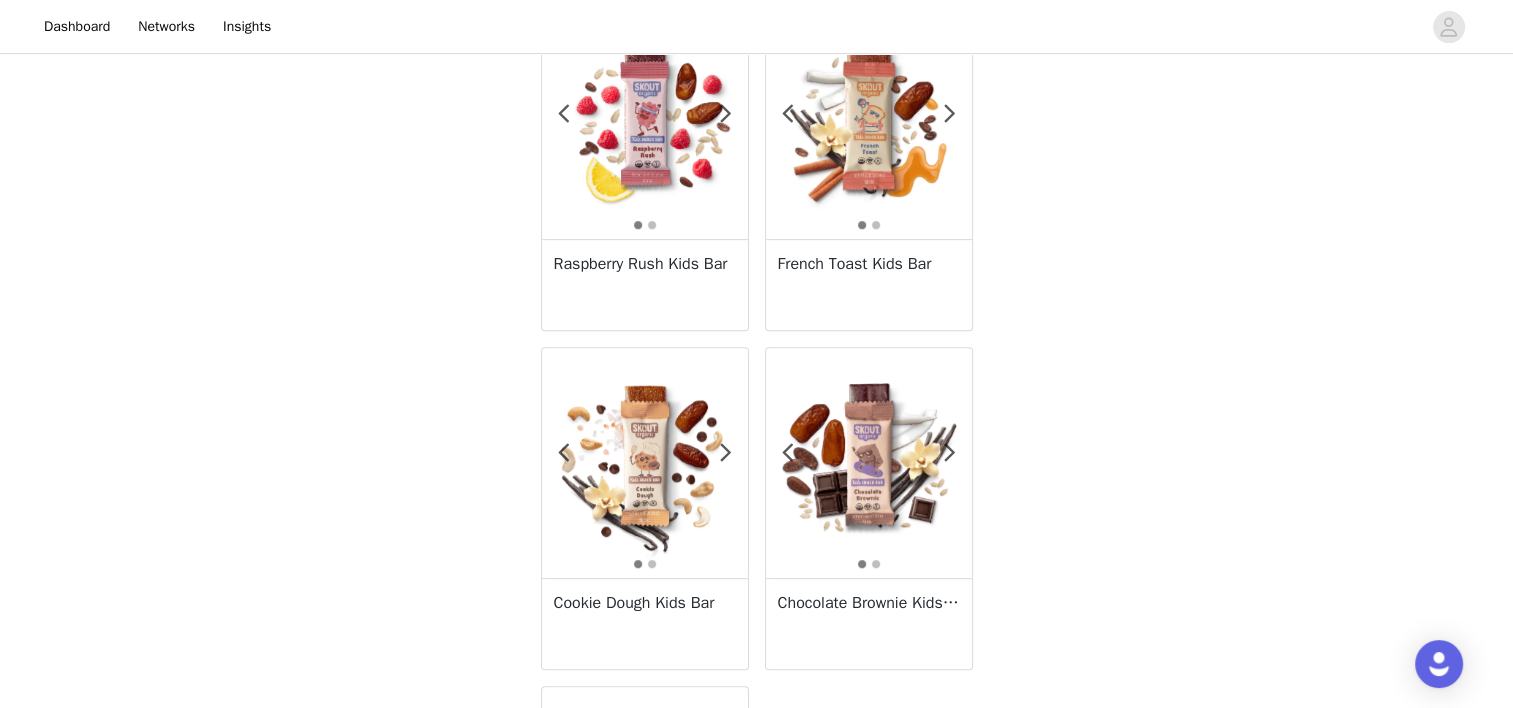 click at bounding box center [645, 463] 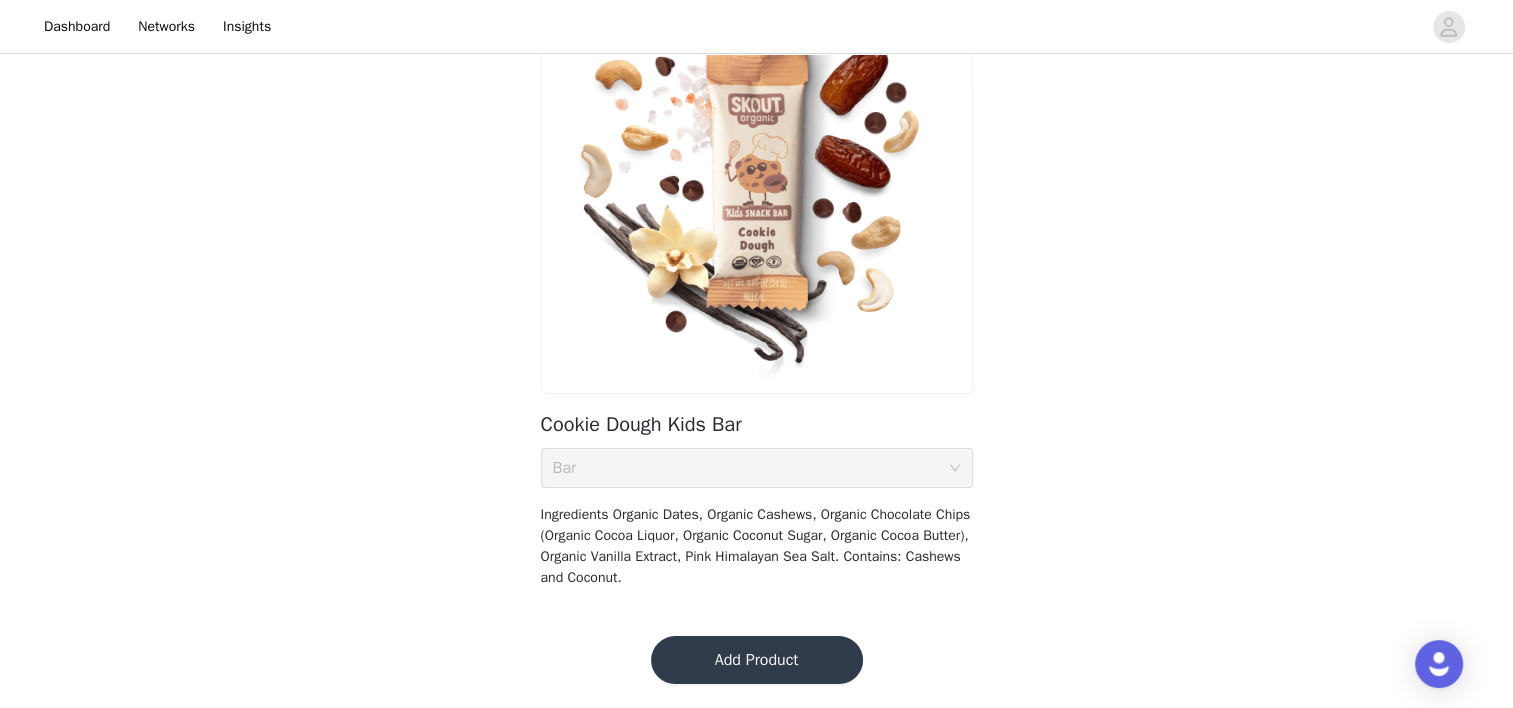 click on "Add Product" at bounding box center (757, 660) 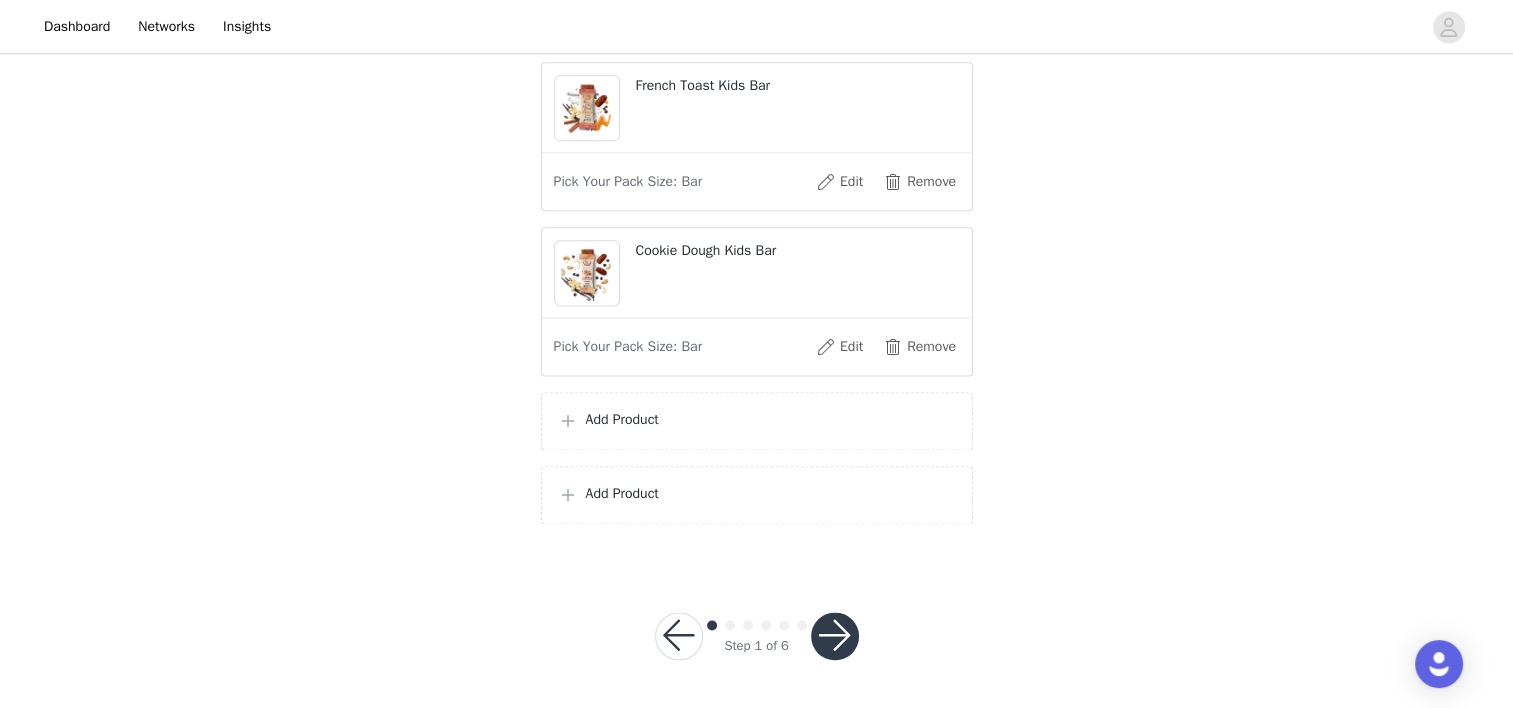 click on "Add Product" at bounding box center [771, 419] 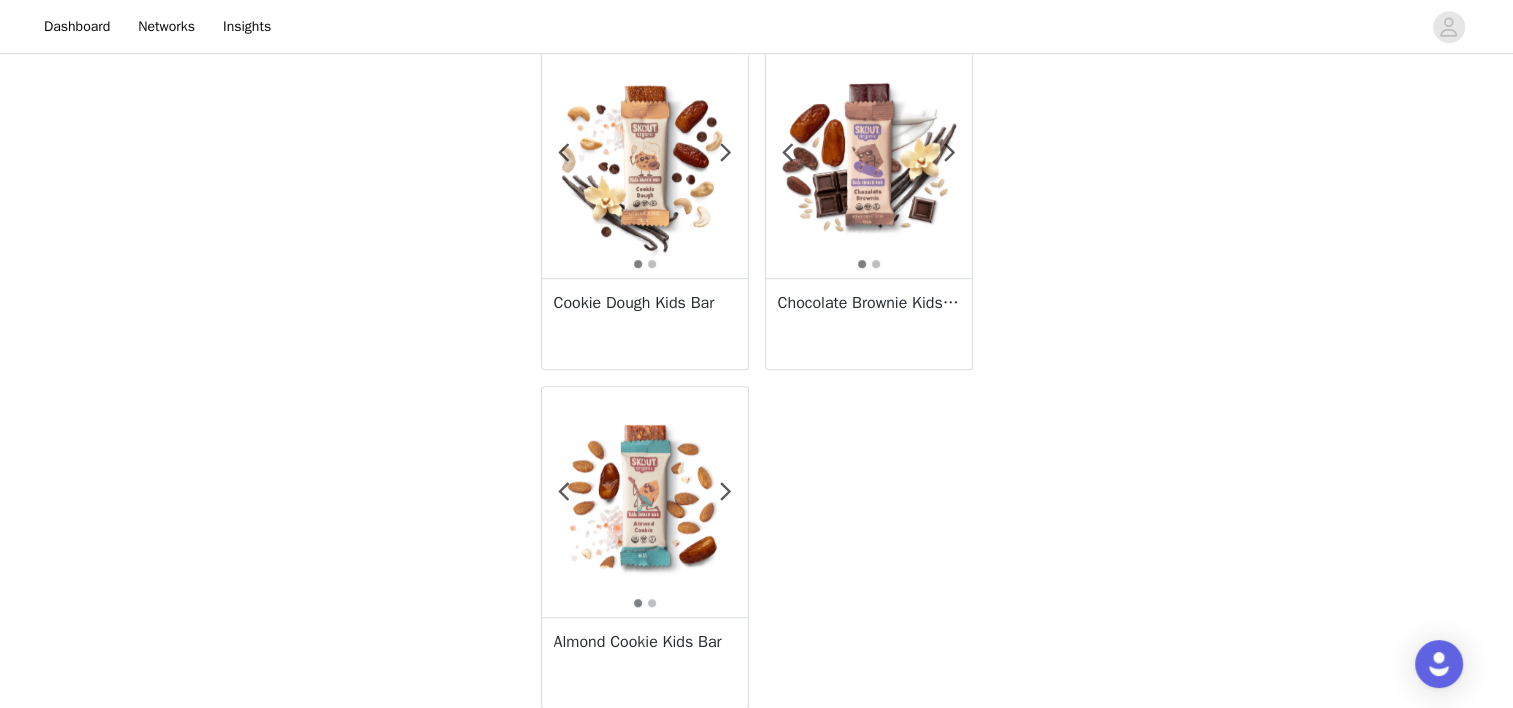 click at bounding box center (869, 163) 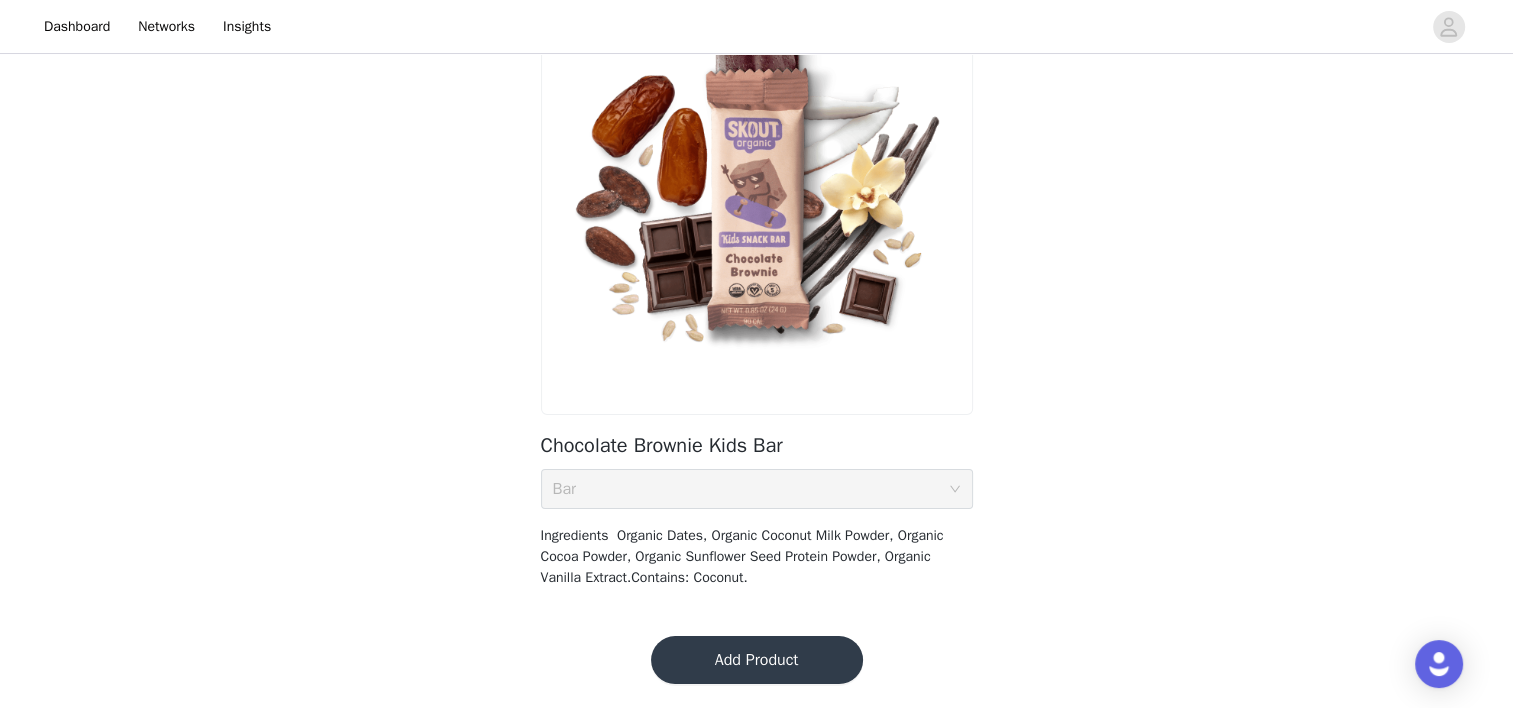 click on "Add Product" at bounding box center [757, 660] 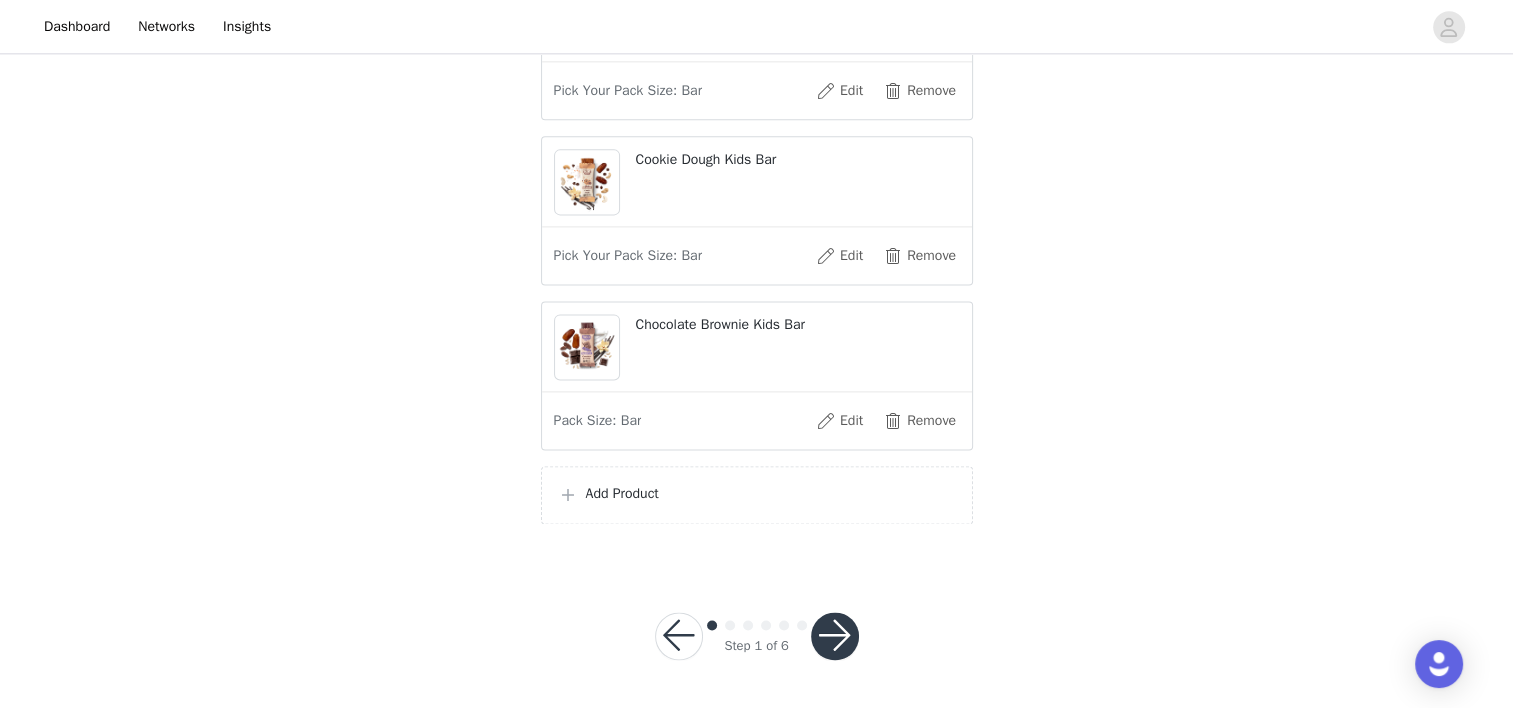 click on "Add Product" at bounding box center [771, 493] 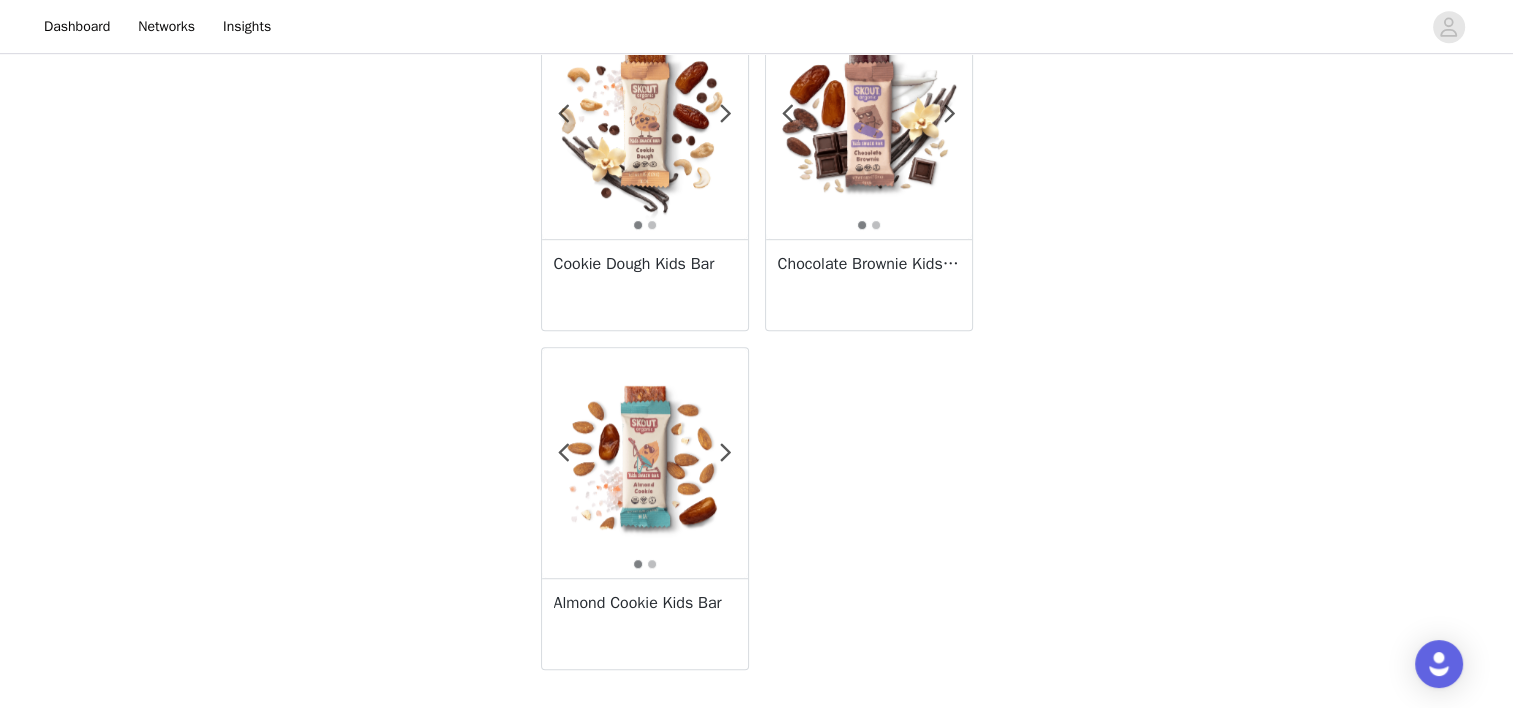 click at bounding box center [645, 463] 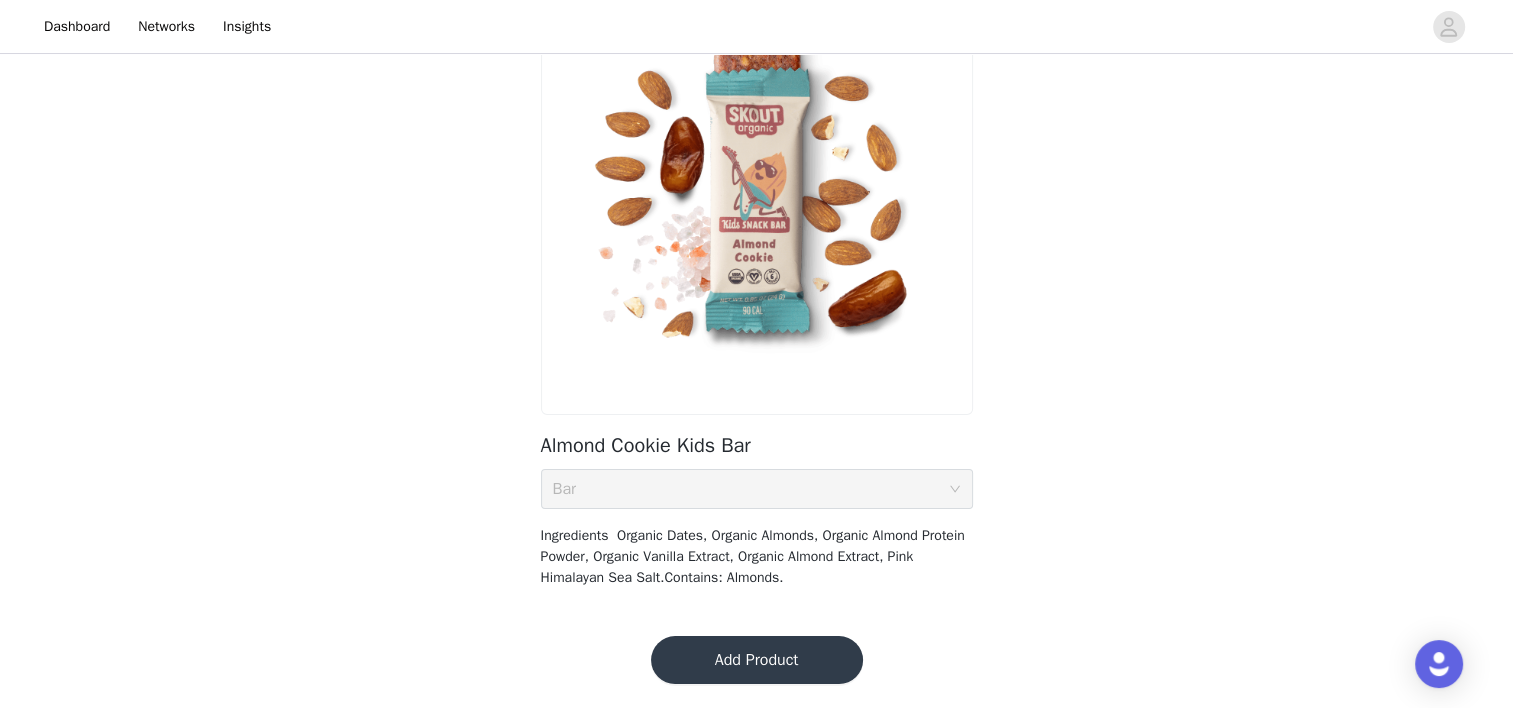 click on "Add Product" at bounding box center [757, 660] 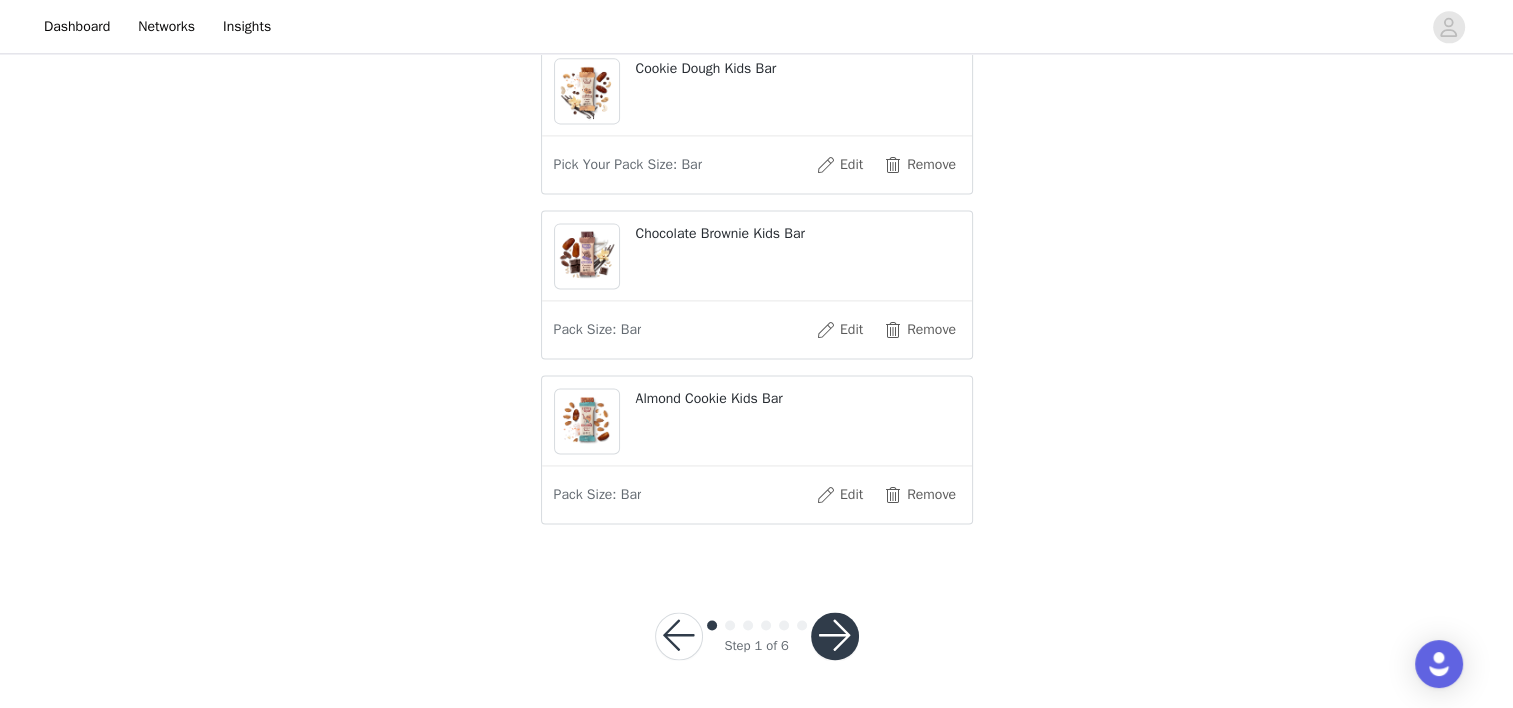 click at bounding box center (835, 636) 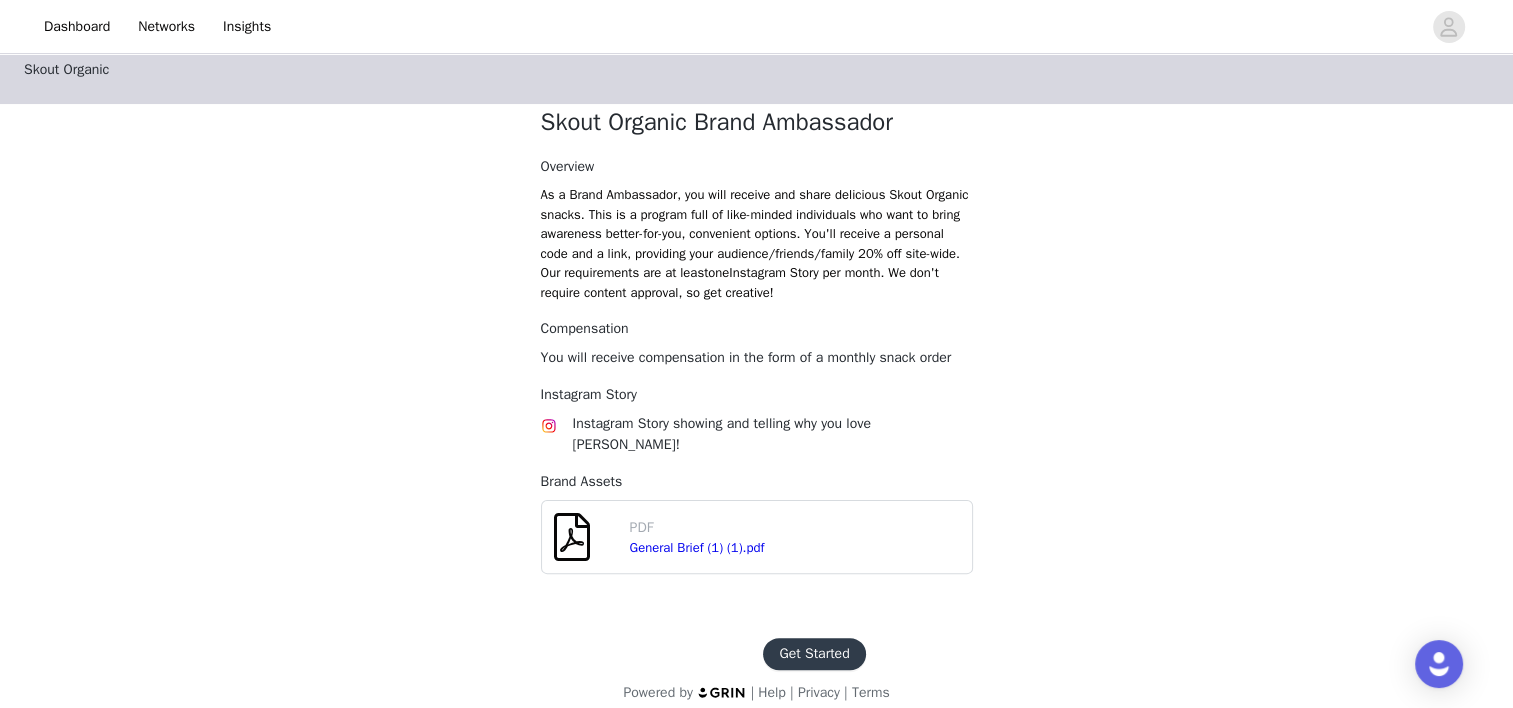 click on "Get Started" at bounding box center [814, 654] 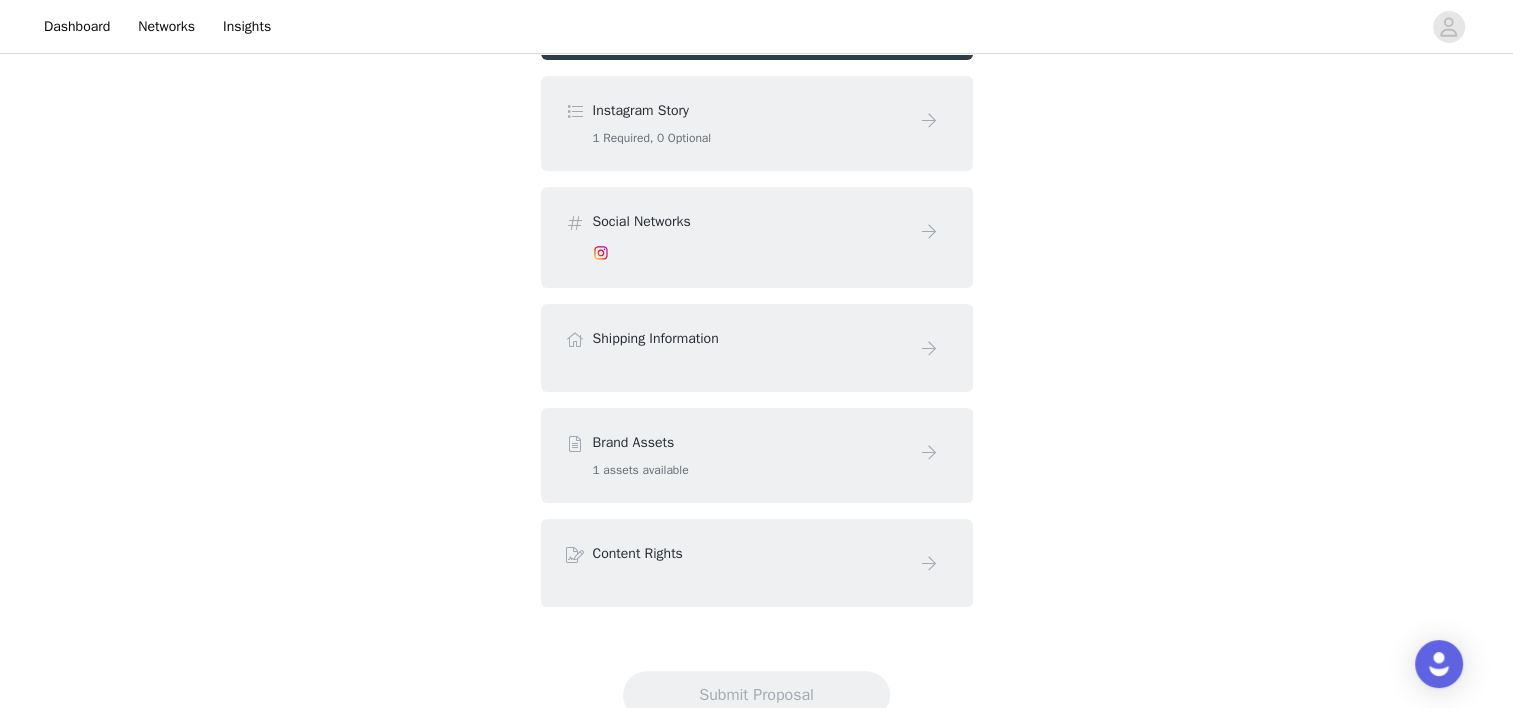 click on "Shipping Information" at bounding box center (747, 338) 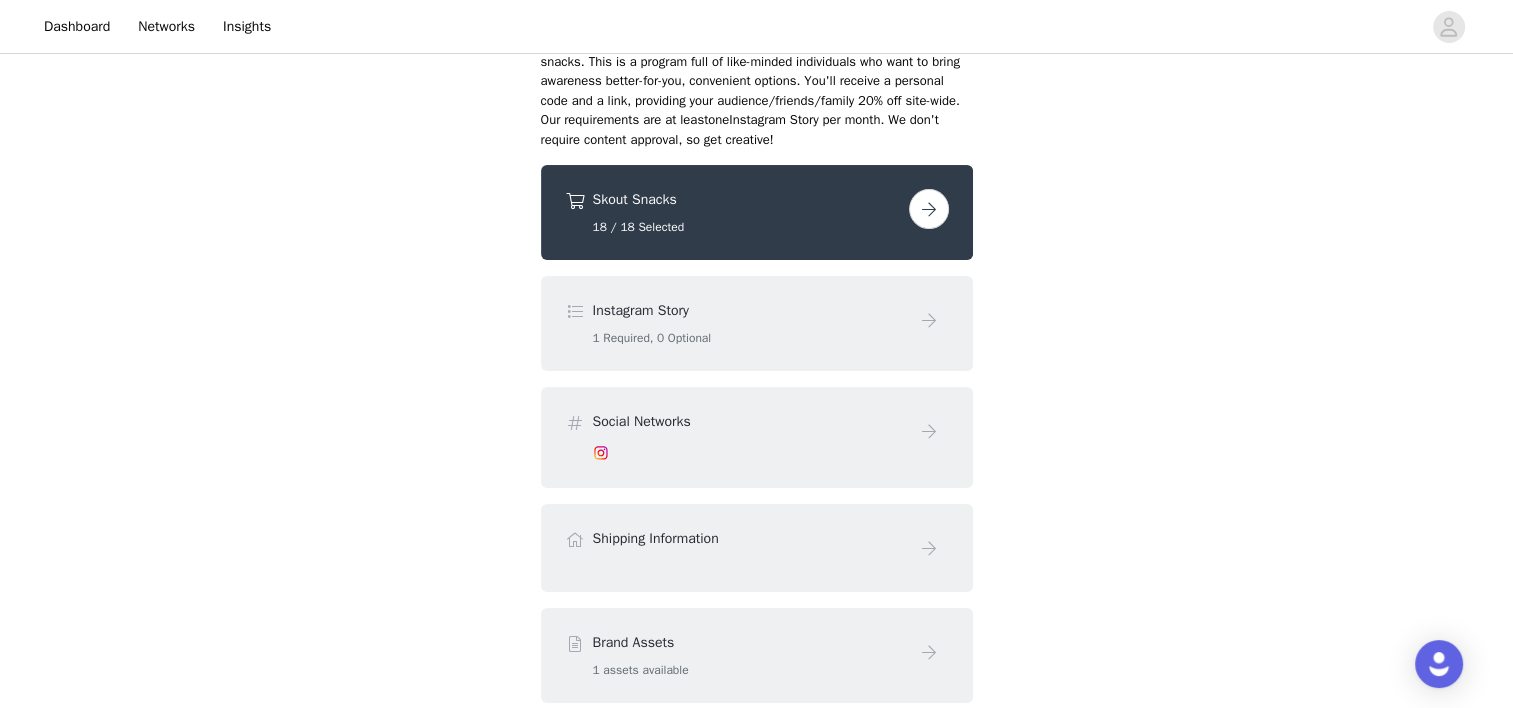 click at bounding box center [929, 209] 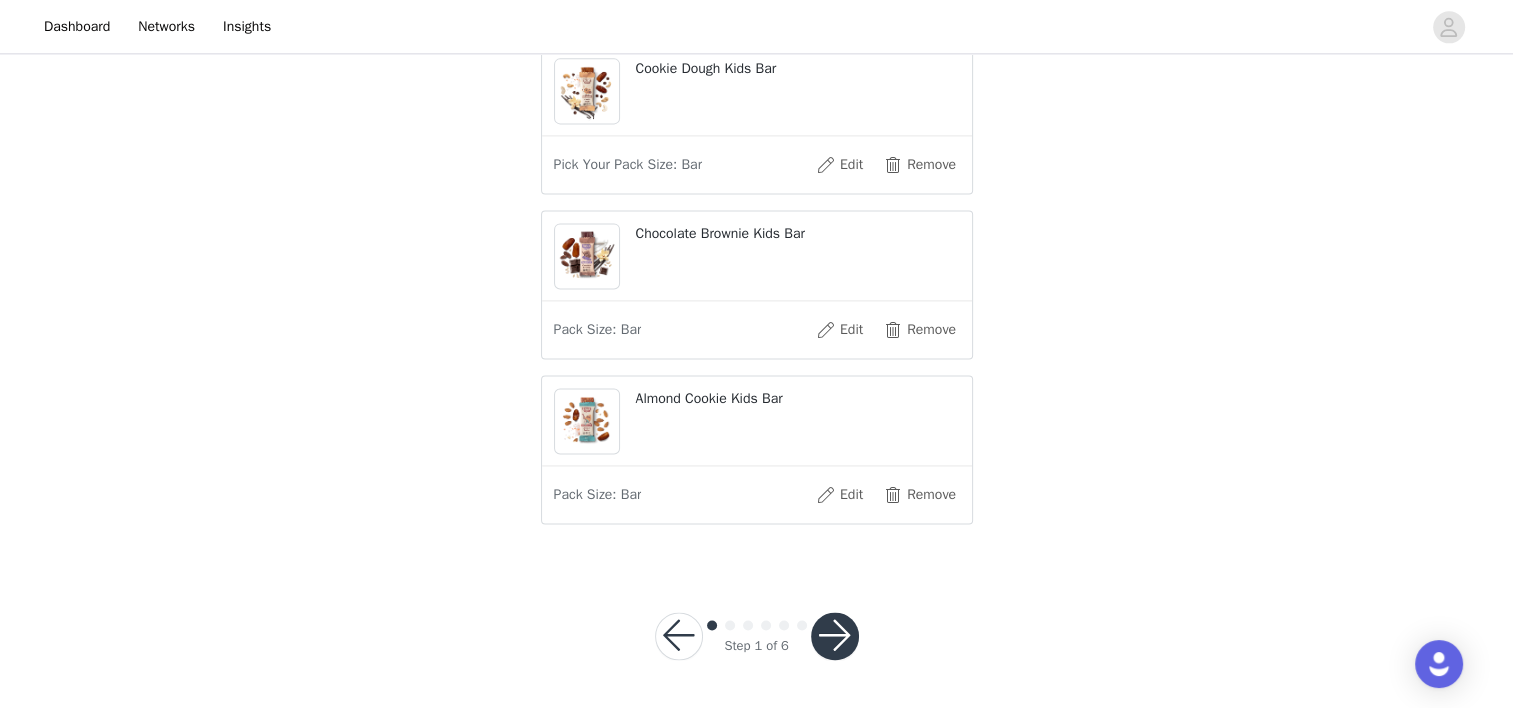 click at bounding box center (835, 636) 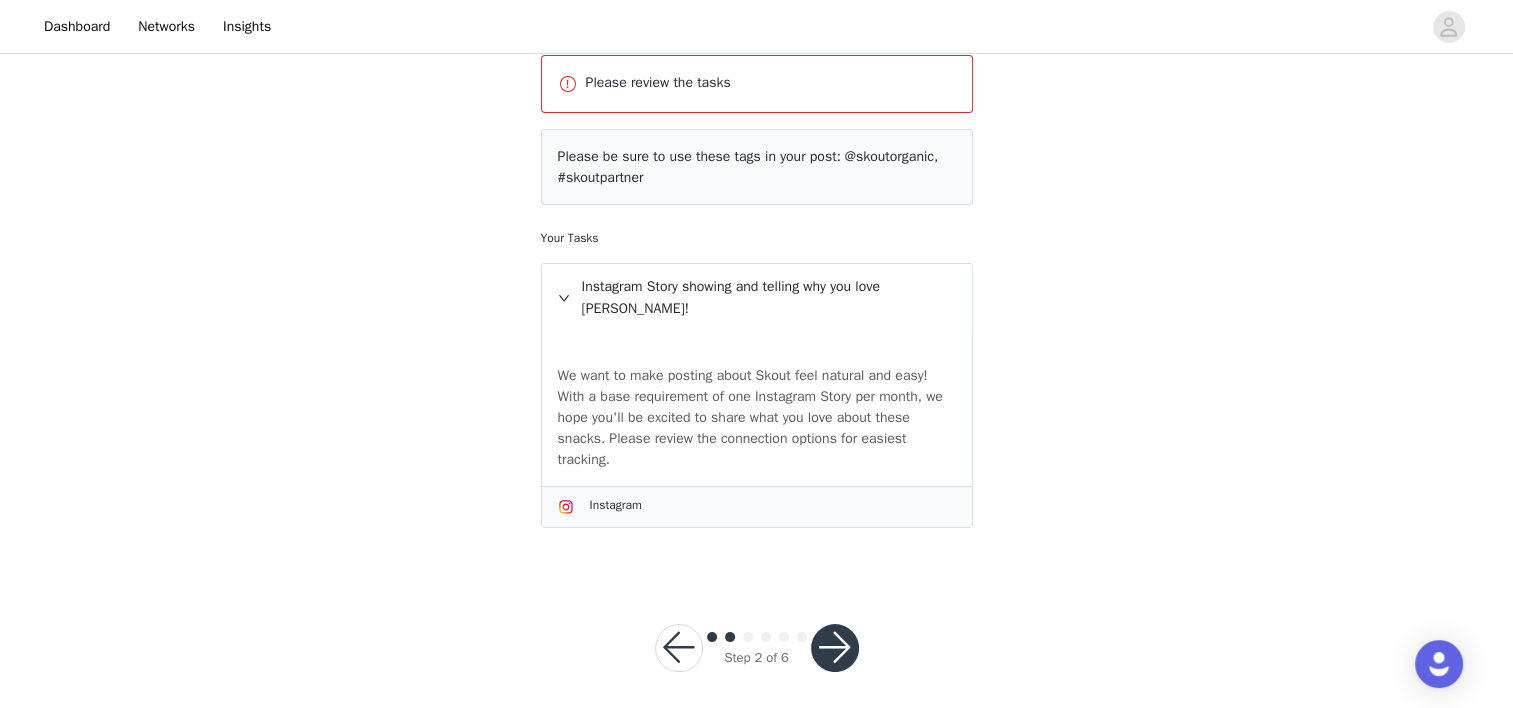 scroll, scrollTop: 225, scrollLeft: 0, axis: vertical 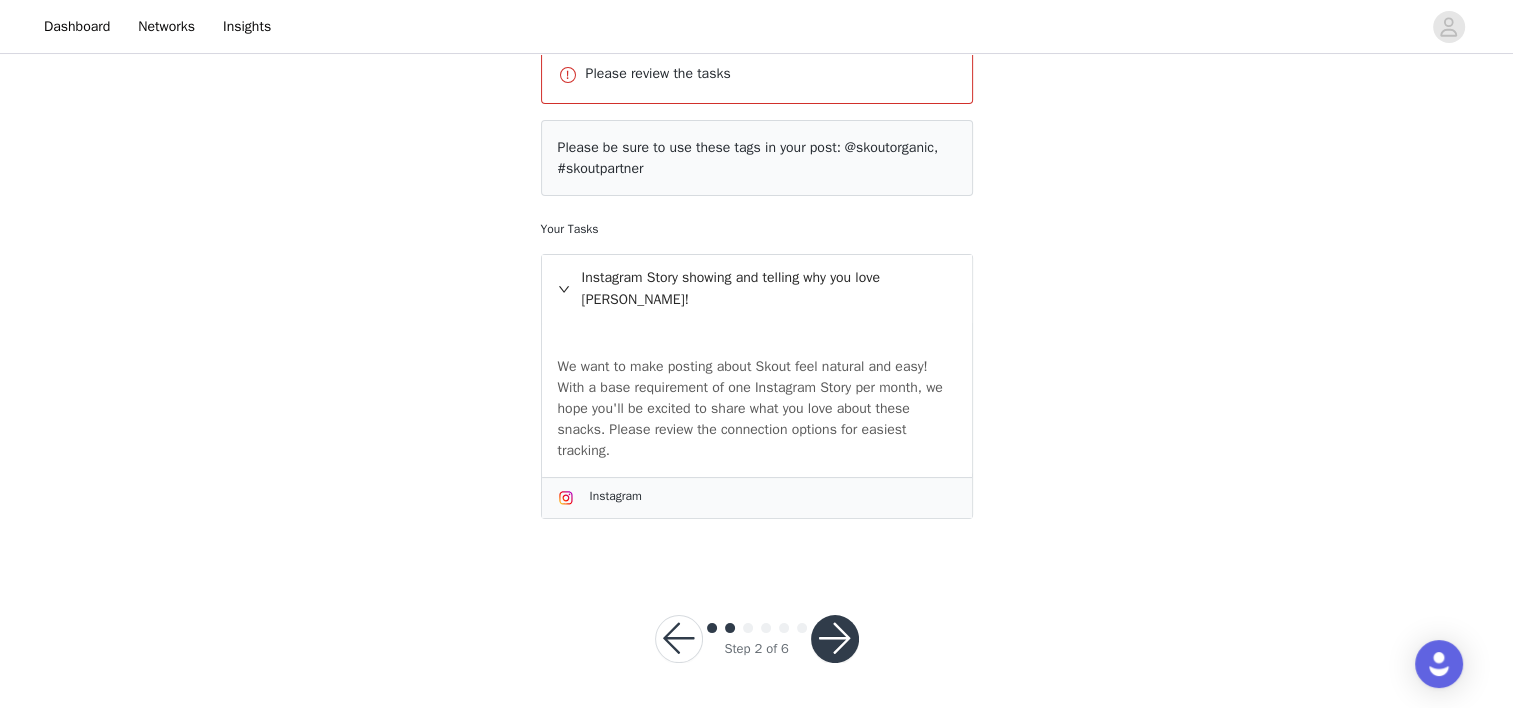 click at bounding box center [835, 639] 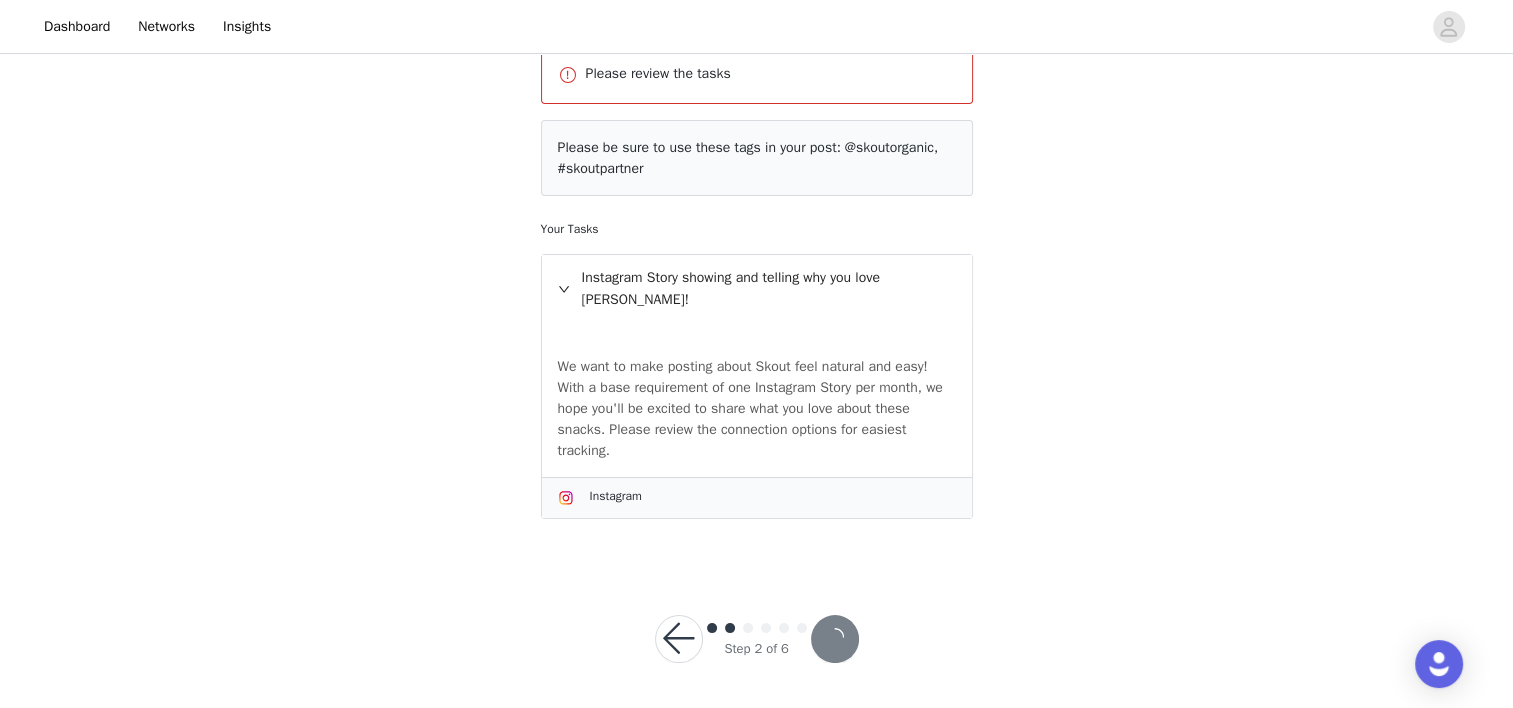 scroll, scrollTop: 152, scrollLeft: 0, axis: vertical 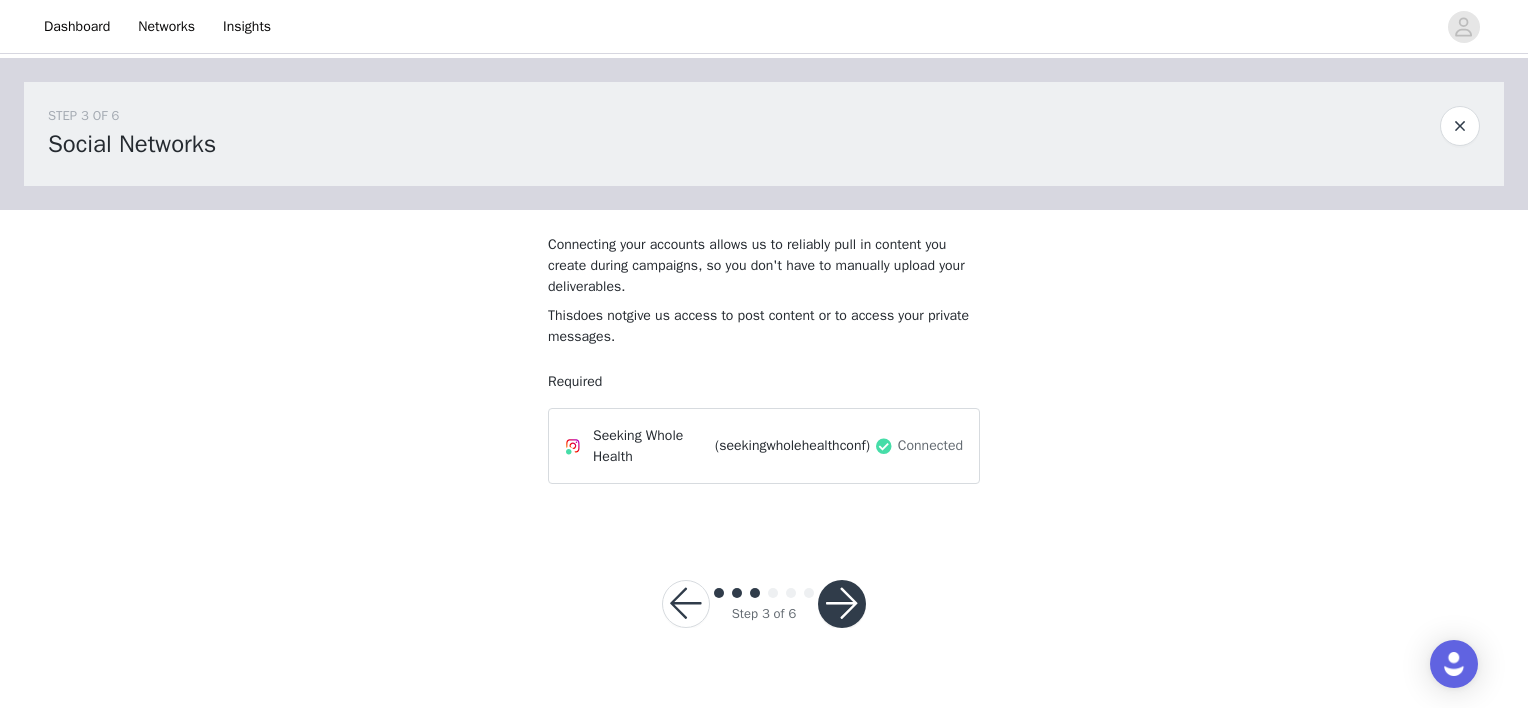 click at bounding box center [842, 604] 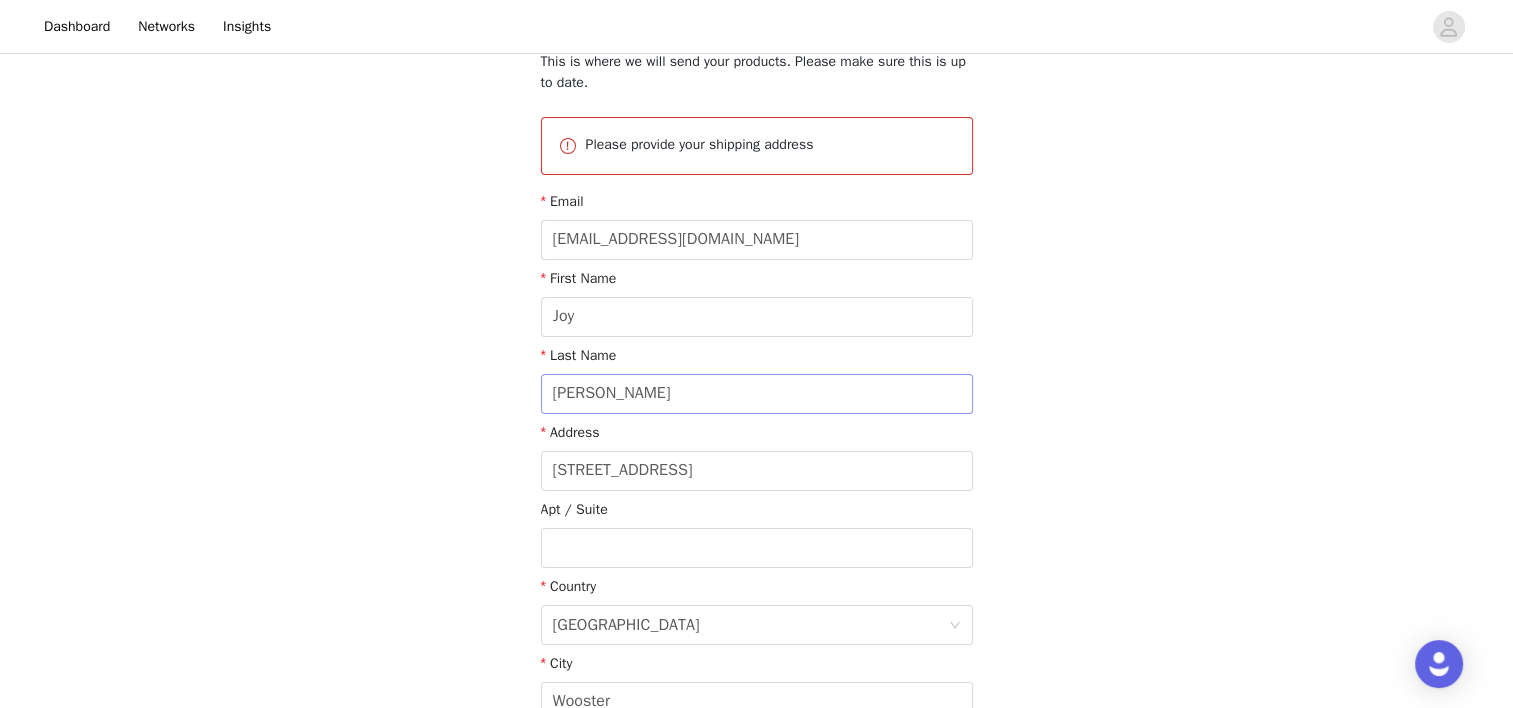 scroll, scrollTop: 200, scrollLeft: 0, axis: vertical 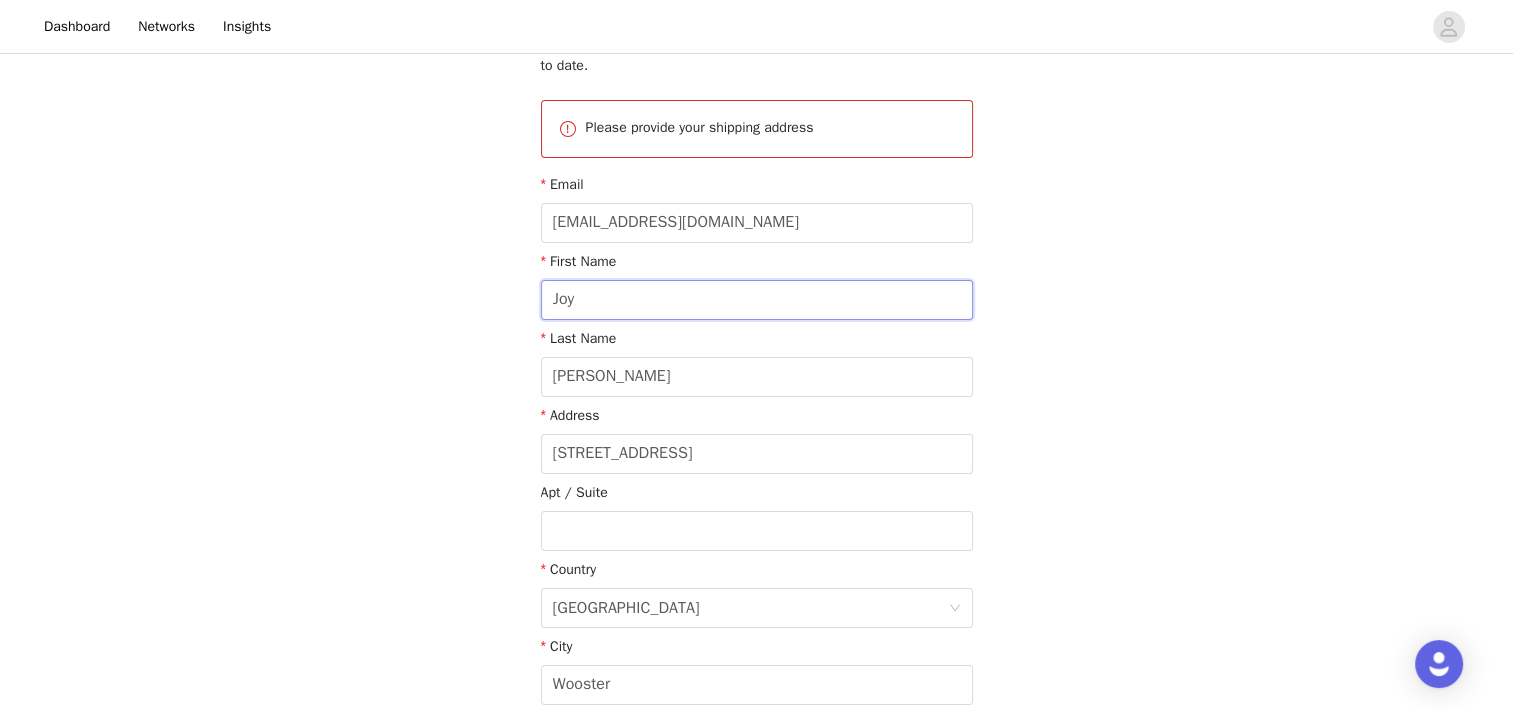 drag, startPoint x: 640, startPoint y: 295, endPoint x: 470, endPoint y: 280, distance: 170.66048 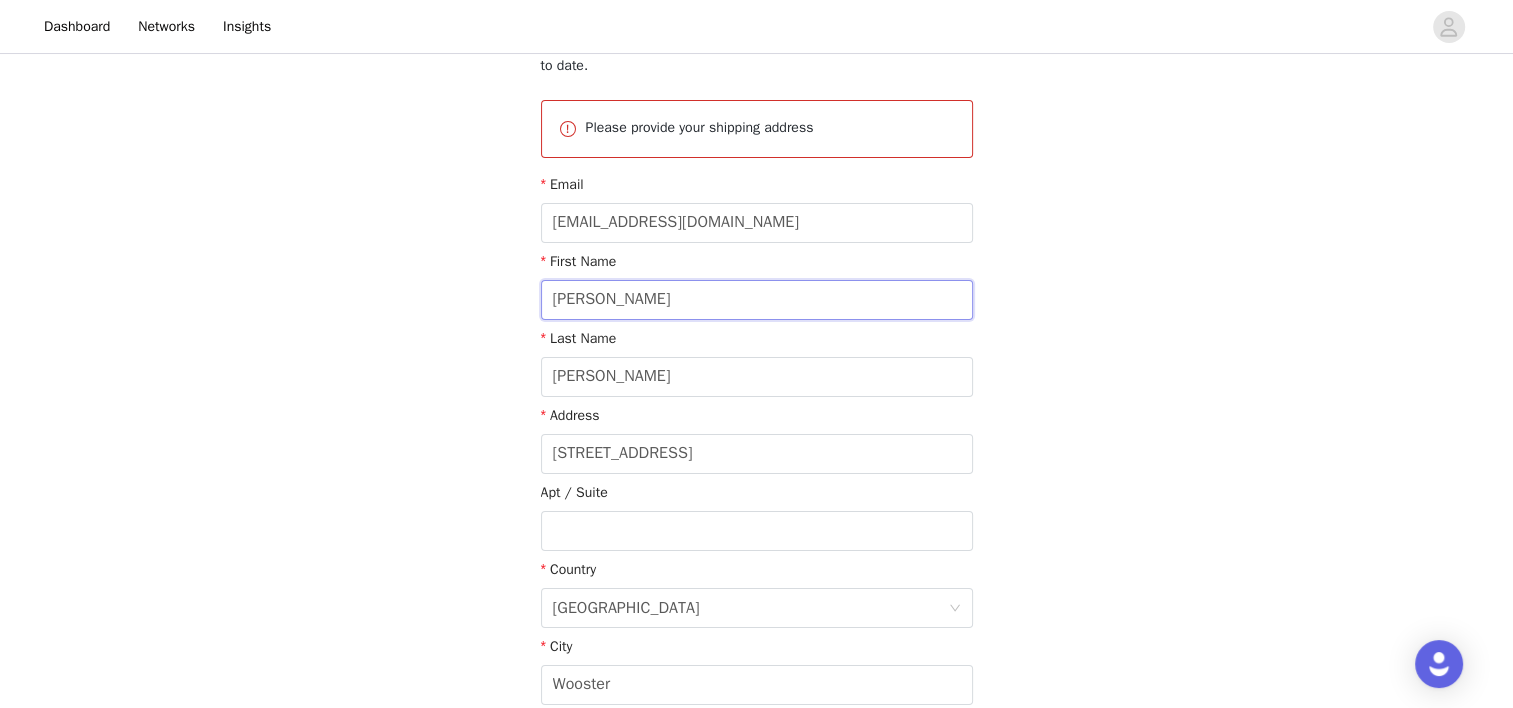 type on "[PERSON_NAME]" 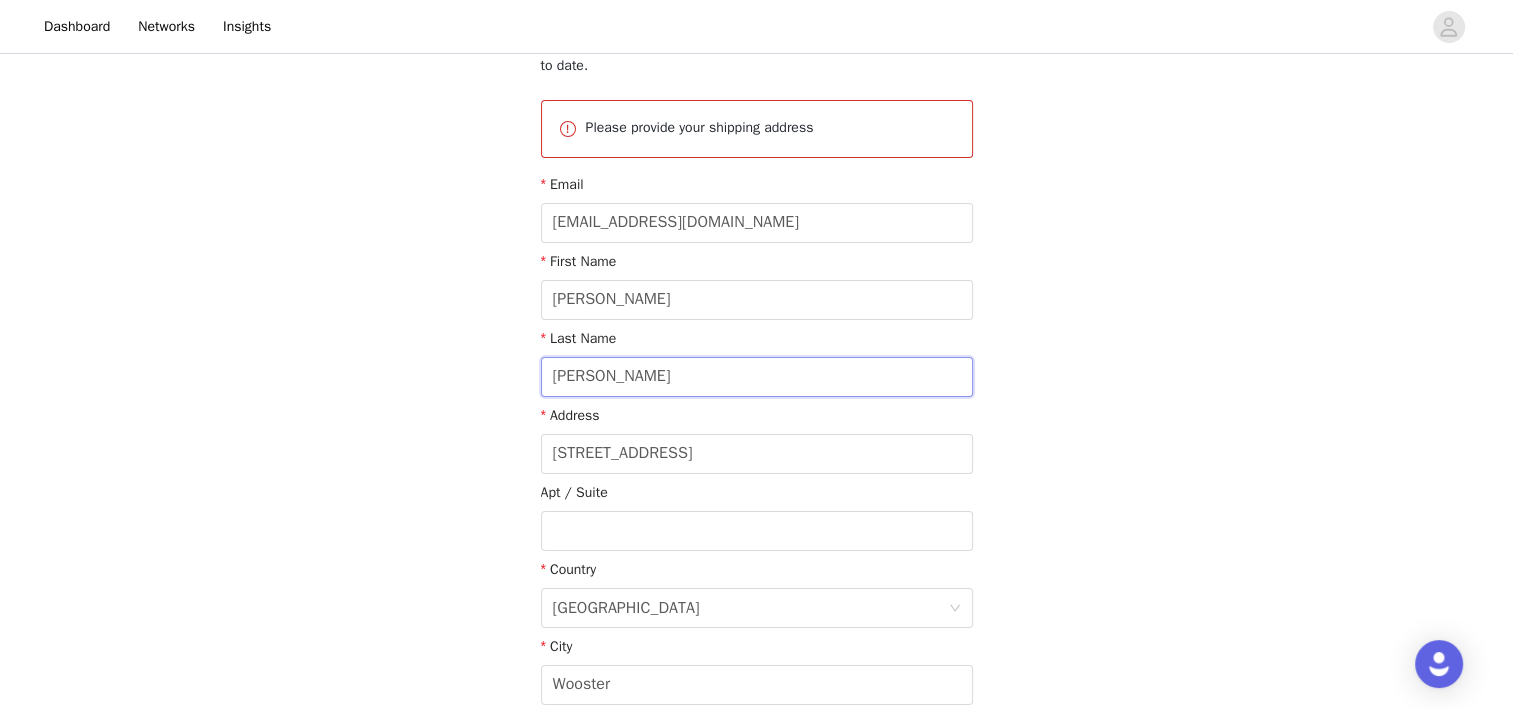 type on "[PERSON_NAME]" 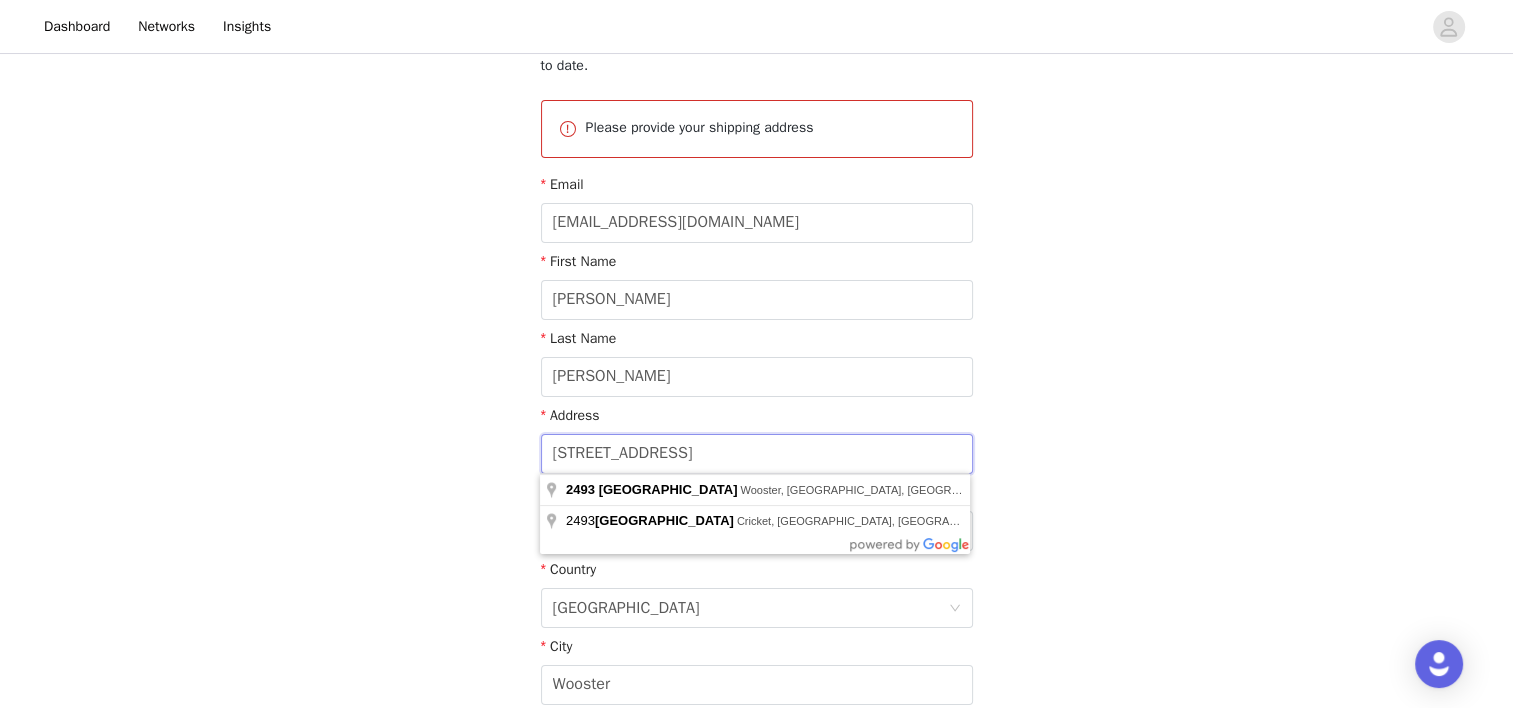 type on "1" 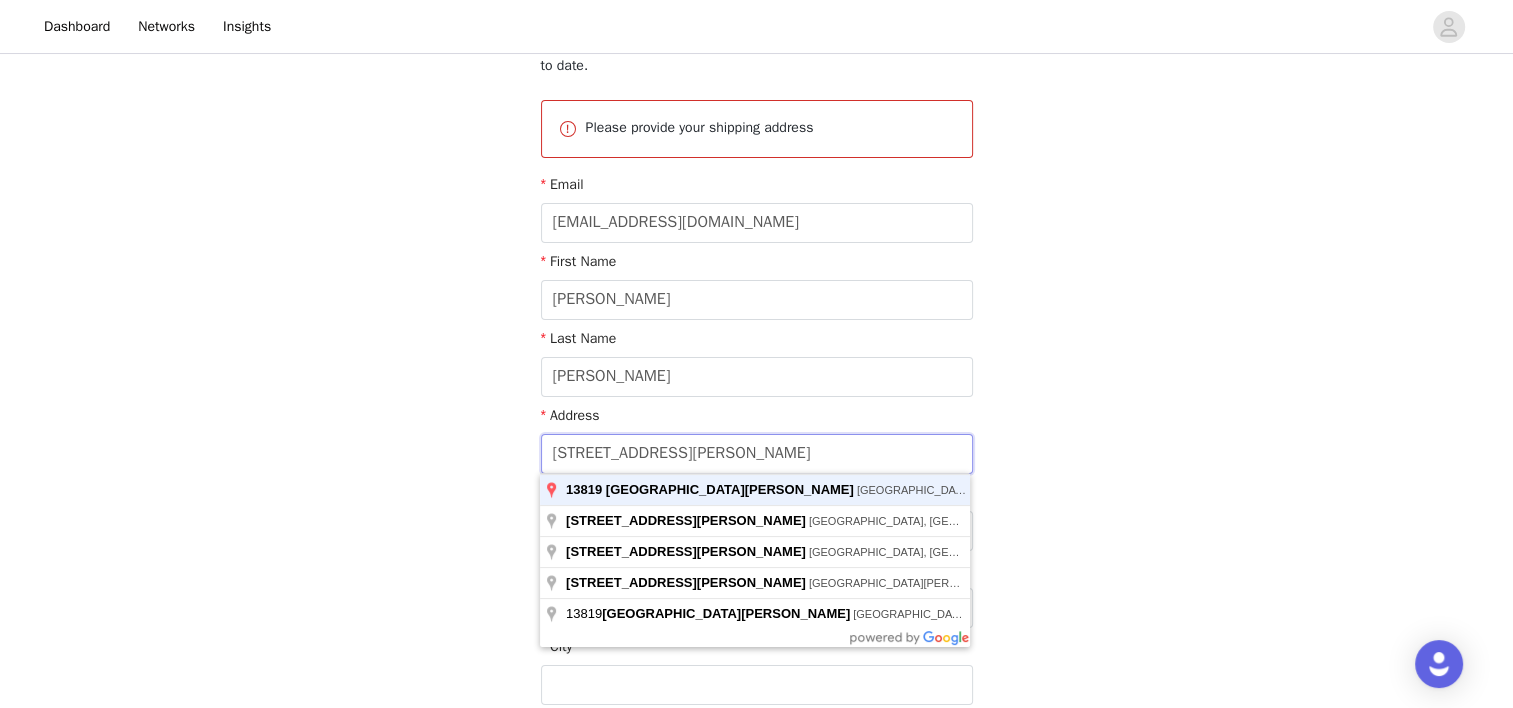 click on "[STREET_ADDRESS][PERSON_NAME]" at bounding box center (757, 454) 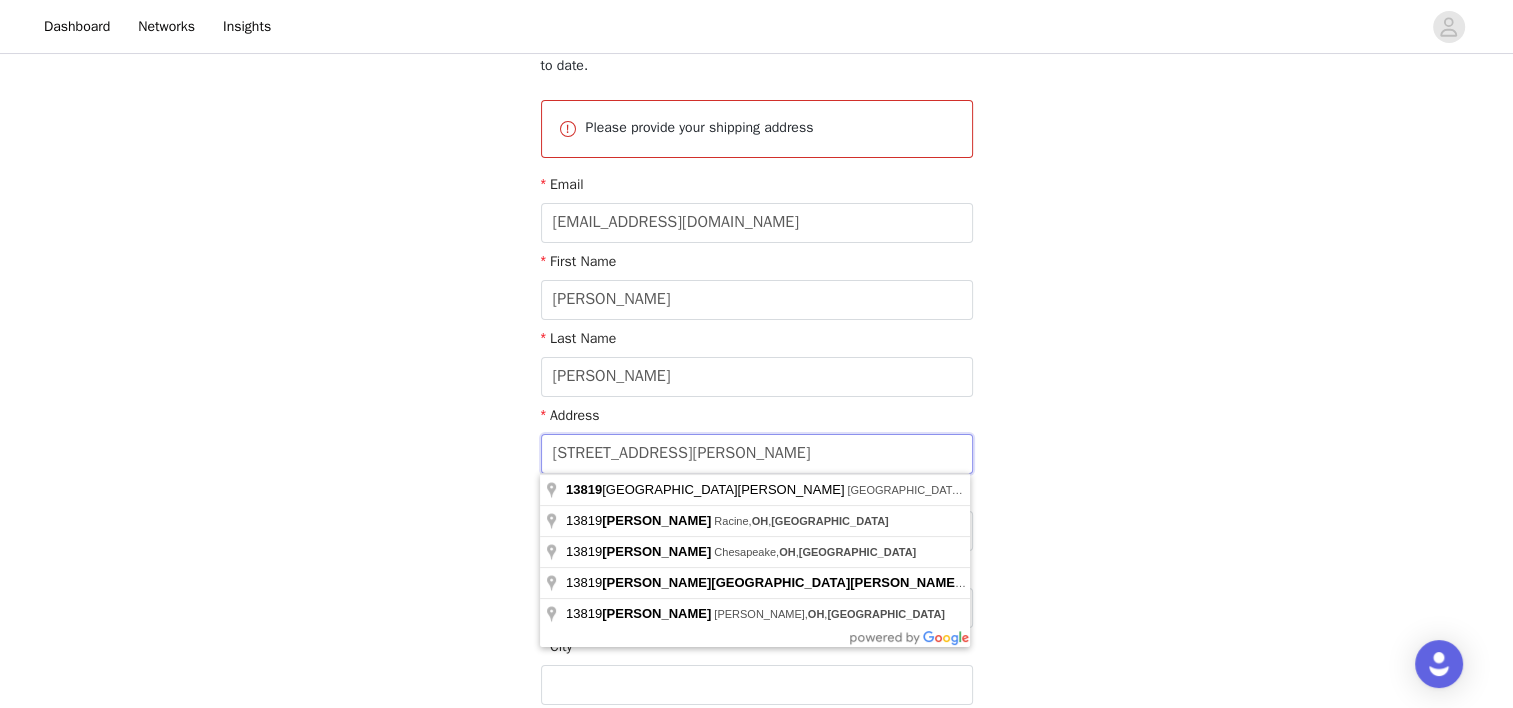 click on "[STREET_ADDRESS][PERSON_NAME]" at bounding box center (757, 454) 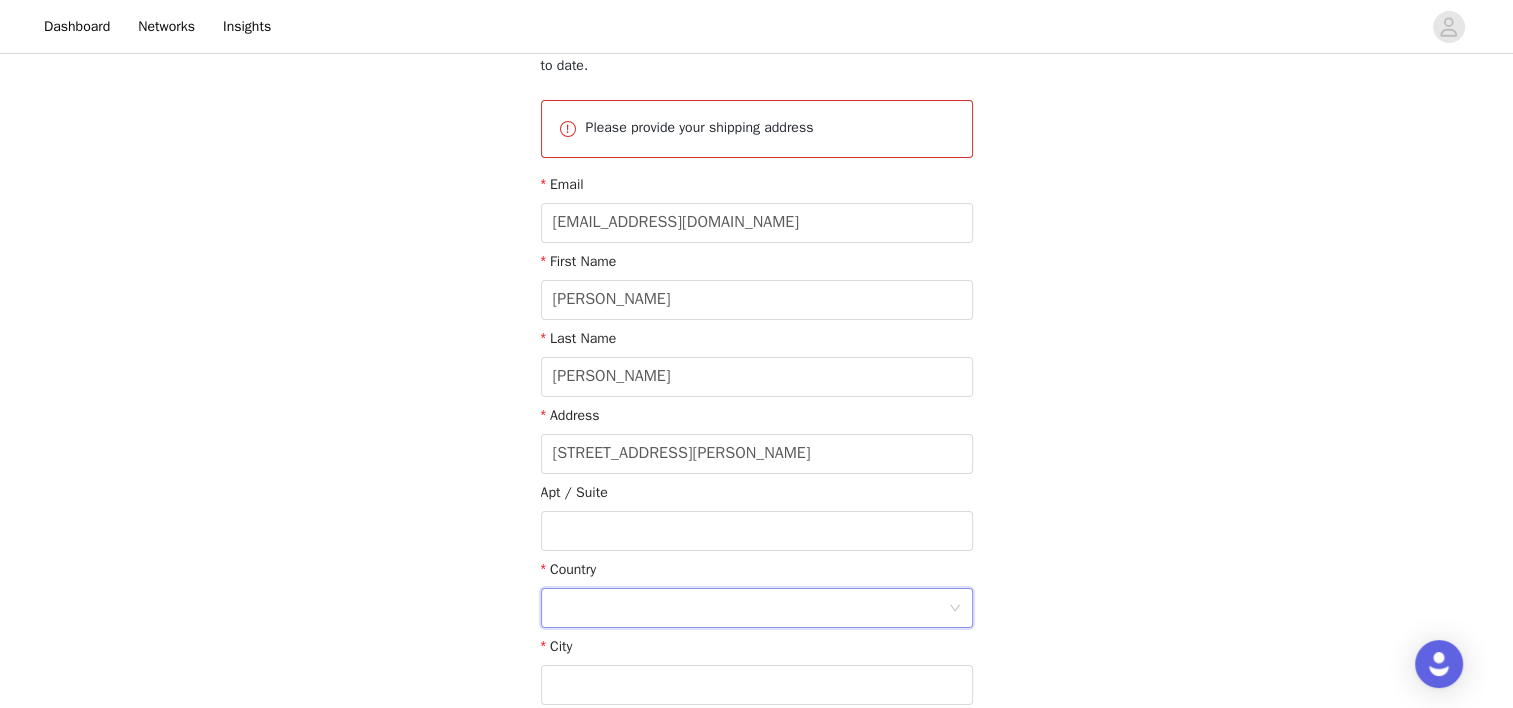 click at bounding box center [750, 608] 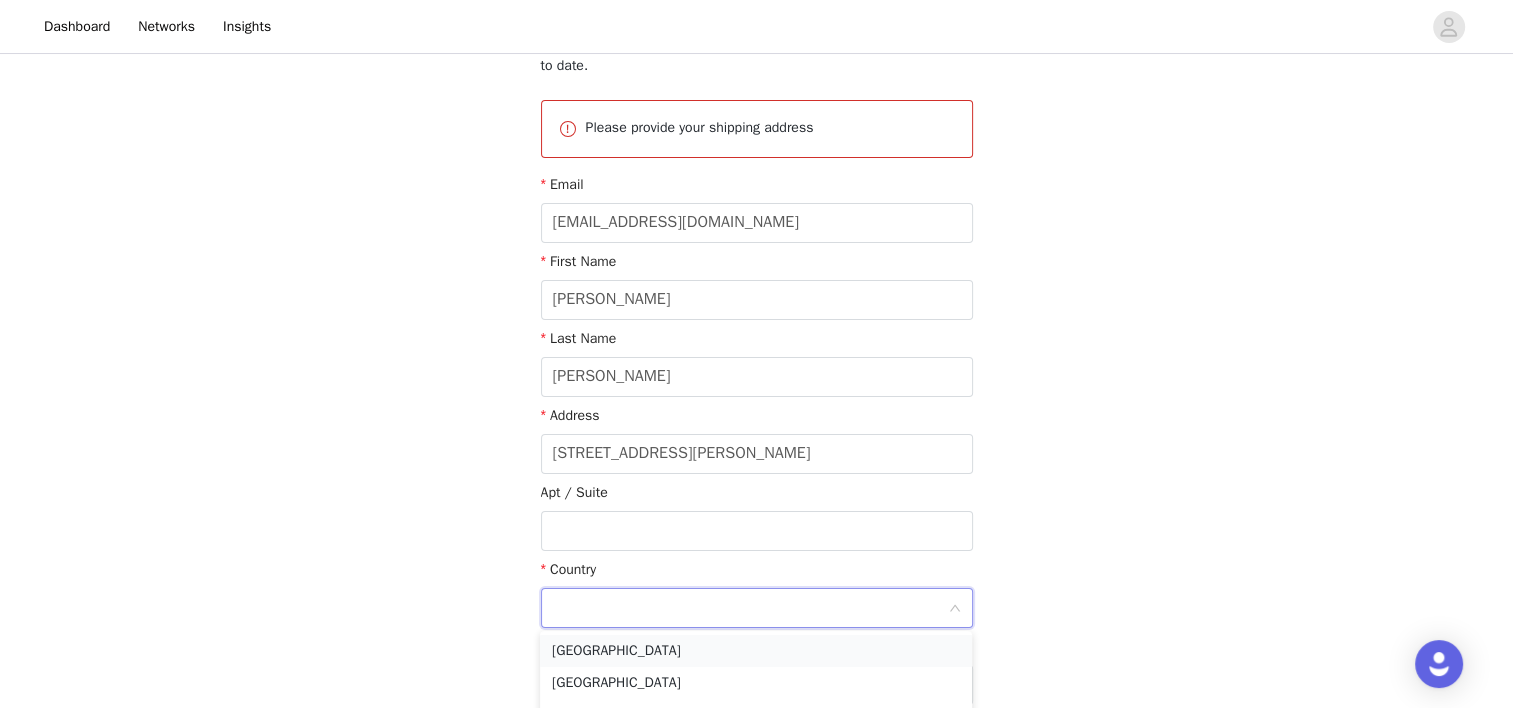 click on "[GEOGRAPHIC_DATA]" at bounding box center [756, 651] 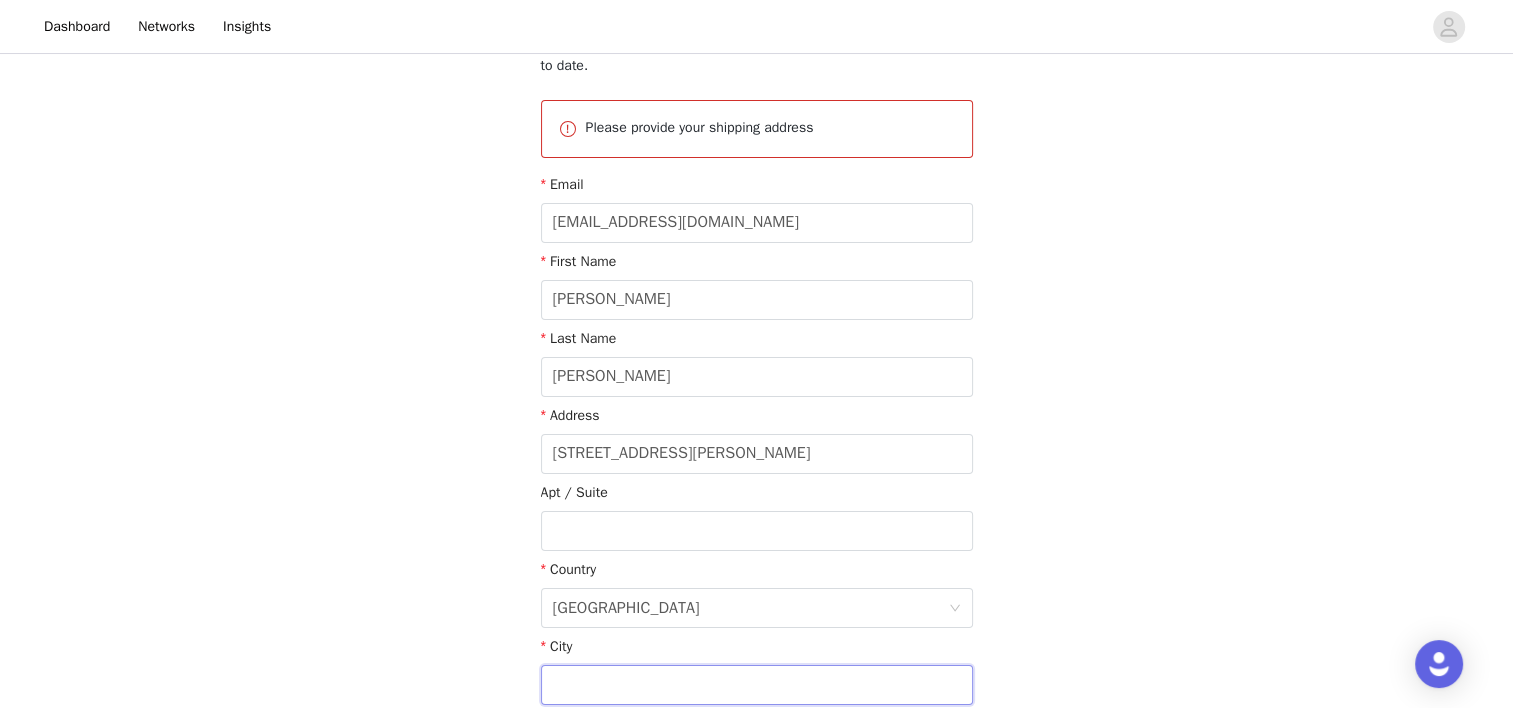 click at bounding box center (757, 685) 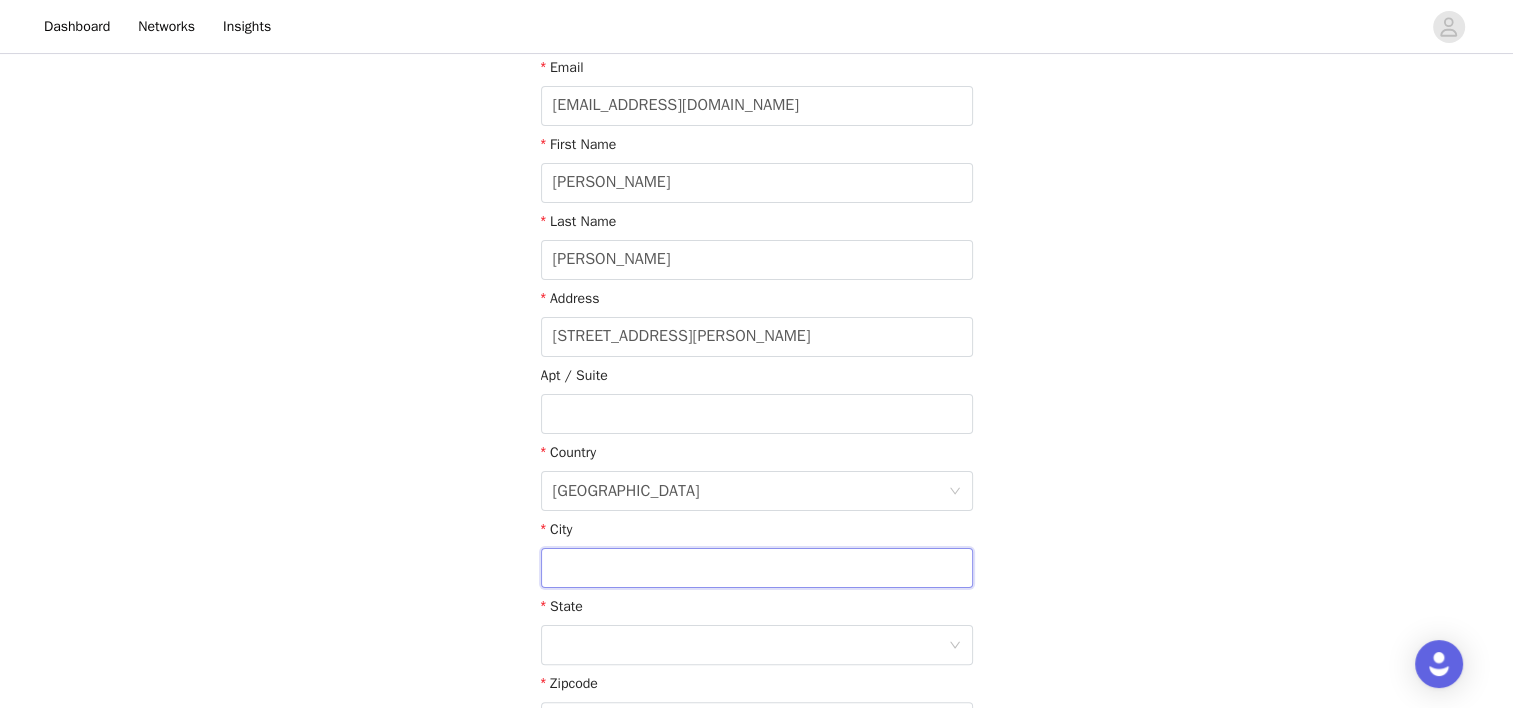 scroll, scrollTop: 374, scrollLeft: 0, axis: vertical 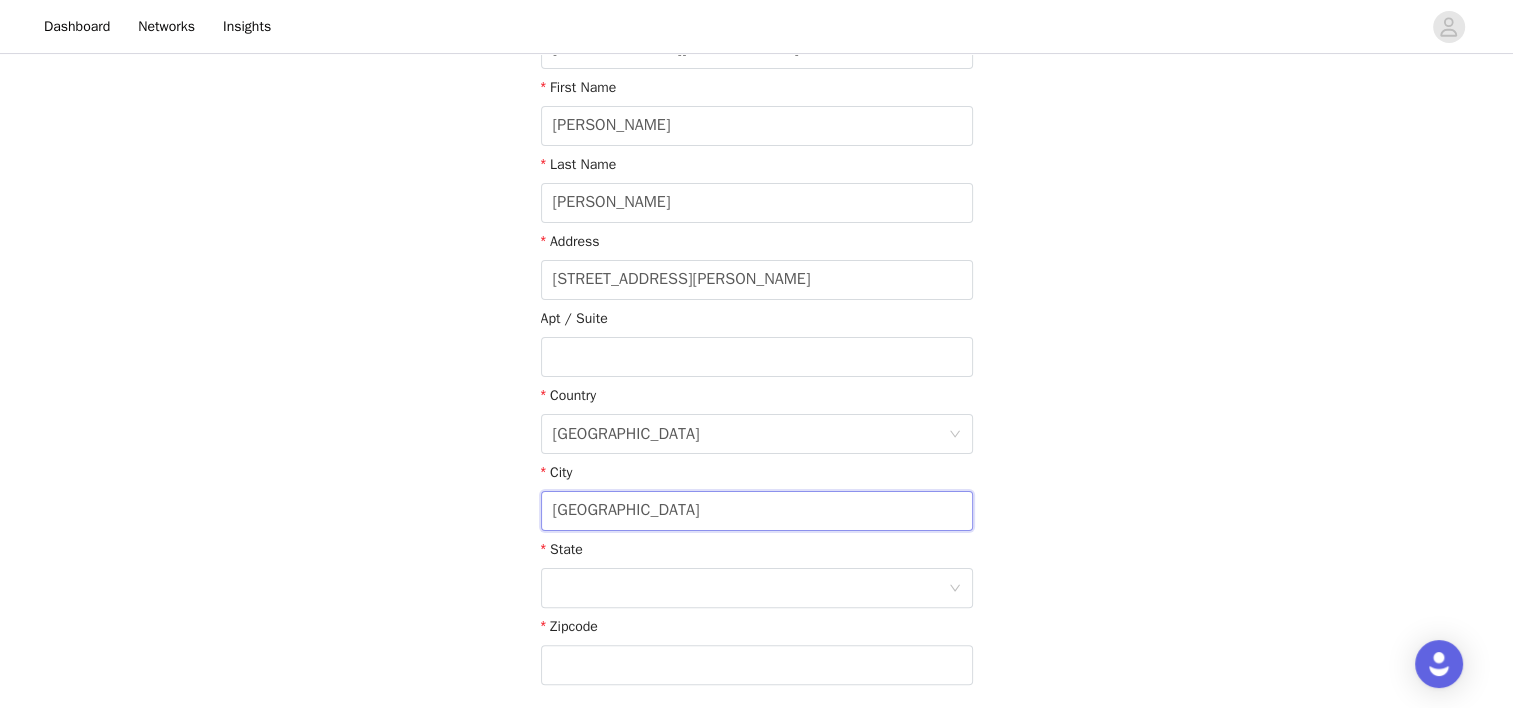 type on "[GEOGRAPHIC_DATA]" 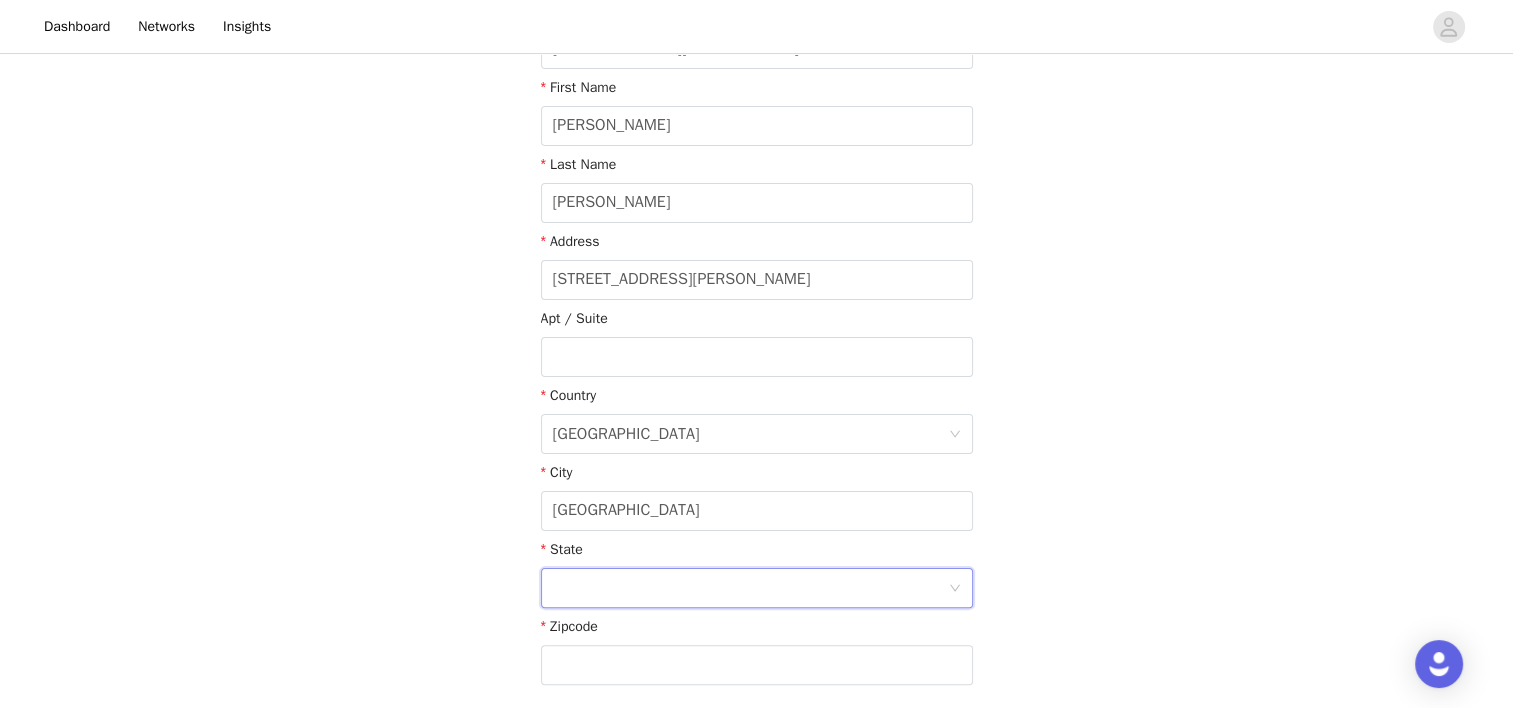 click at bounding box center (750, 588) 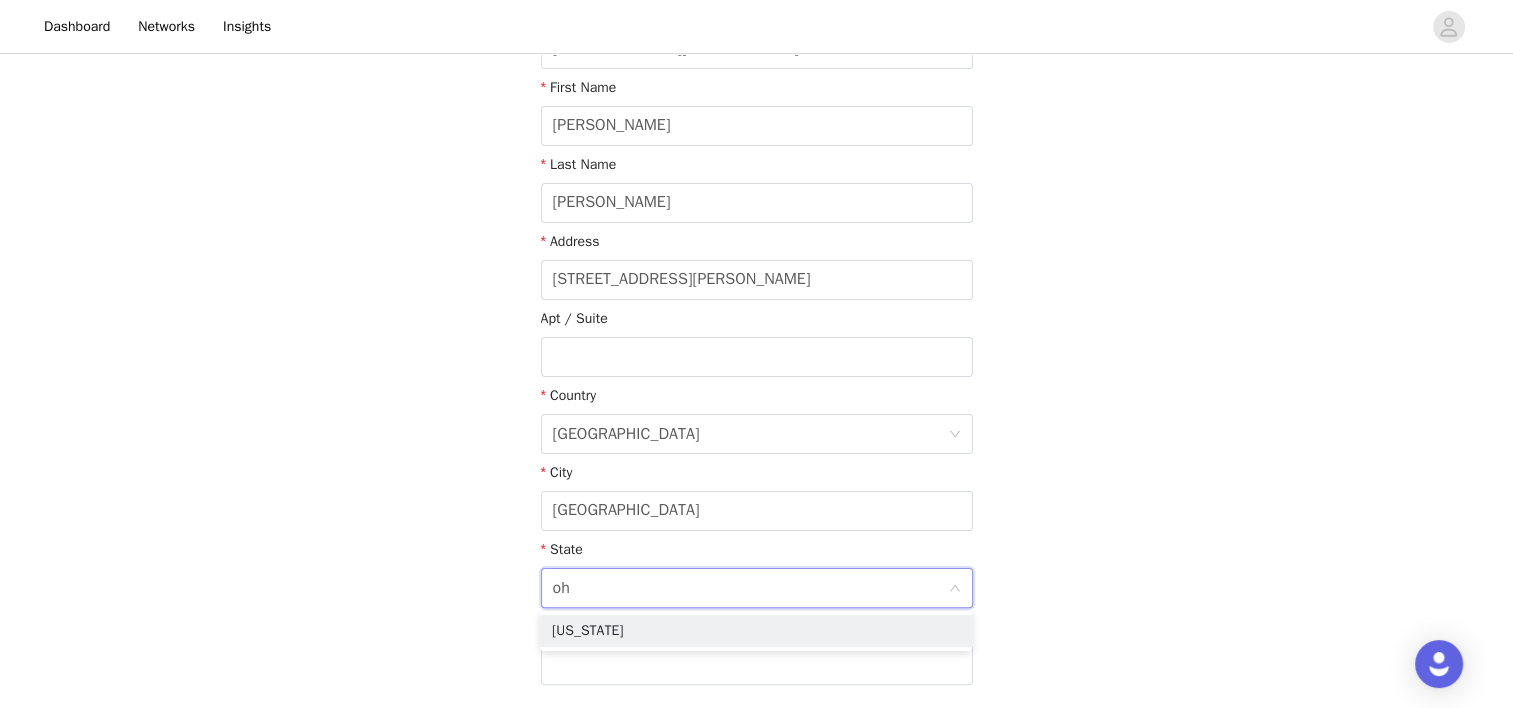 type on "o" 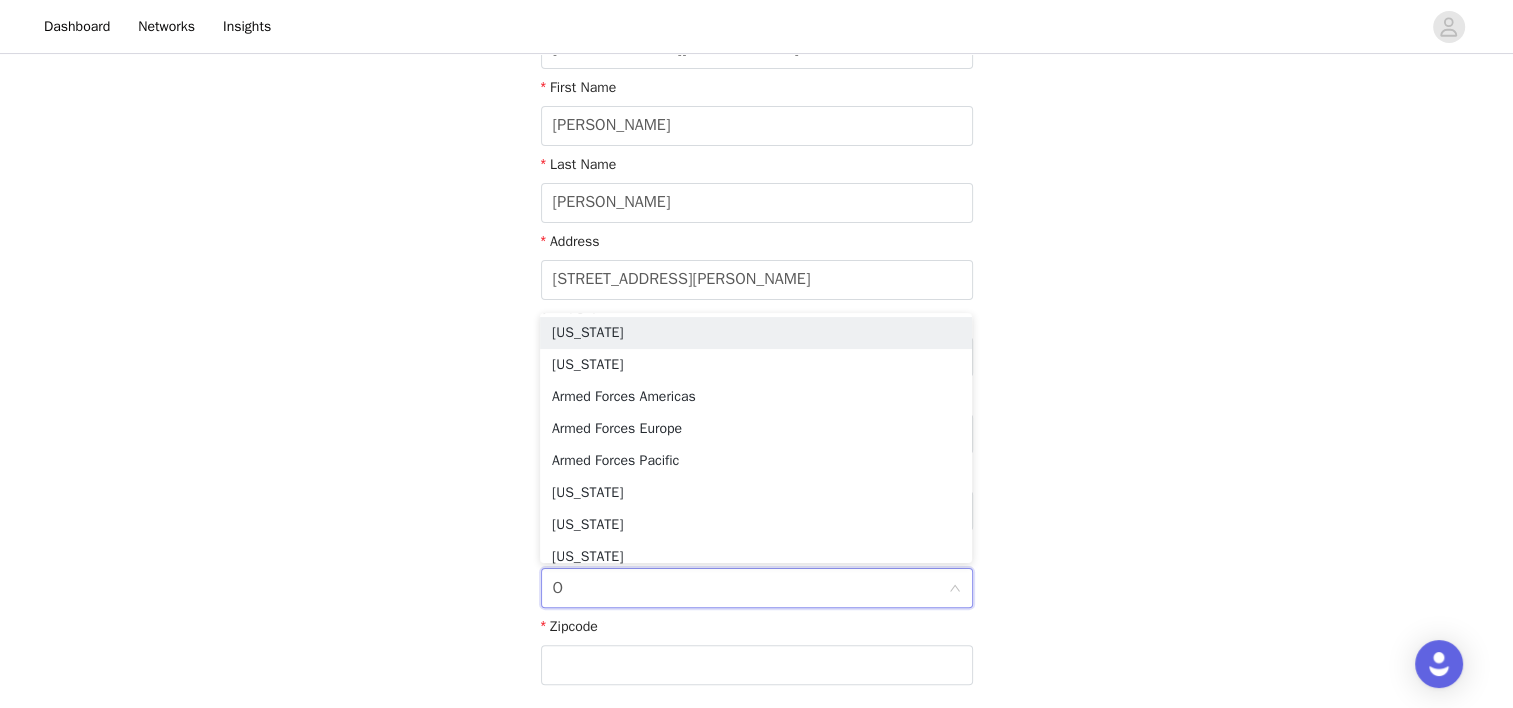 type on "Oh" 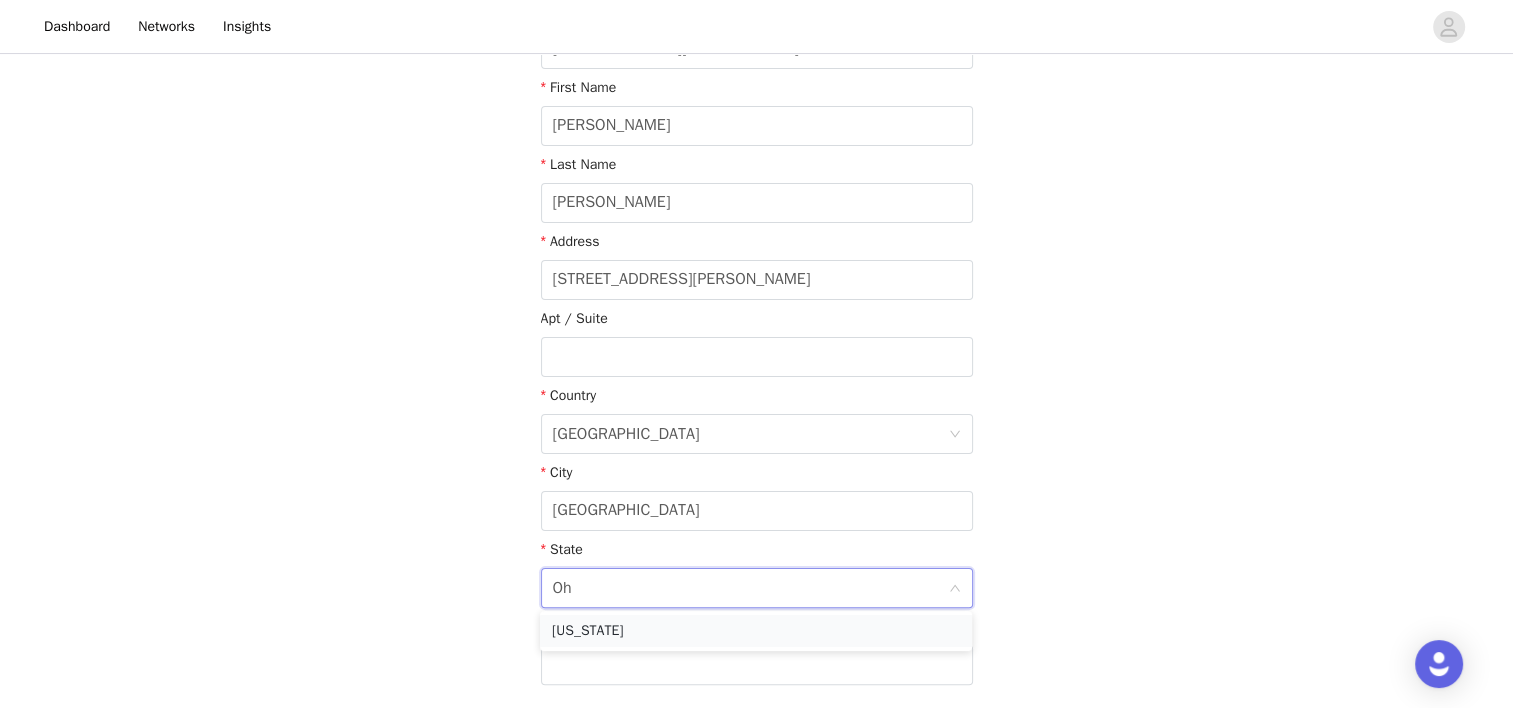 click on "[US_STATE]" at bounding box center [756, 631] 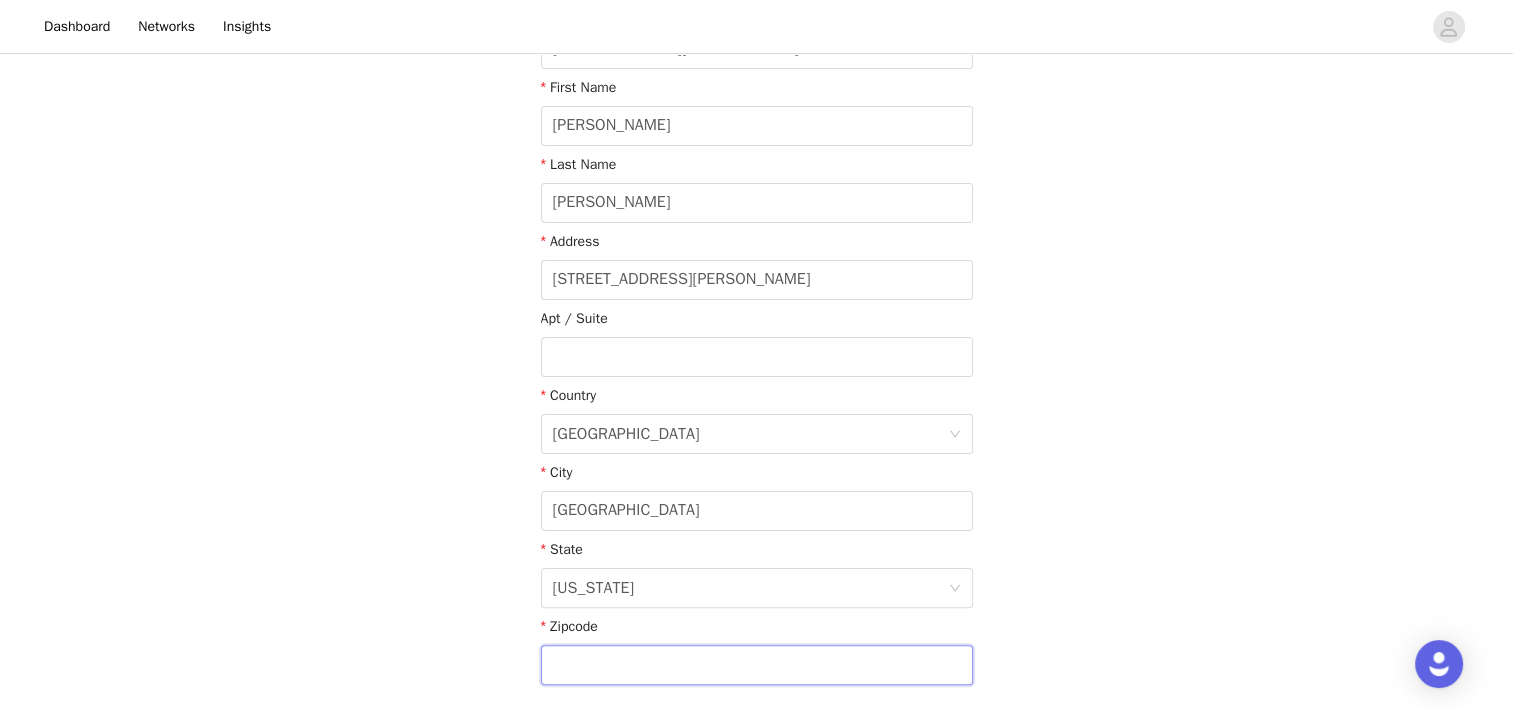 click at bounding box center (757, 665) 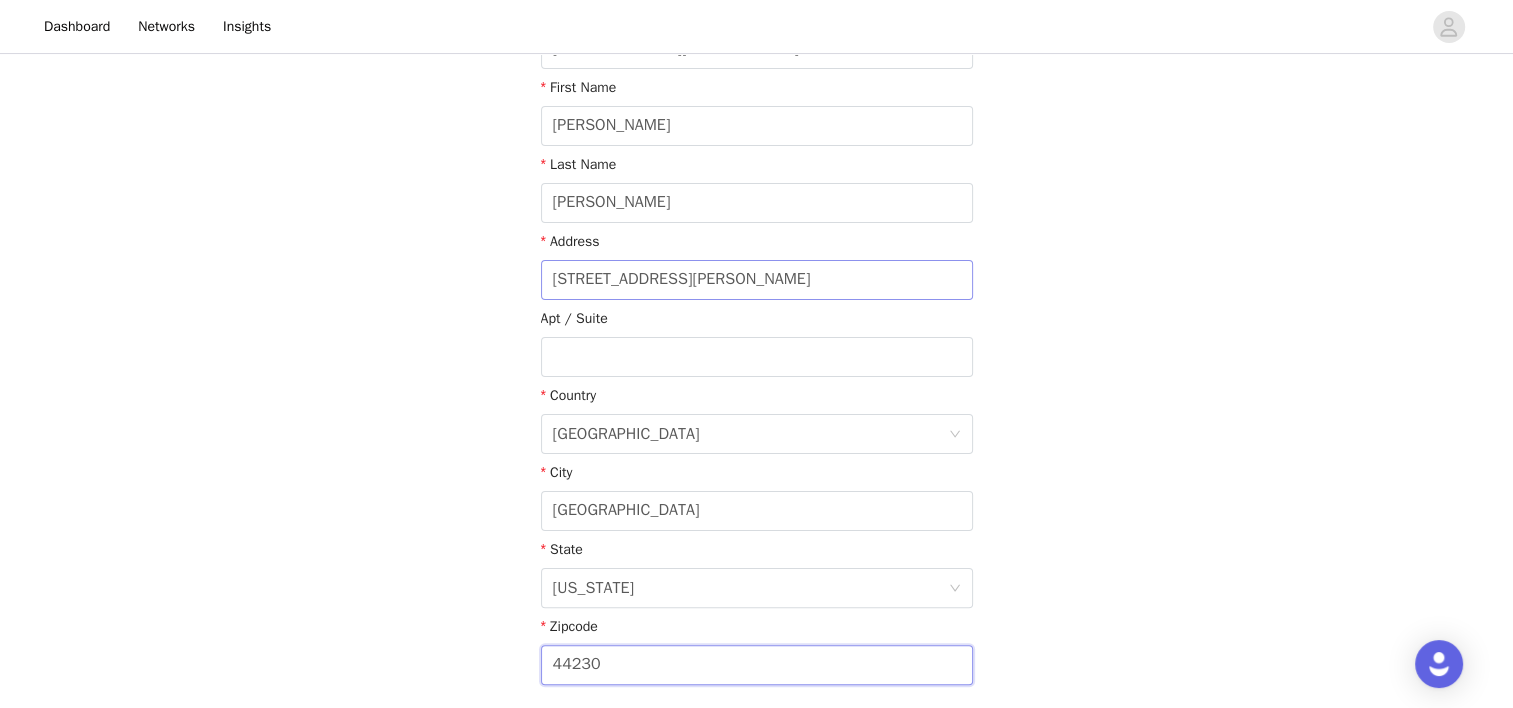 type on "44230" 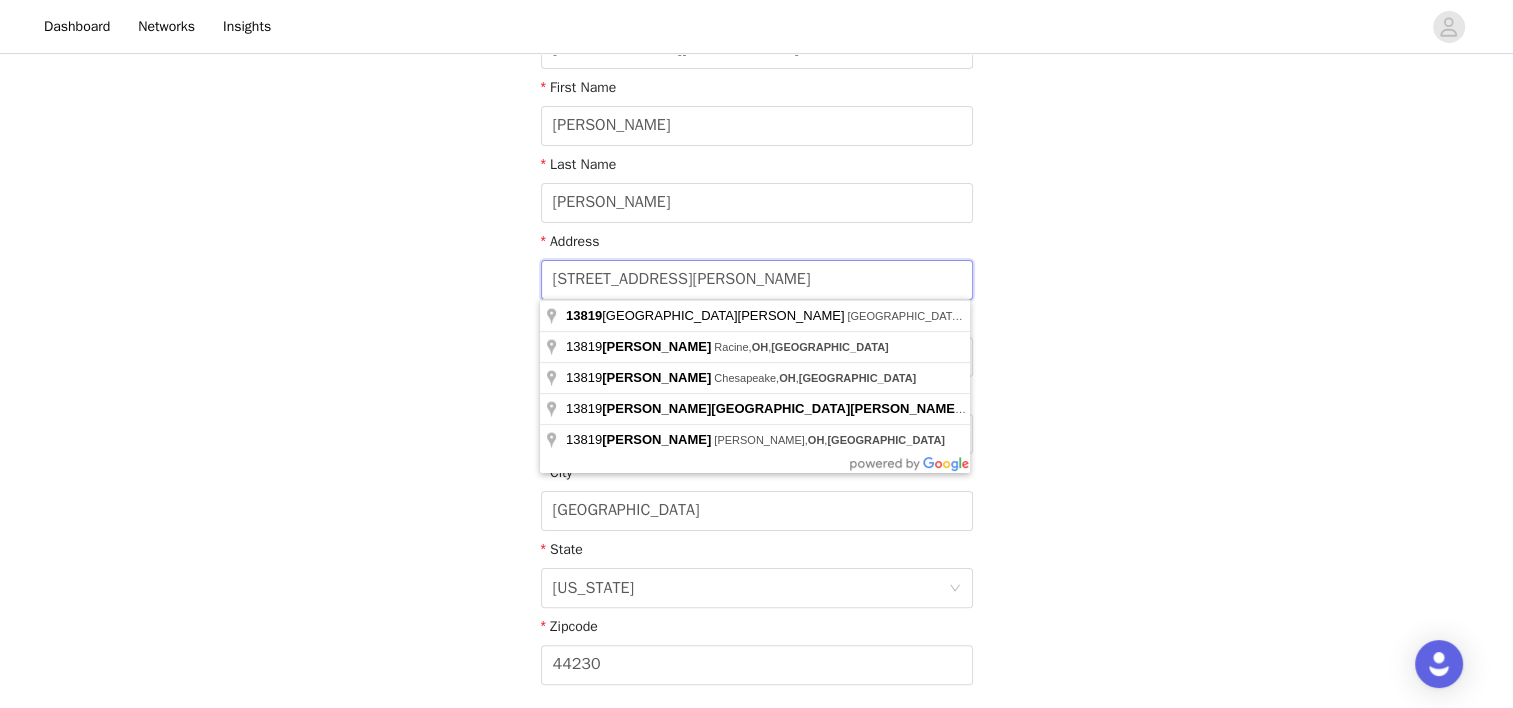click on "[STREET_ADDRESS][PERSON_NAME]" at bounding box center [757, 280] 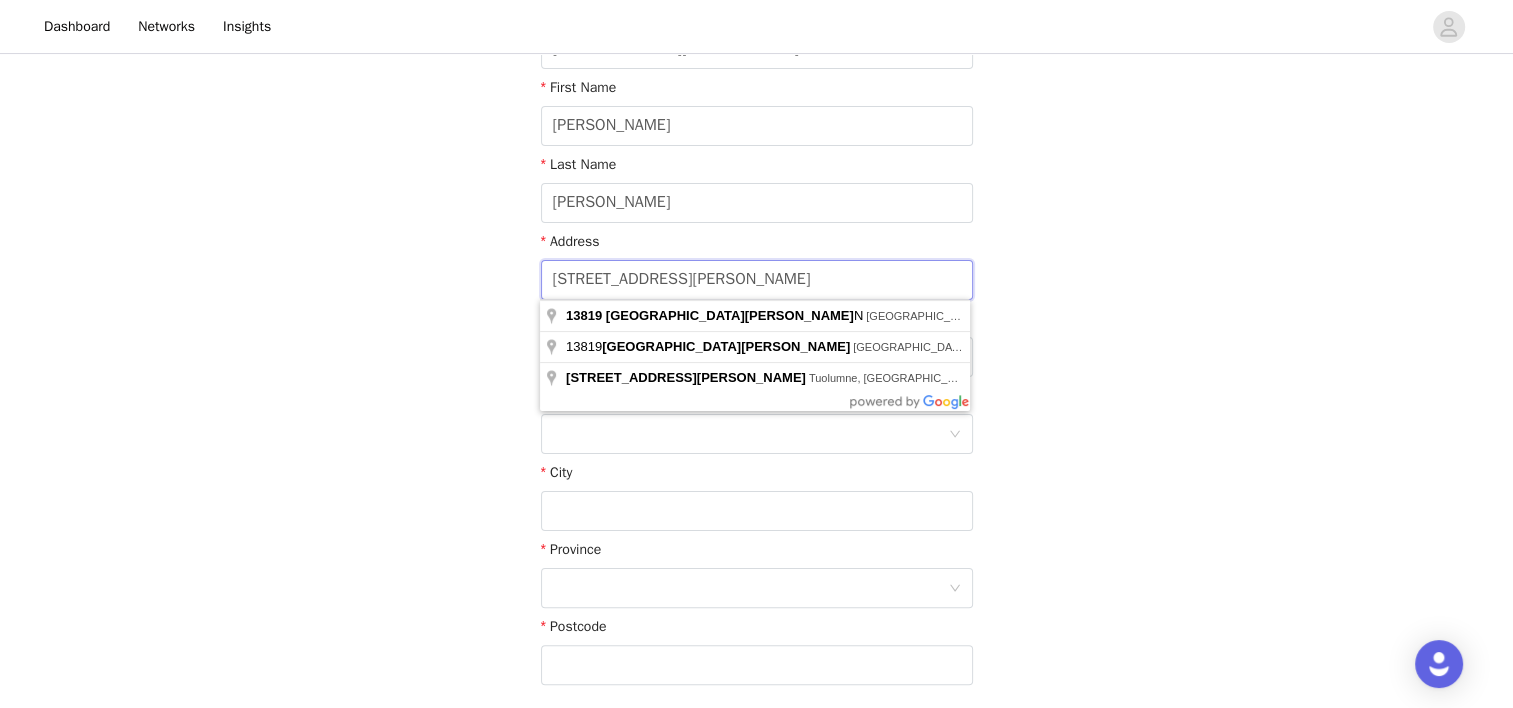 type on "[STREET_ADDRESS][PERSON_NAME]" 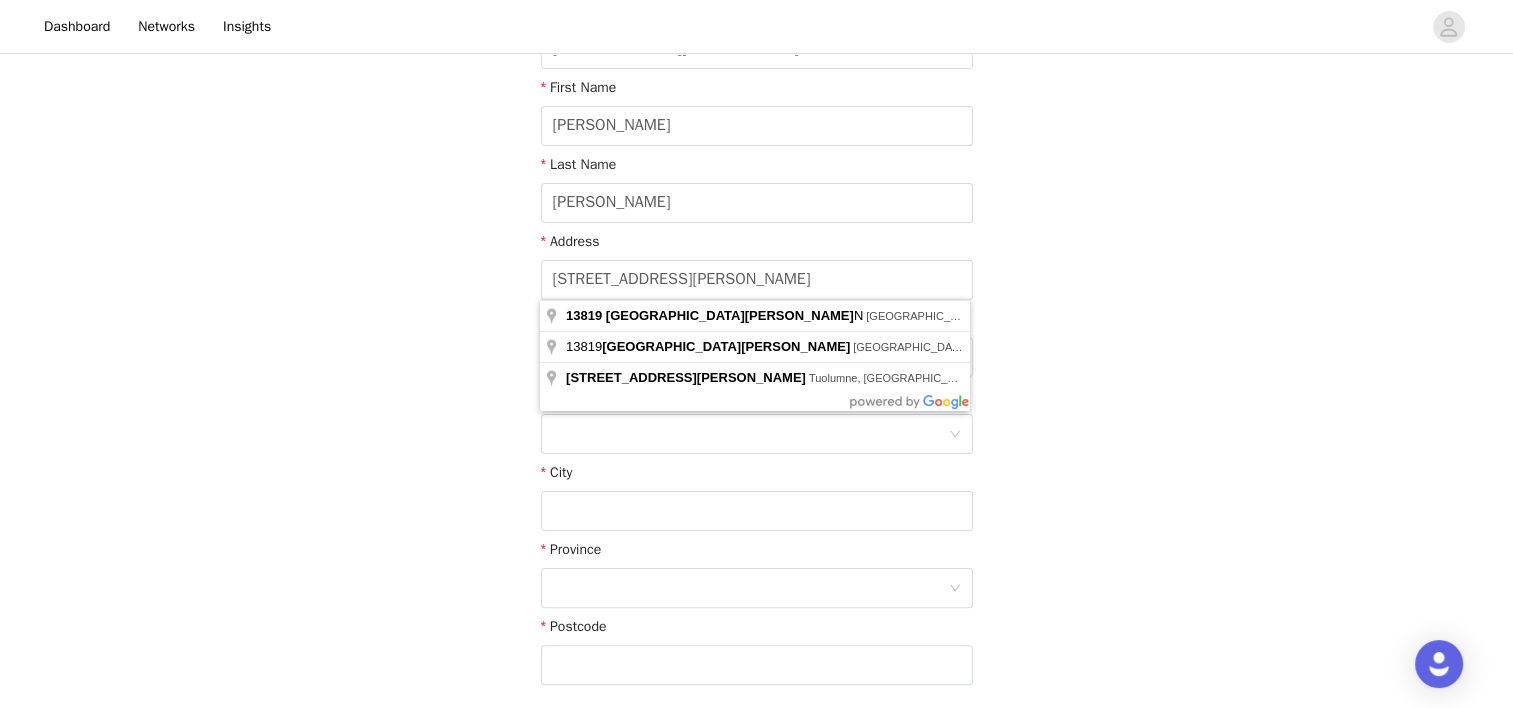 click on "STEP 4 OF 6
Shipping Information
This is where we will send your products. Please make sure this is up to date.         Please provide your shipping address     Email [EMAIL_ADDRESS][DOMAIN_NAME]   First Name [PERSON_NAME]   Last Name [PERSON_NAME]   Address [STREET_ADDRESS][PERSON_NAME]   Apt / Suite   [GEOGRAPHIC_DATA]     Postcode" at bounding box center [756, 200] 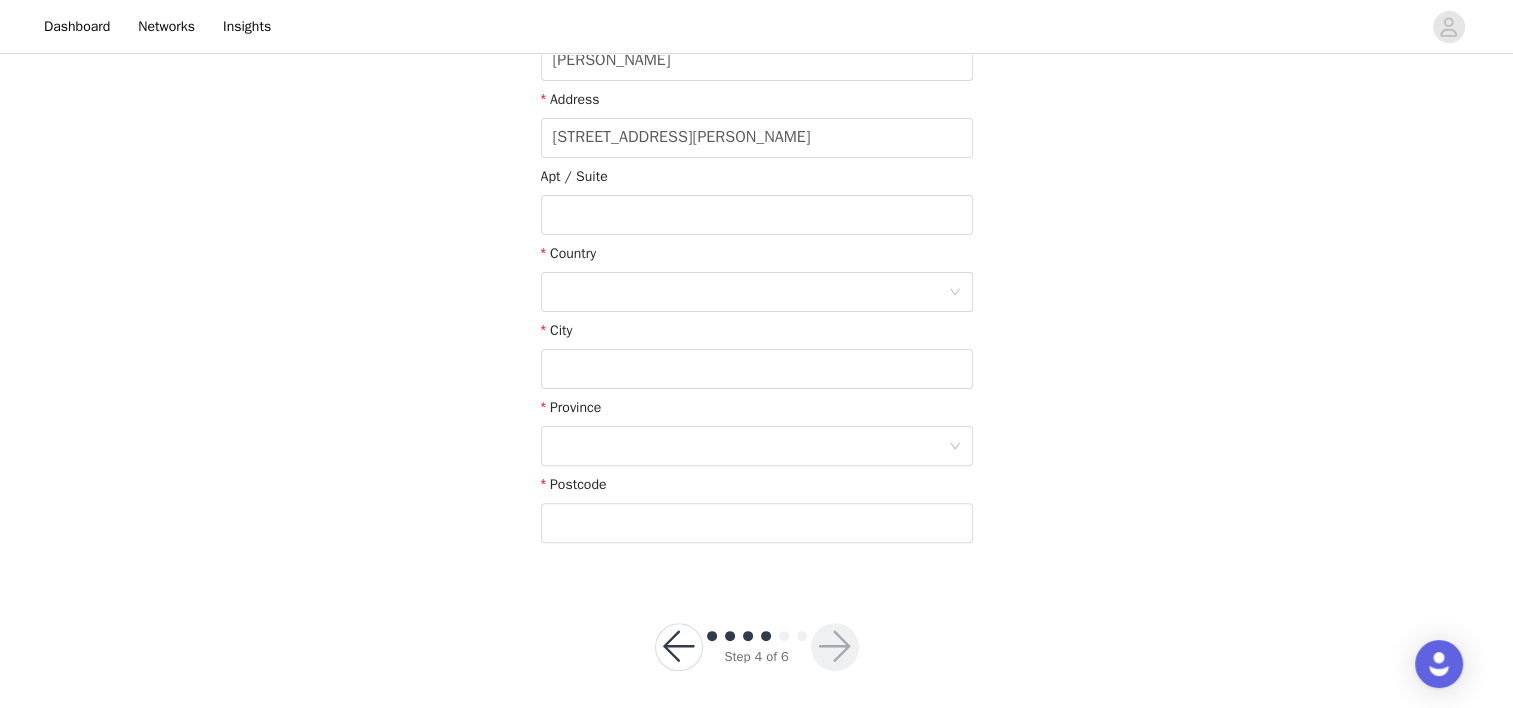 scroll, scrollTop: 525, scrollLeft: 0, axis: vertical 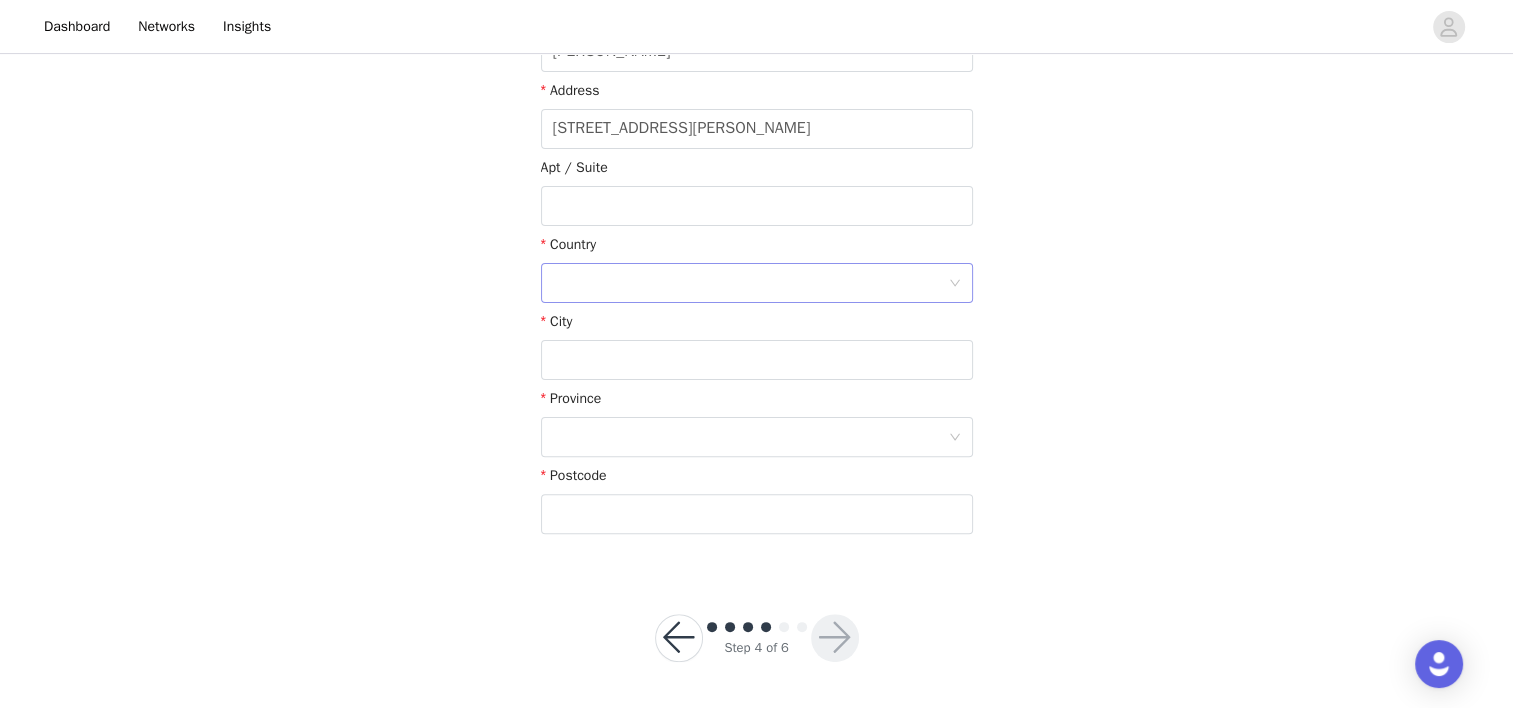 click at bounding box center (750, 283) 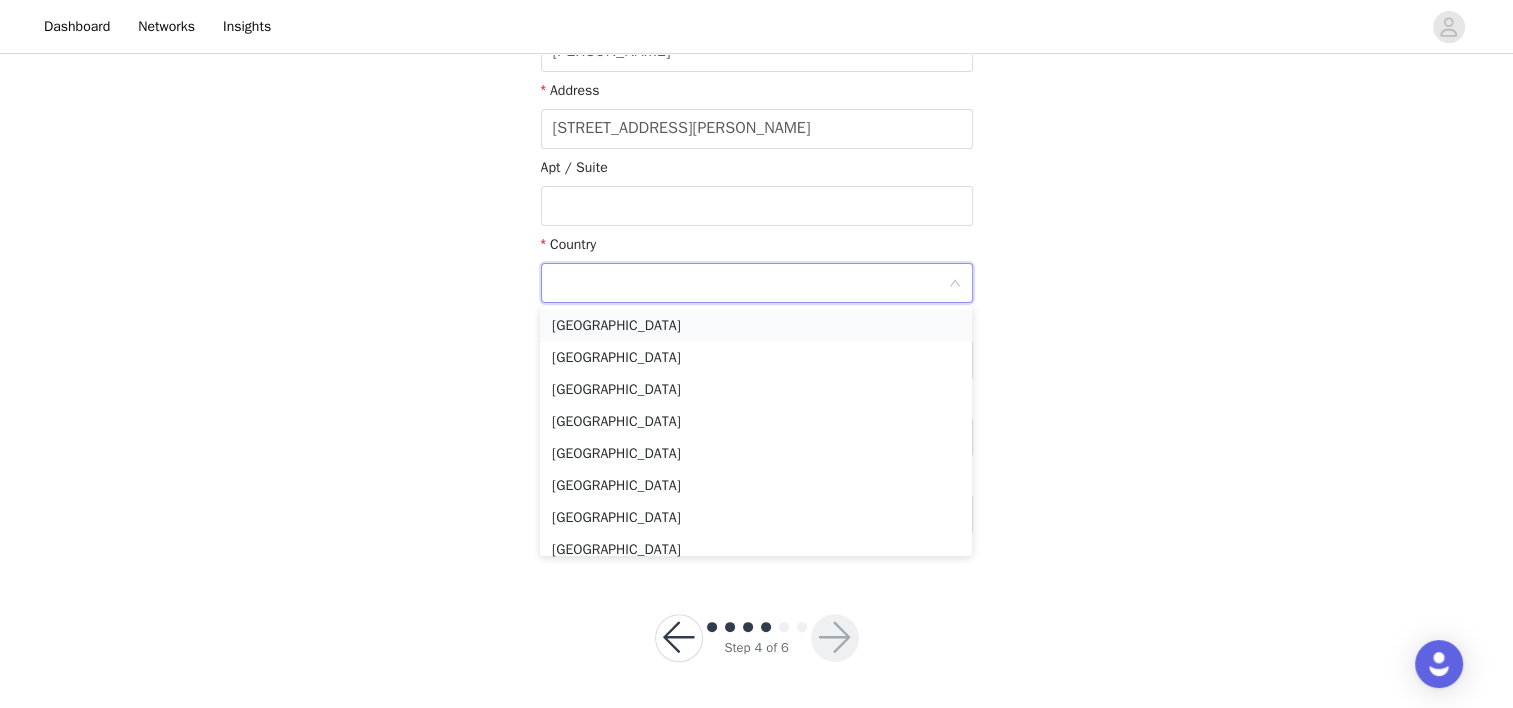 click on "[GEOGRAPHIC_DATA]" at bounding box center [756, 326] 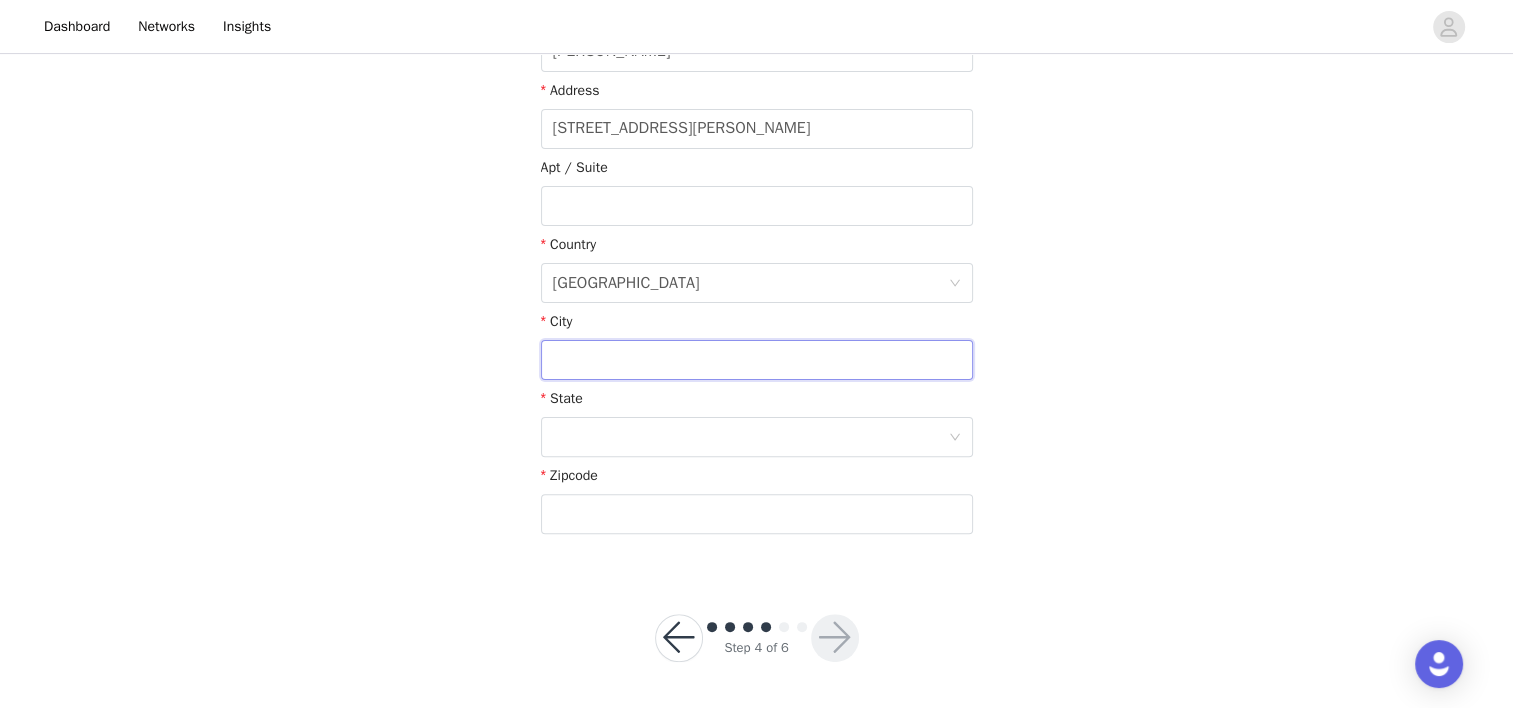 click at bounding box center [757, 360] 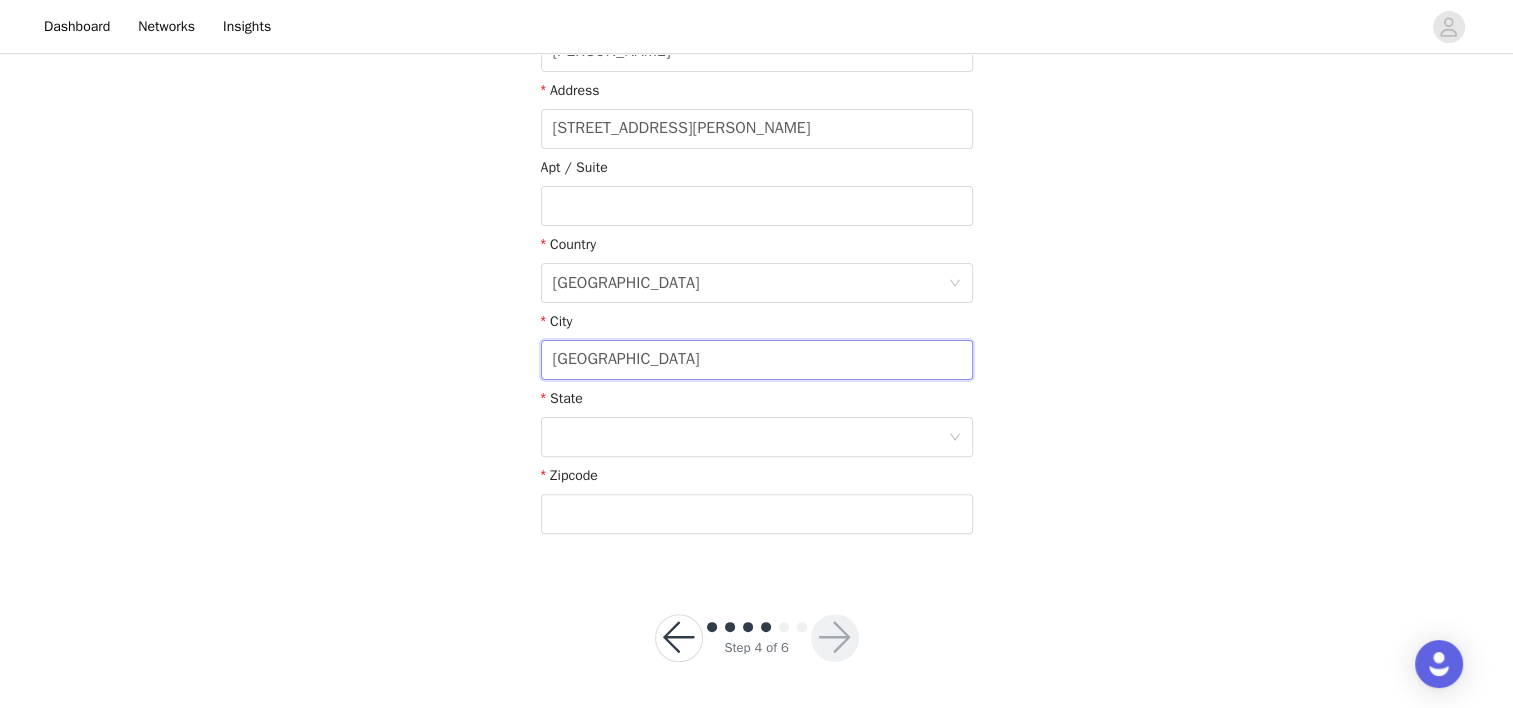 type on "[GEOGRAPHIC_DATA]" 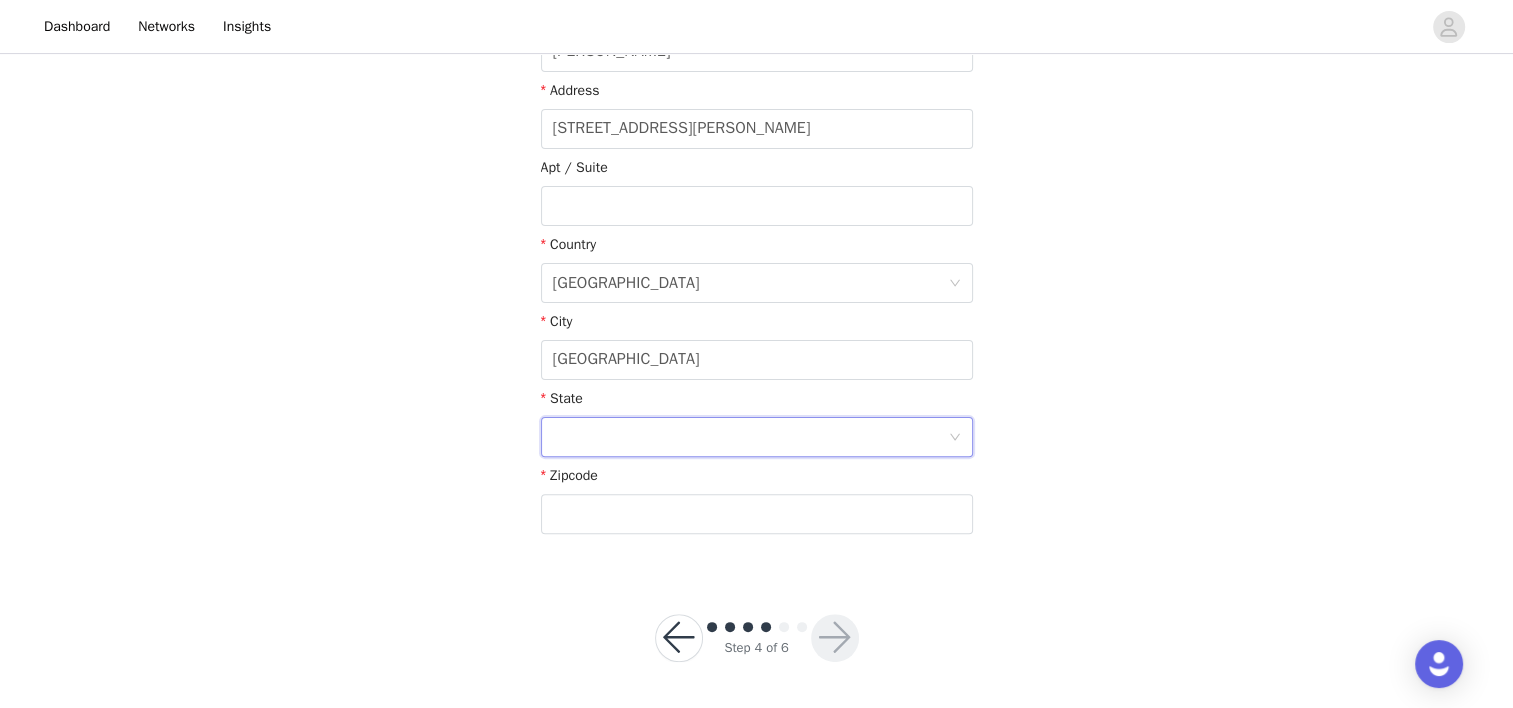 click at bounding box center (750, 437) 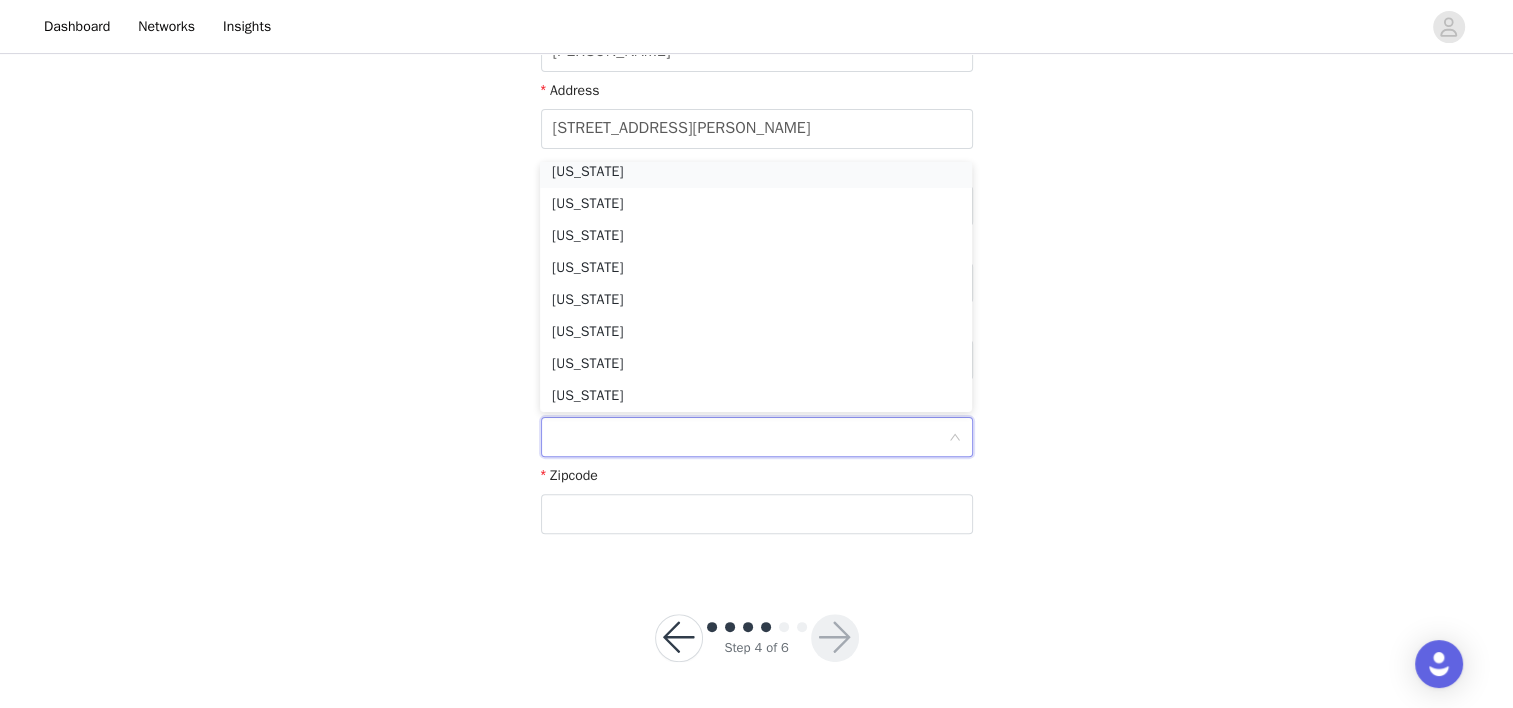 scroll, scrollTop: 1309, scrollLeft: 0, axis: vertical 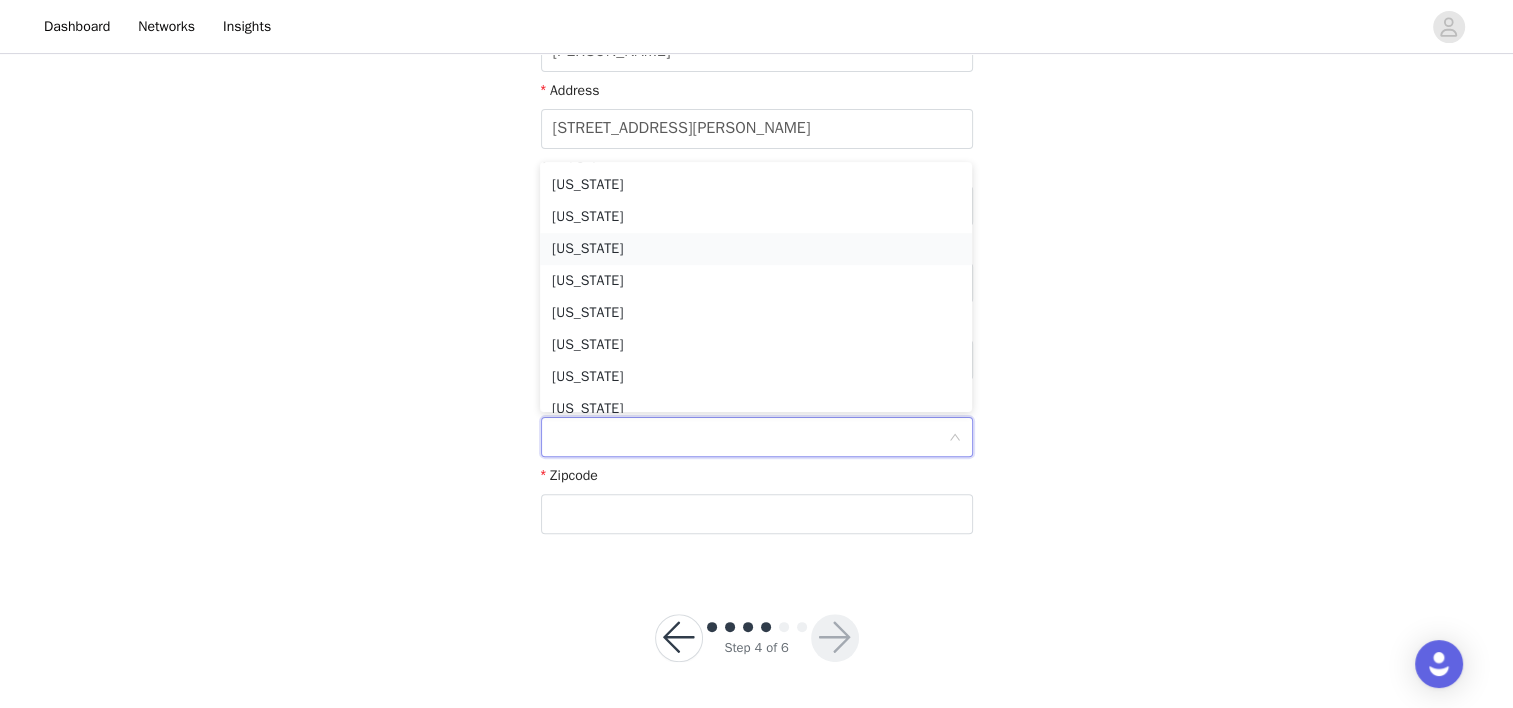 click on "[US_STATE]" at bounding box center [756, 249] 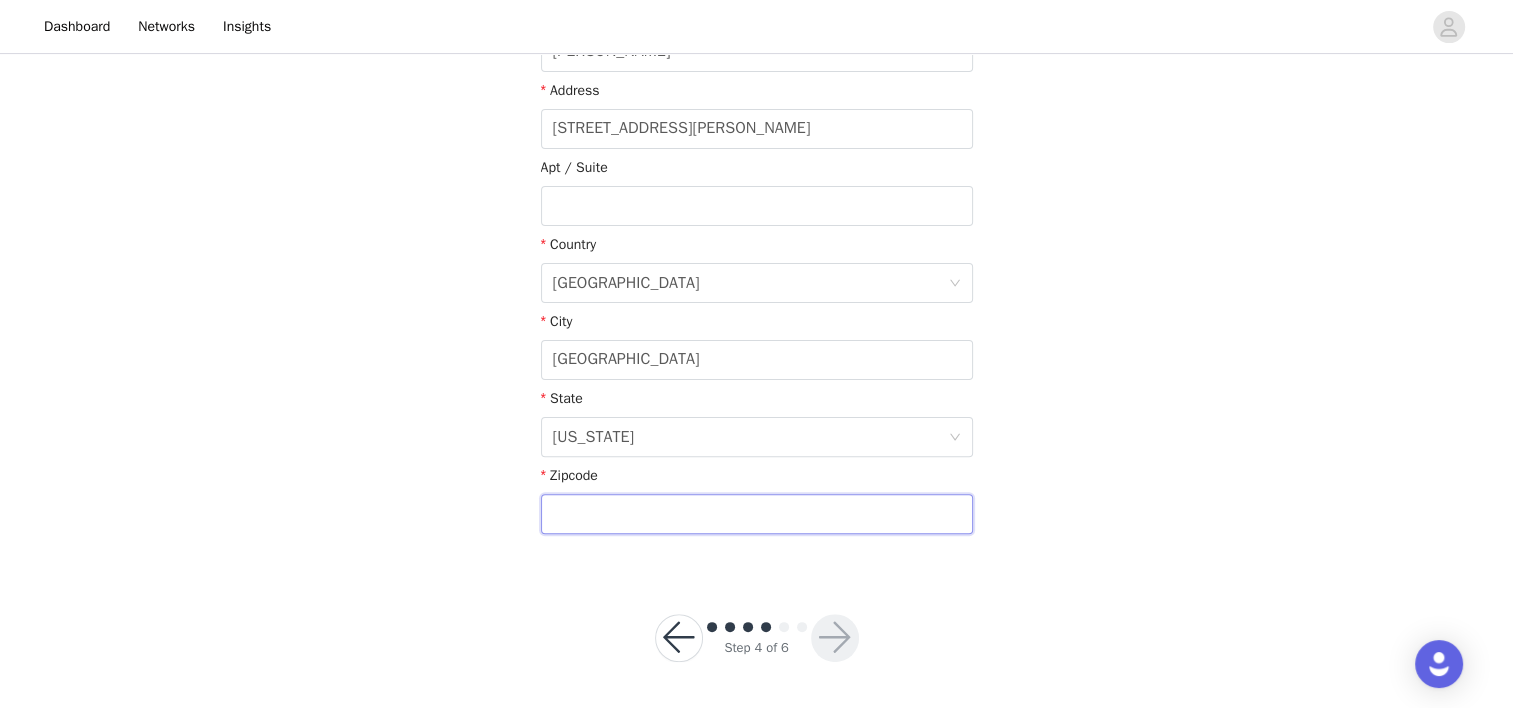 drag, startPoint x: 580, startPoint y: 516, endPoint x: 564, endPoint y: 512, distance: 16.492422 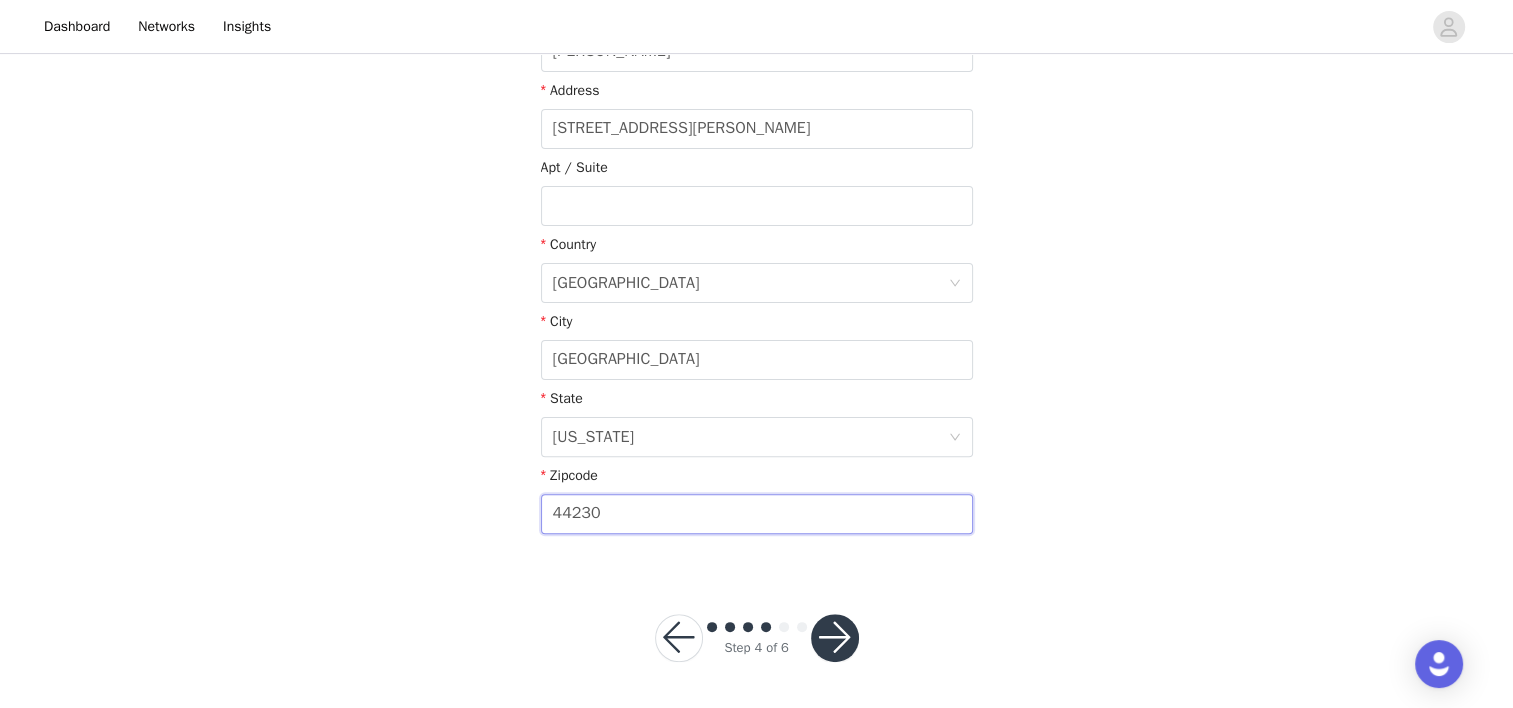 type on "44230" 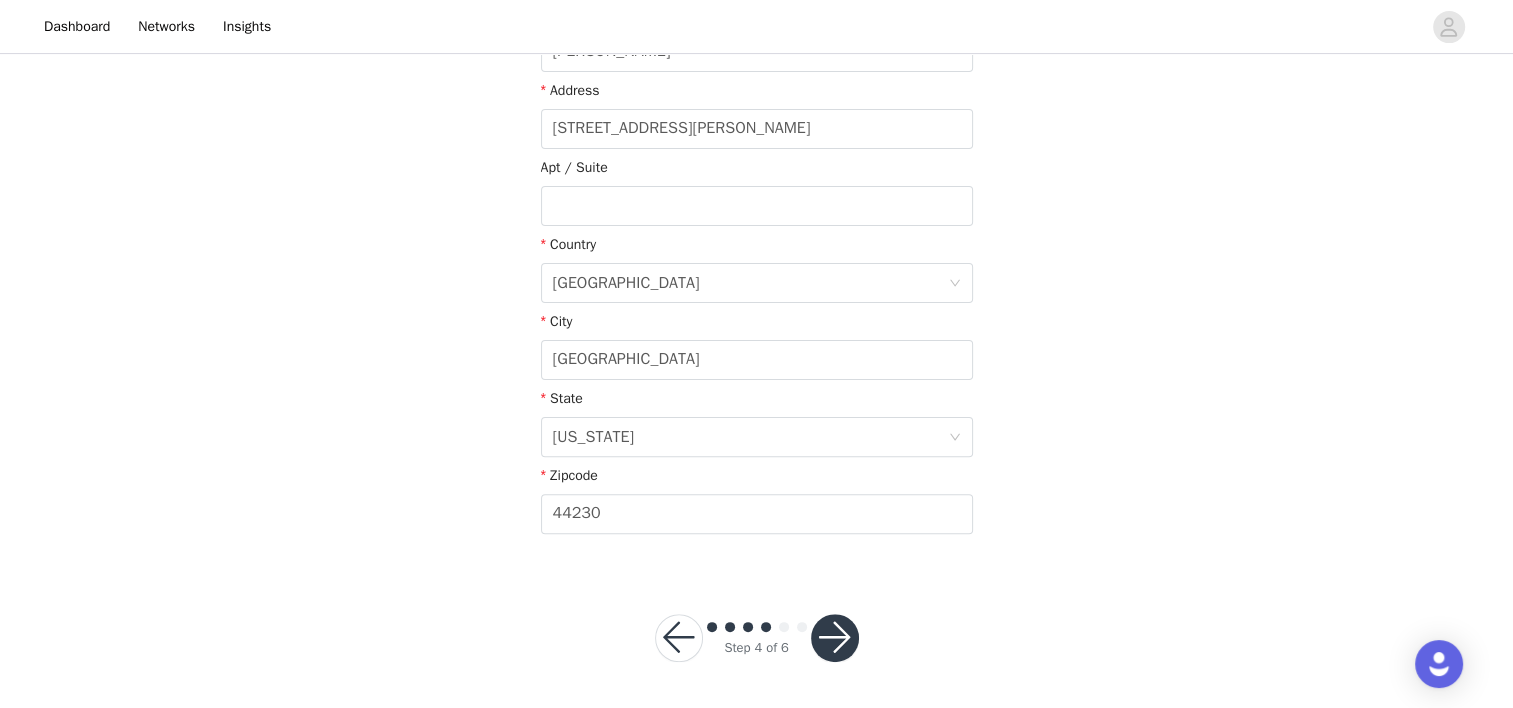 click on "STEP 4 OF 6
Shipping Information
This is where we will send your products. Please make sure this is up to date.         Please provide your shipping address     Email [EMAIL_ADDRESS][DOMAIN_NAME]   First Name [PERSON_NAME]   Last Name [PERSON_NAME]   Address [STREET_ADDRESS][PERSON_NAME]   Apt / Suite   Country
[GEOGRAPHIC_DATA] [GEOGRAPHIC_DATA]   State
[US_STATE]
Zipcode 44230" at bounding box center (756, 49) 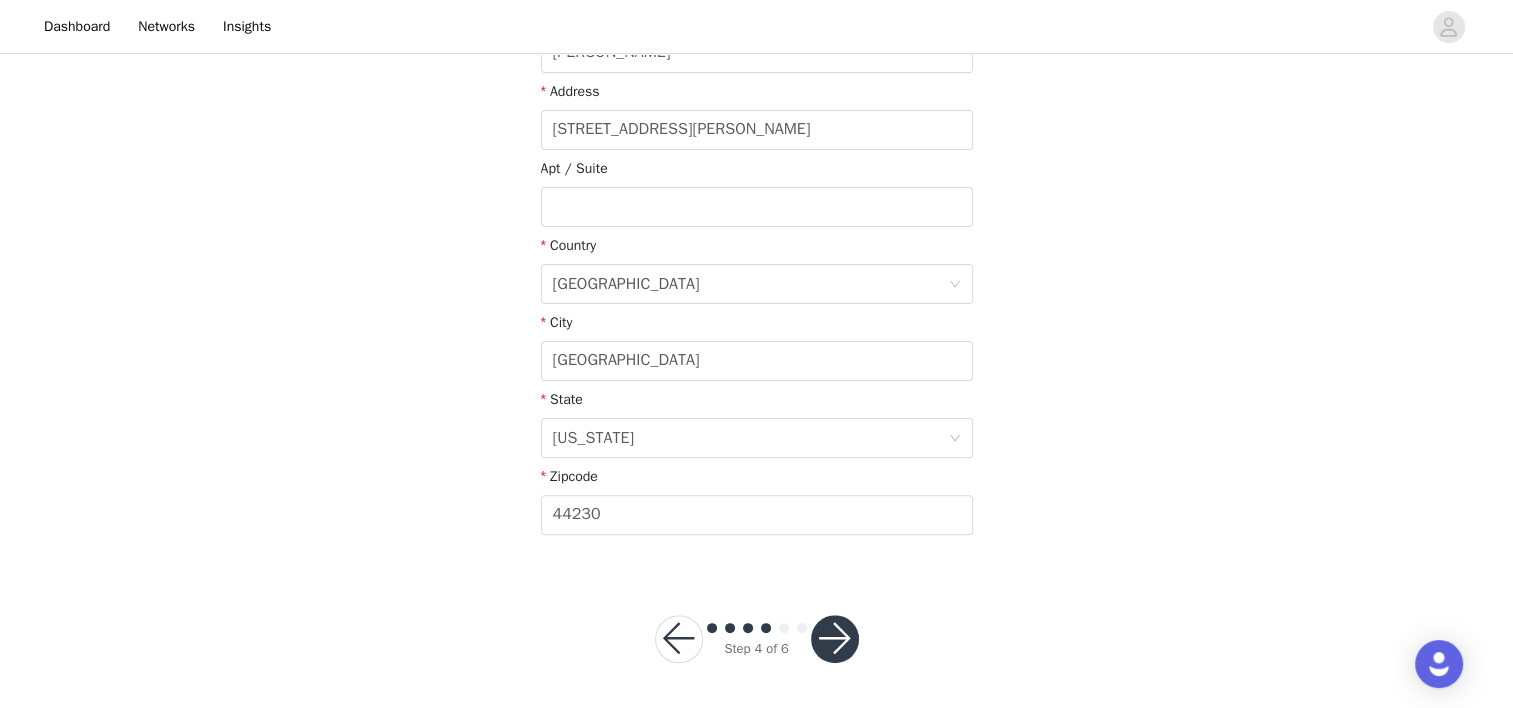 scroll, scrollTop: 525, scrollLeft: 0, axis: vertical 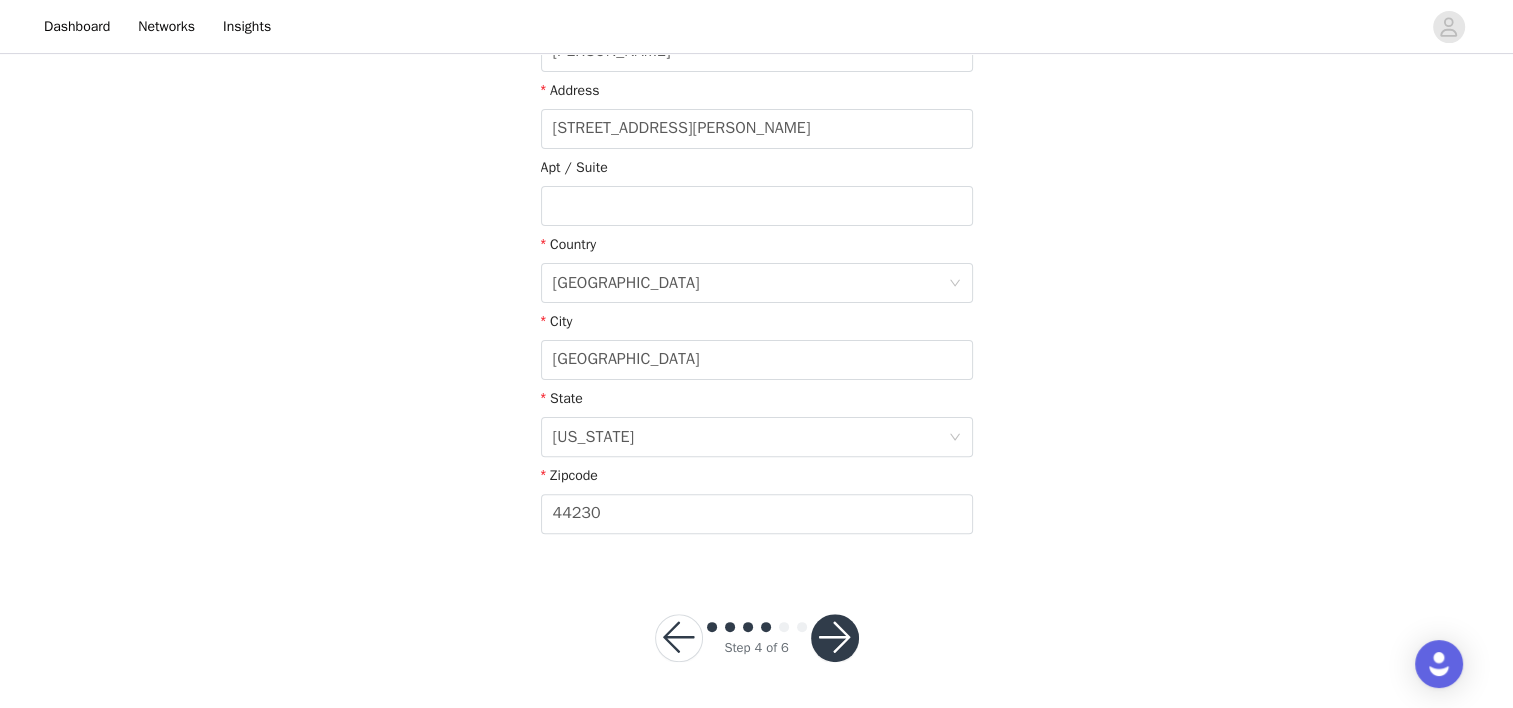click at bounding box center (835, 638) 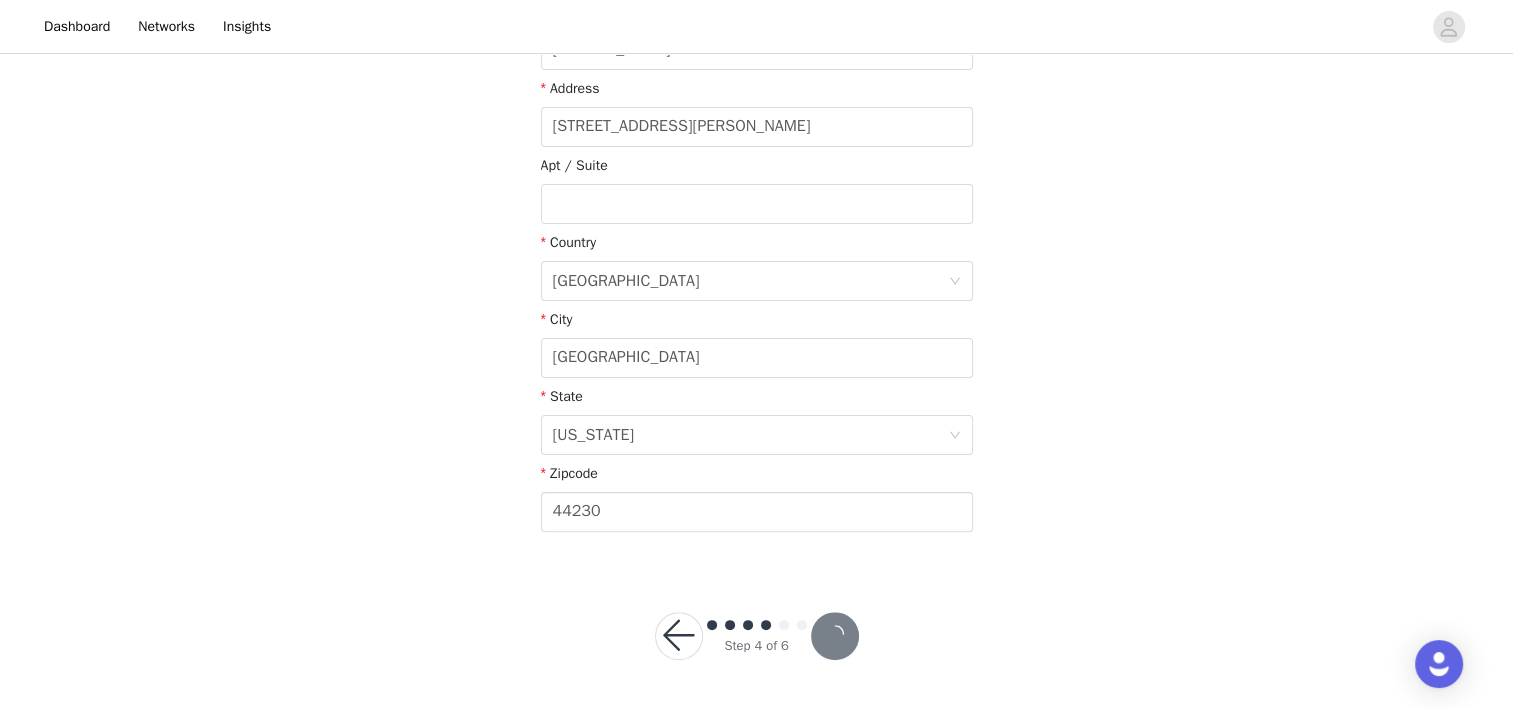 scroll, scrollTop: 452, scrollLeft: 0, axis: vertical 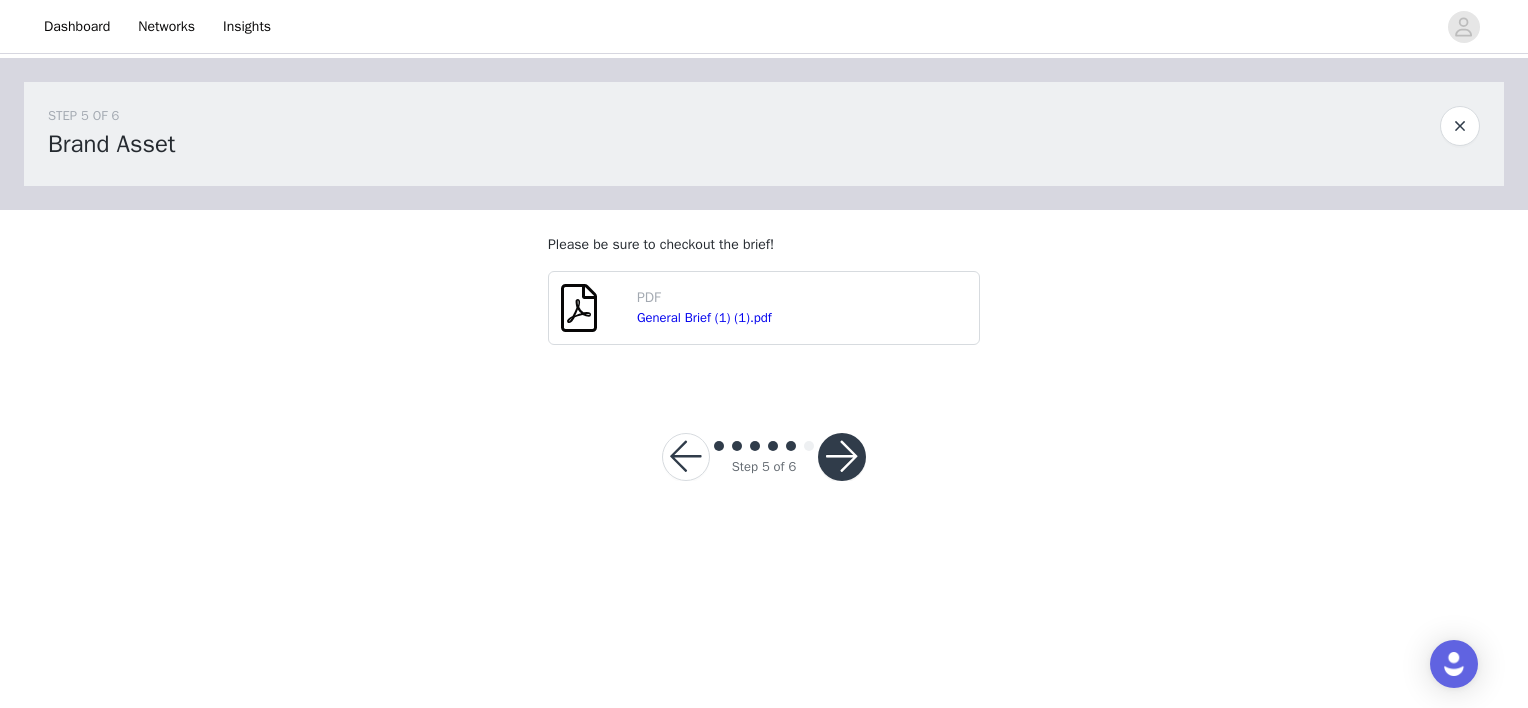 click at bounding box center [842, 457] 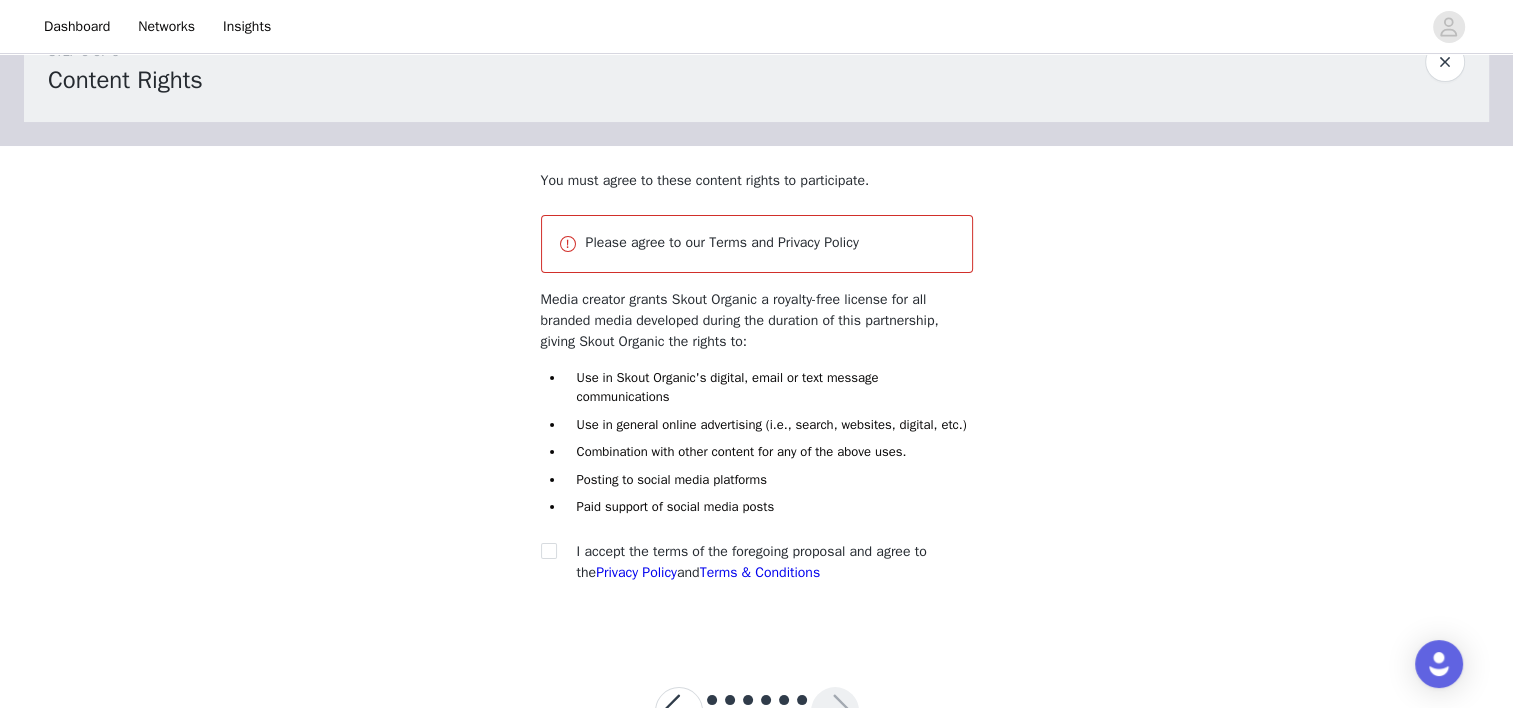 scroll, scrollTop: 100, scrollLeft: 0, axis: vertical 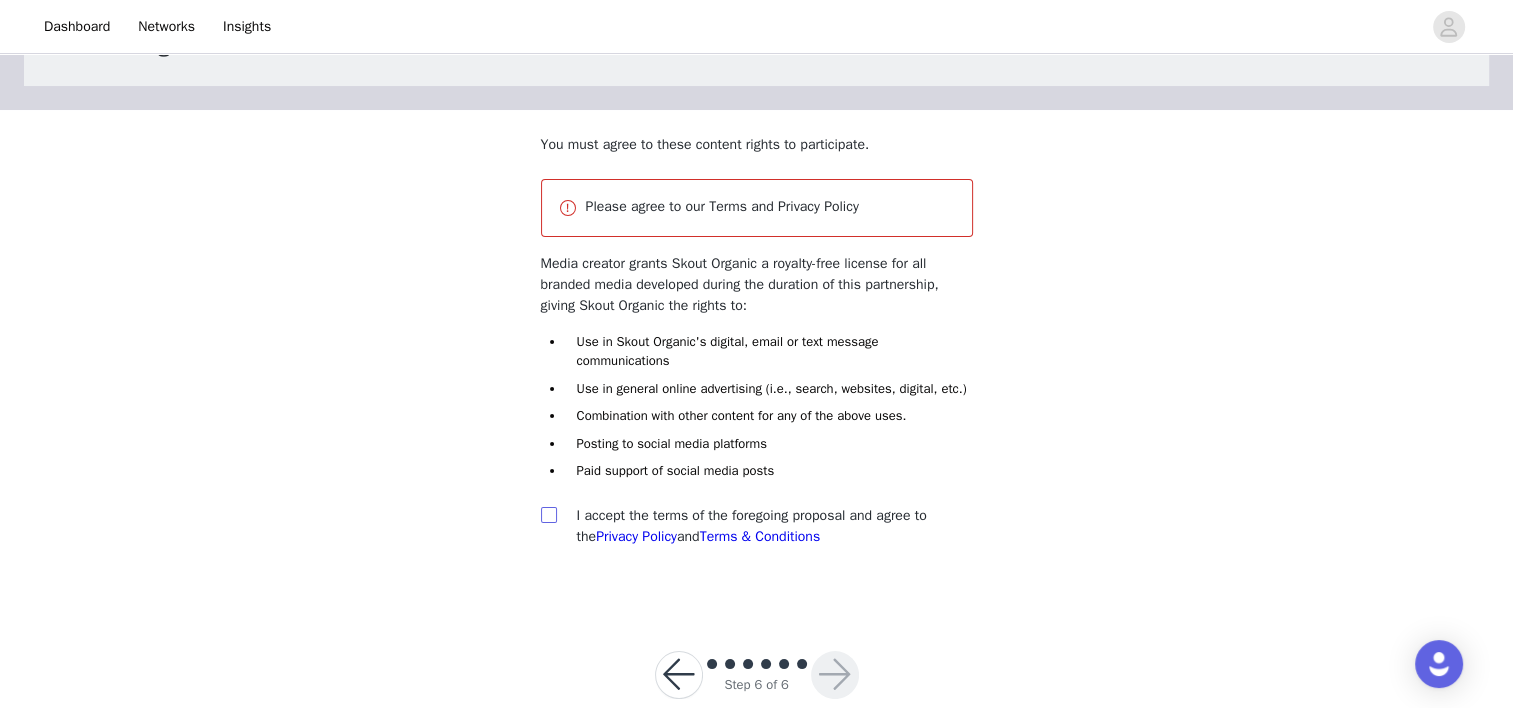 click at bounding box center (548, 514) 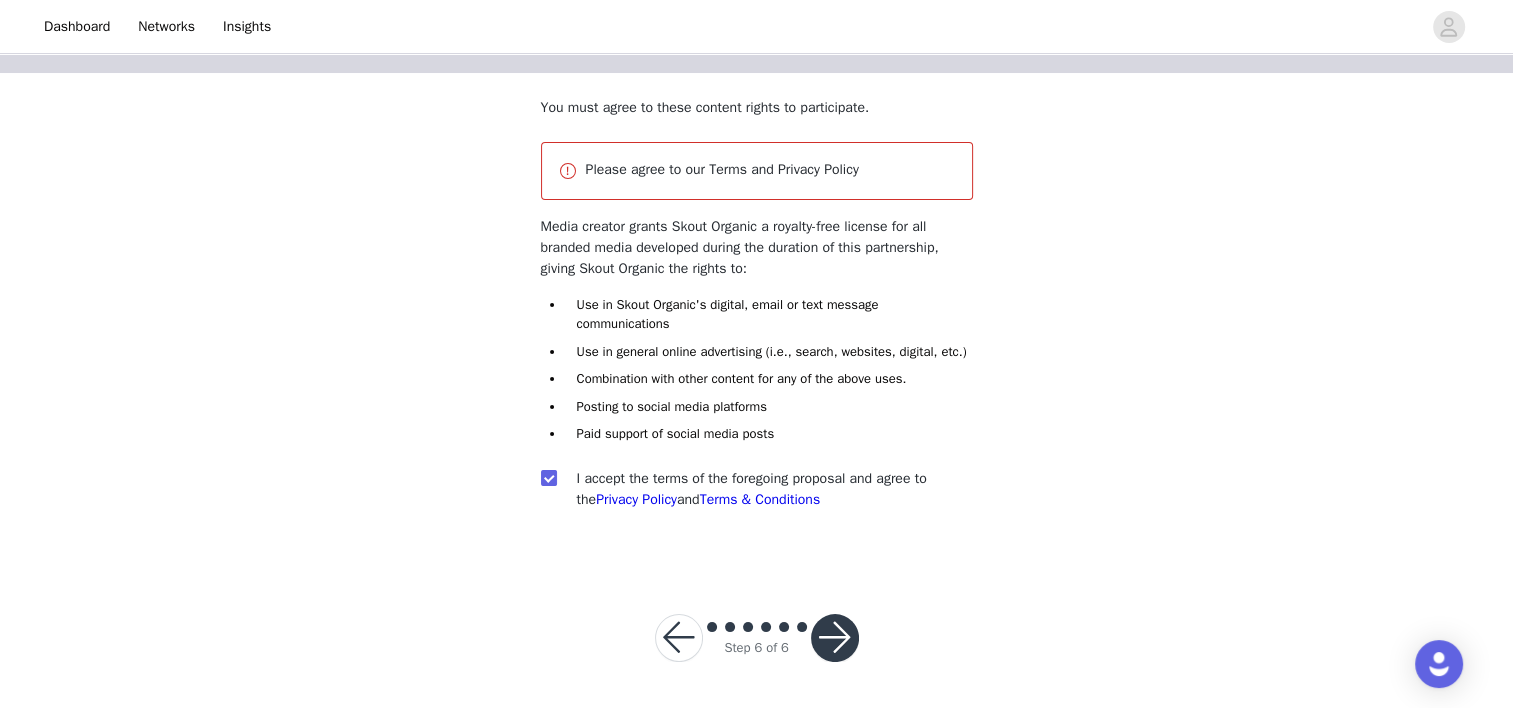 click at bounding box center (835, 638) 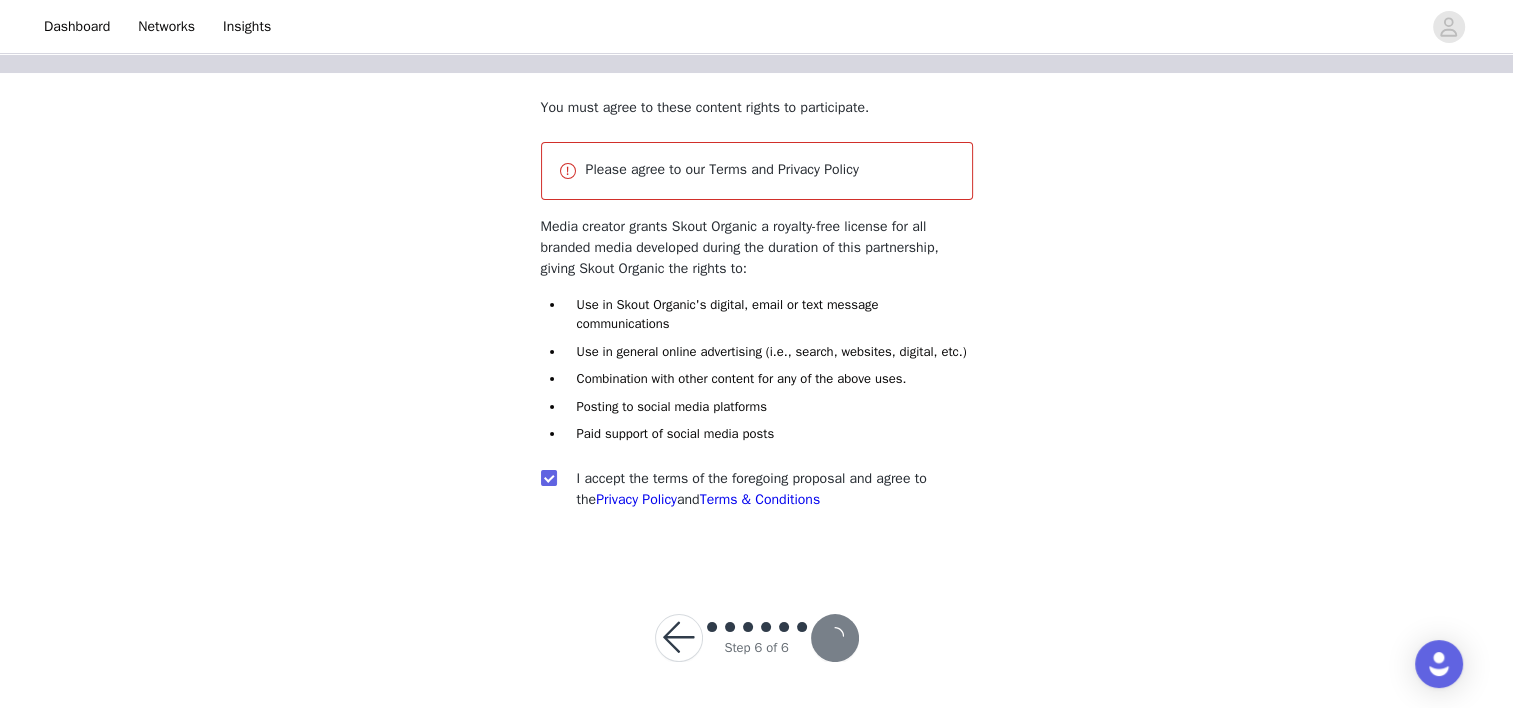 scroll, scrollTop: 64, scrollLeft: 0, axis: vertical 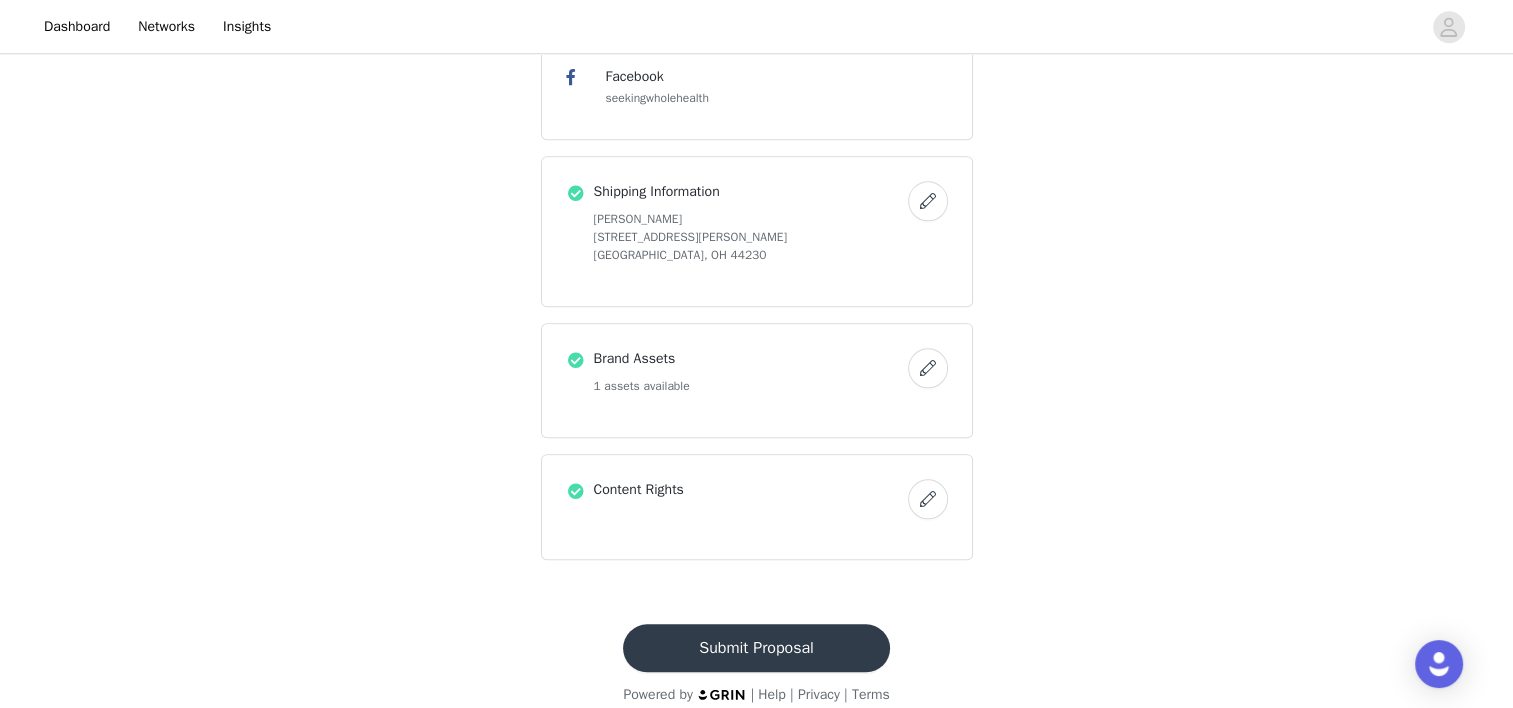 click on "Submit Proposal" at bounding box center [756, 648] 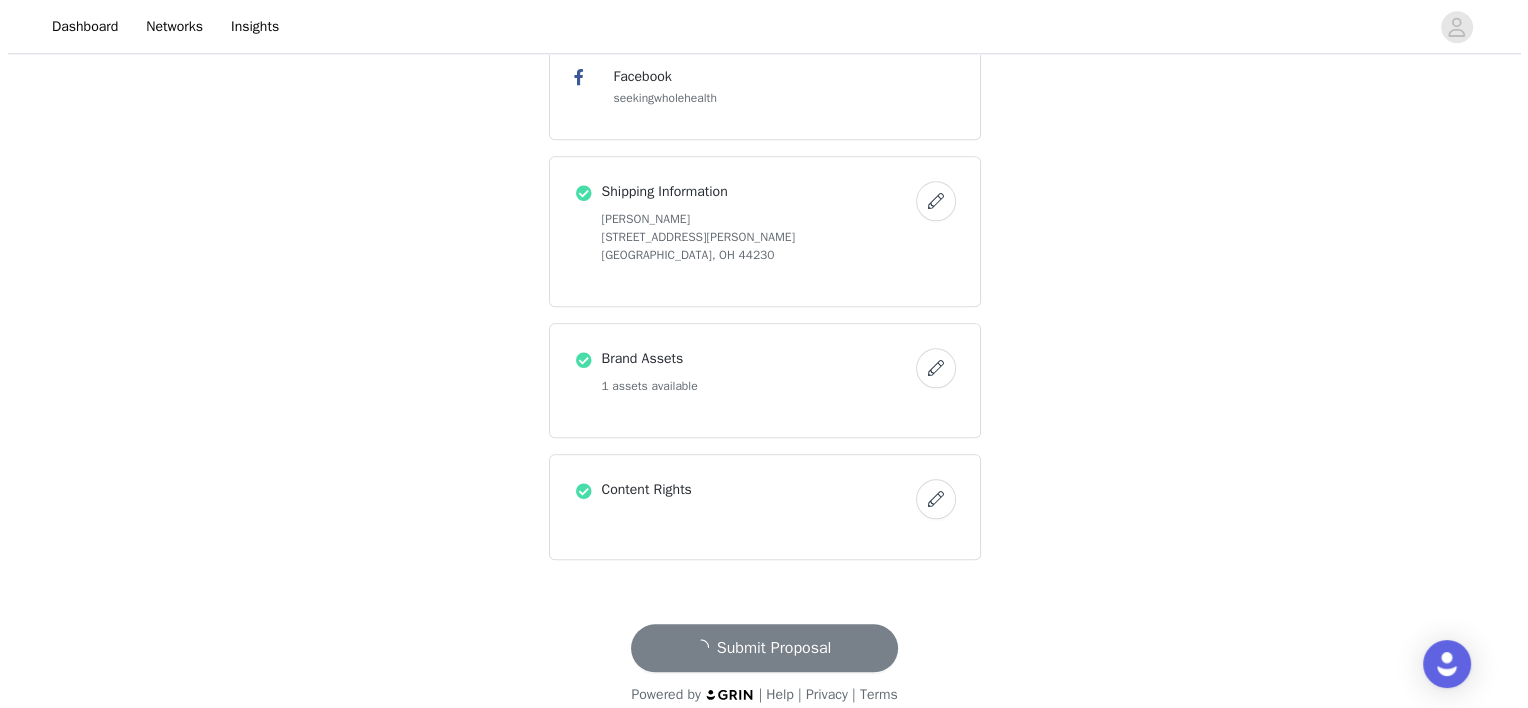 scroll, scrollTop: 0, scrollLeft: 0, axis: both 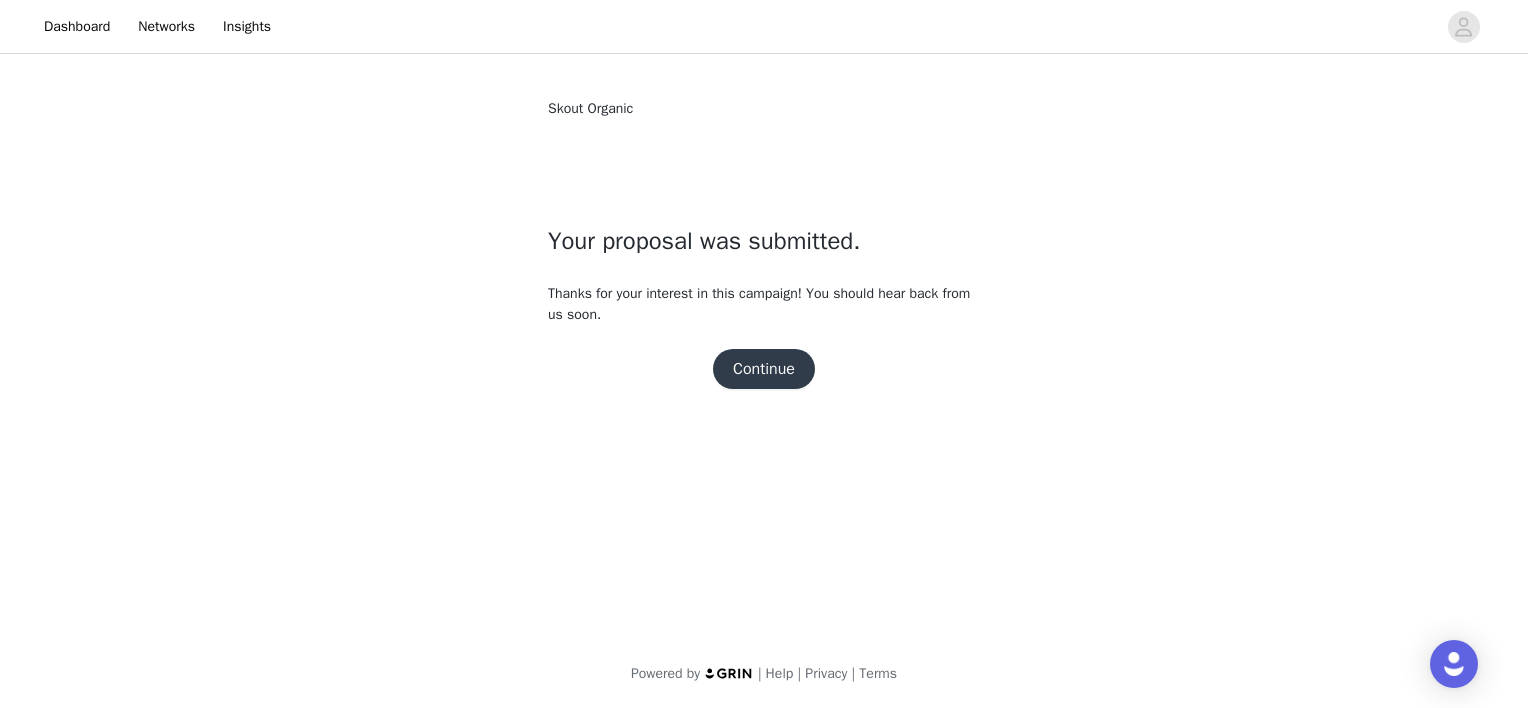 click on "Continue" at bounding box center [764, 369] 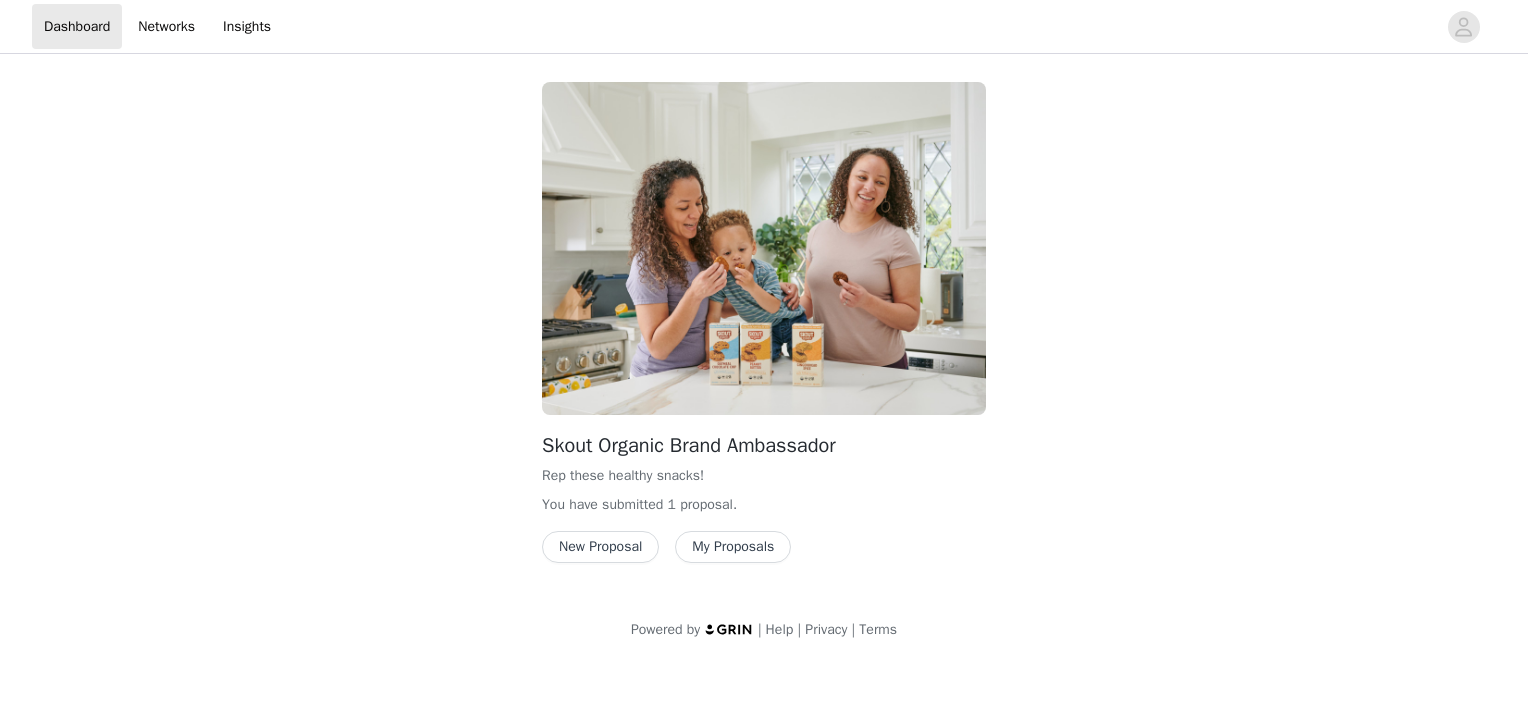 scroll, scrollTop: 0, scrollLeft: 0, axis: both 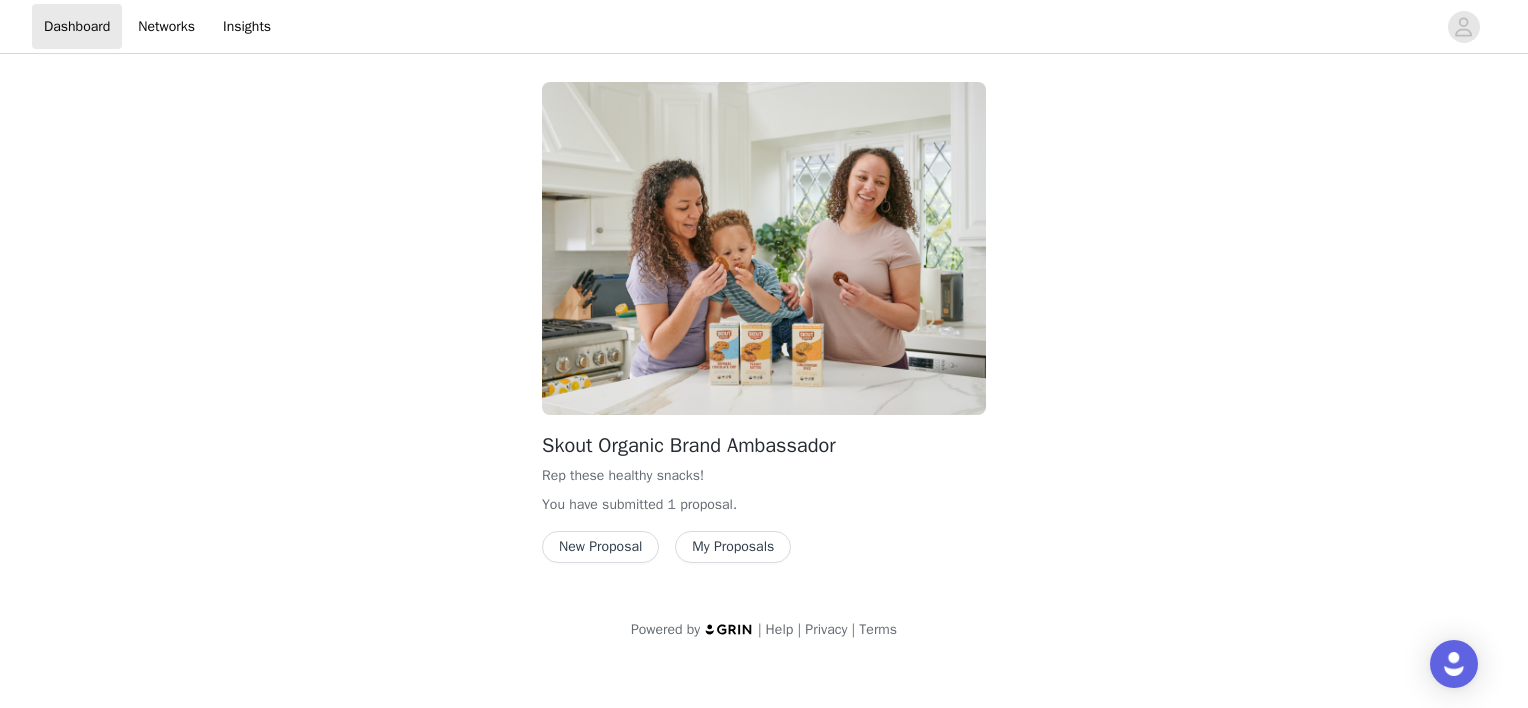 click on "My Proposals" at bounding box center (733, 547) 